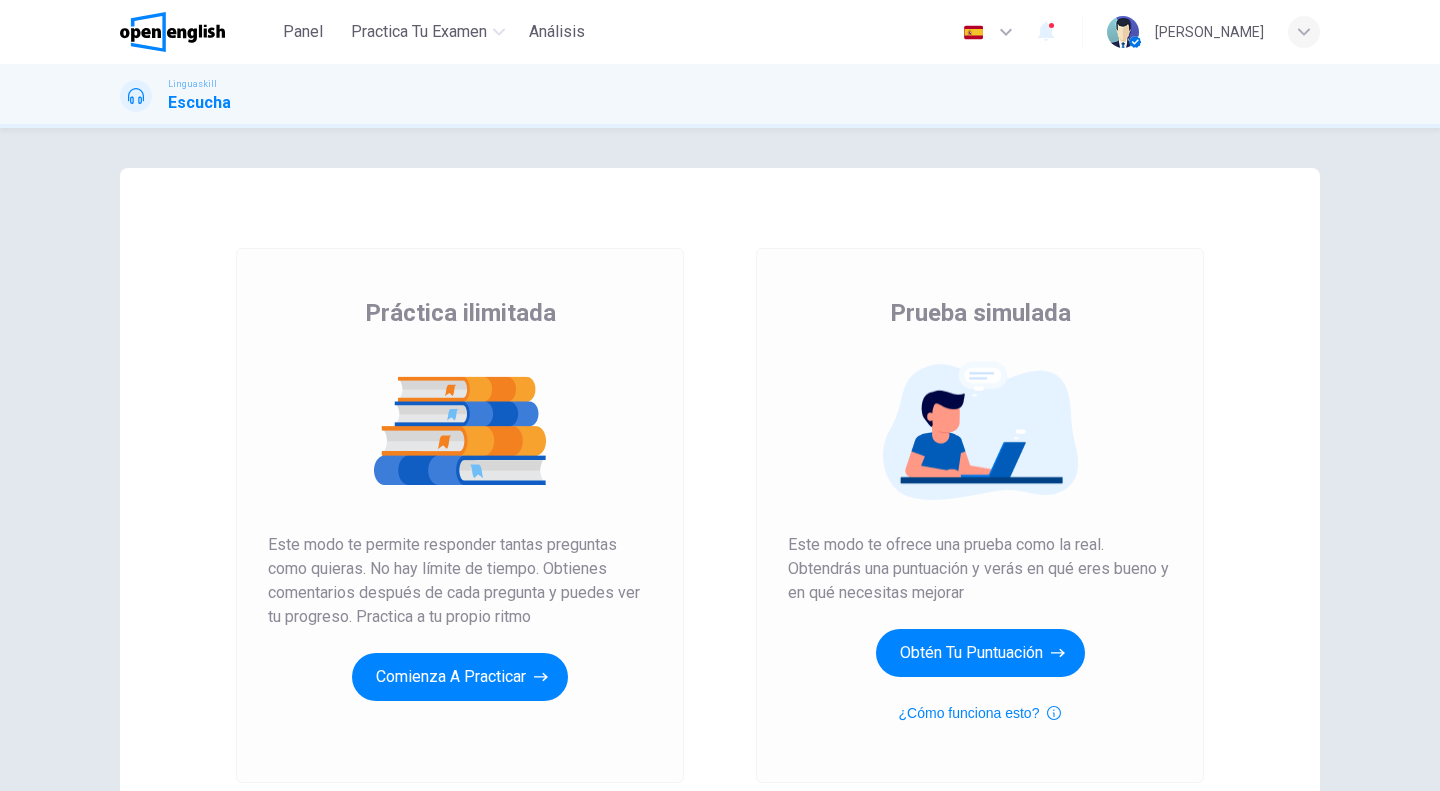 scroll, scrollTop: 0, scrollLeft: 0, axis: both 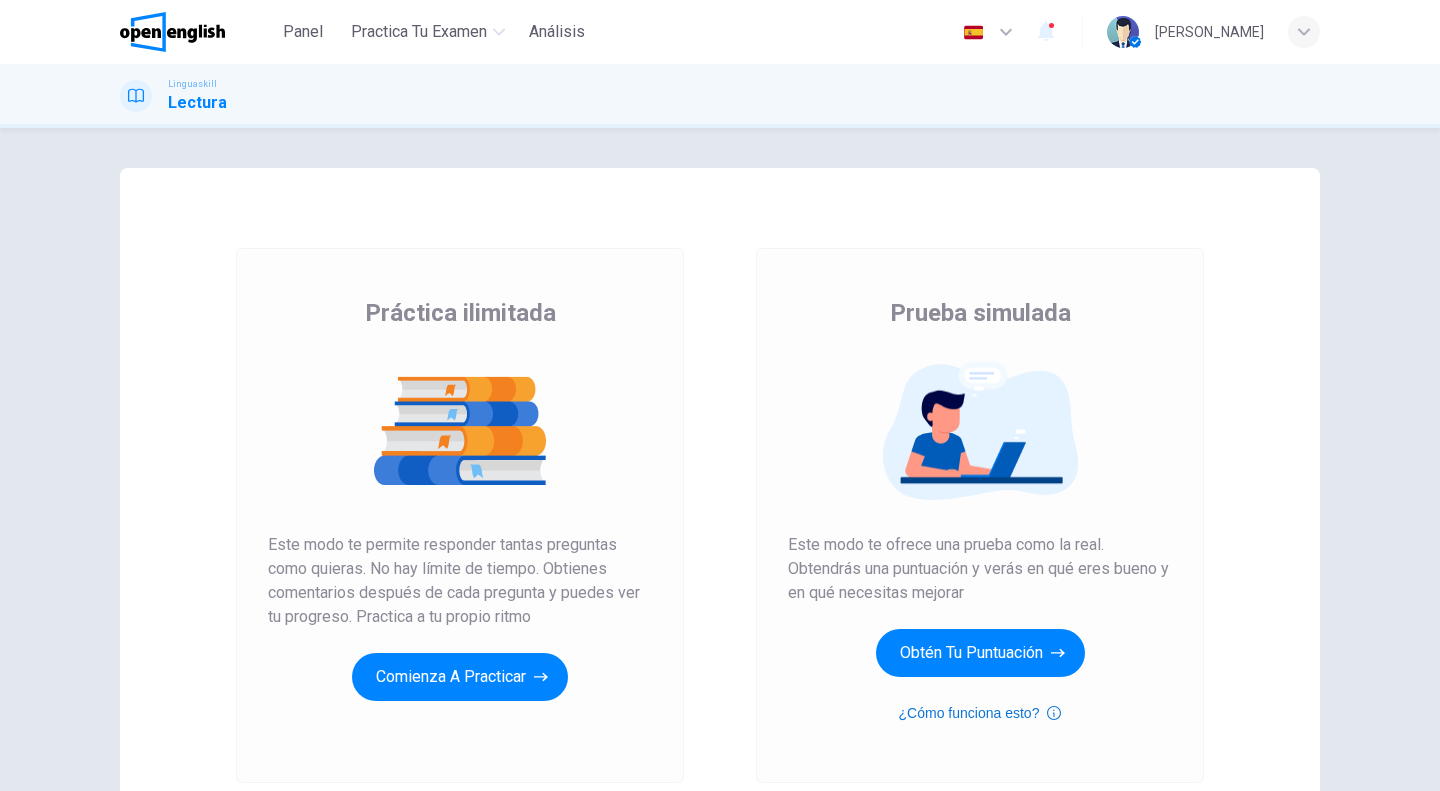 click on "¿Cómo funciona esto?" at bounding box center [980, 713] 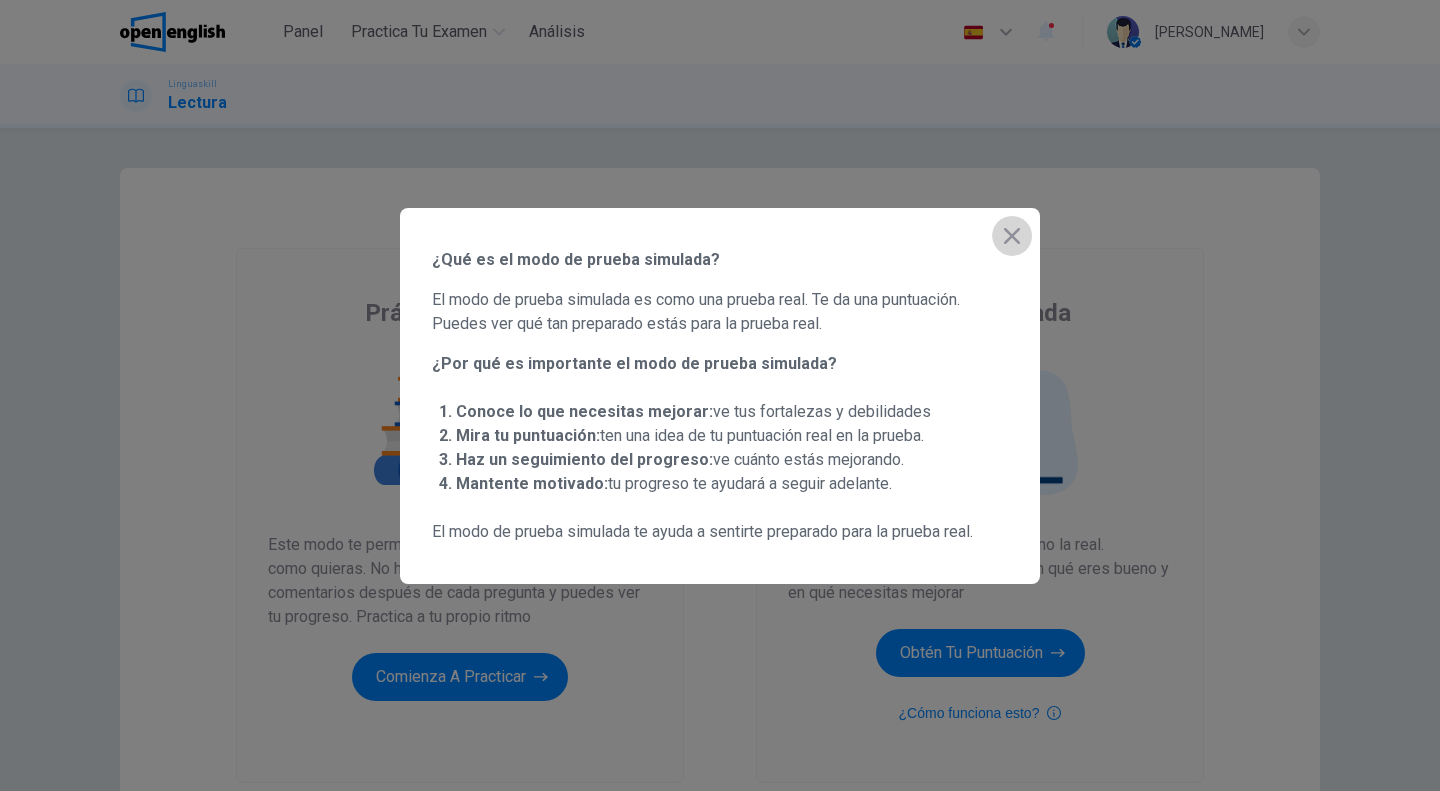 click at bounding box center (1012, 236) 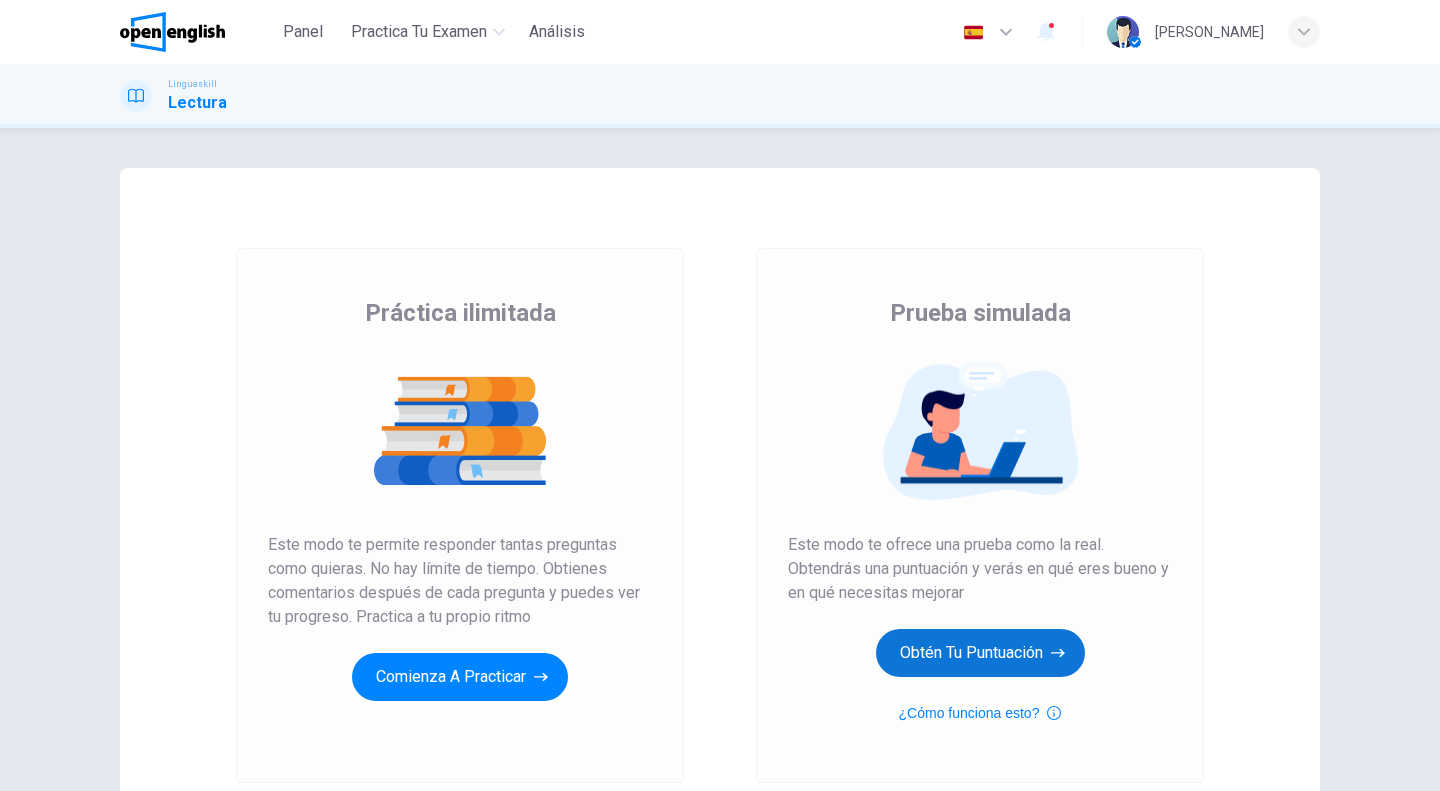 click on "Obtén tu puntuación" at bounding box center (980, 653) 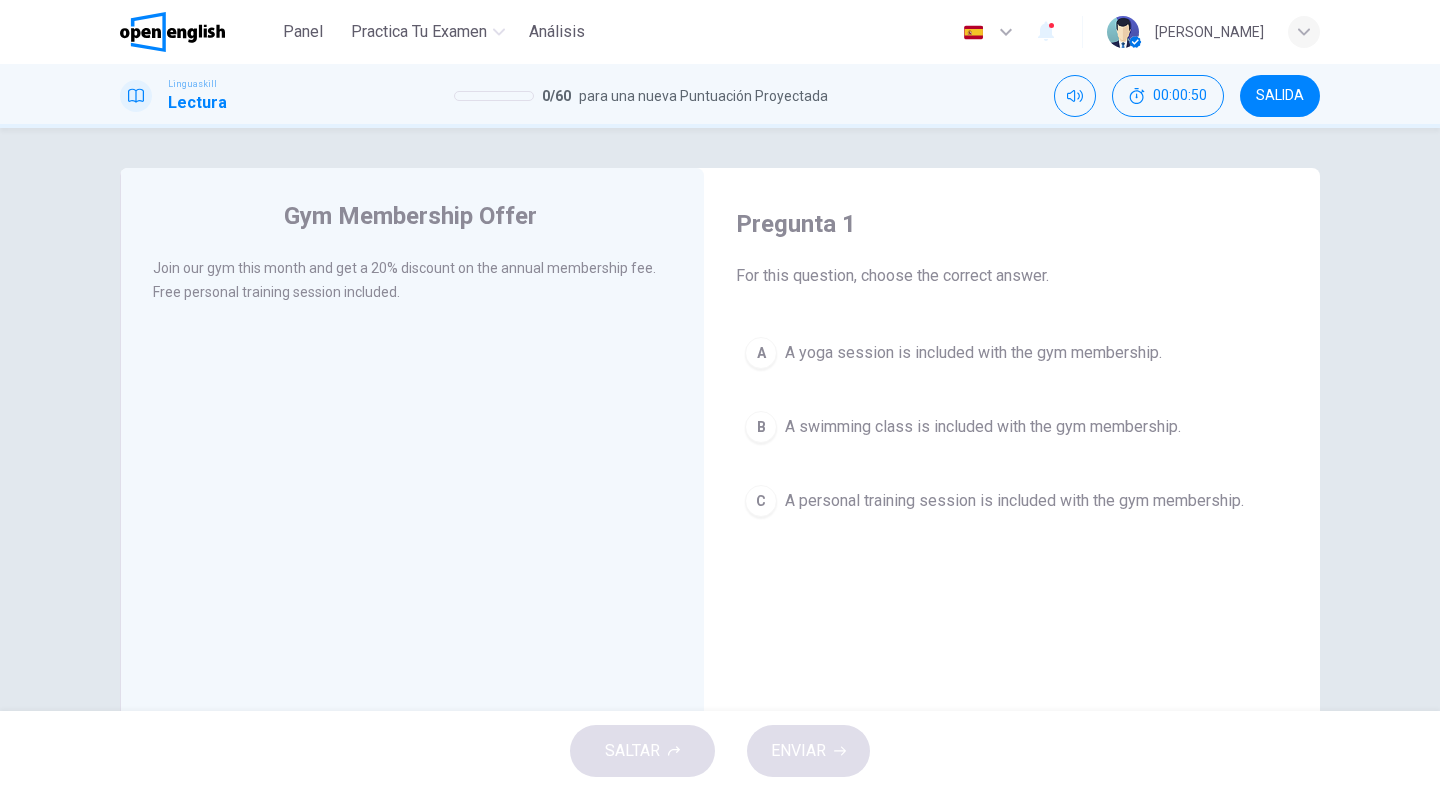 click on "A personal training session is included with the gym membership." at bounding box center [1014, 501] 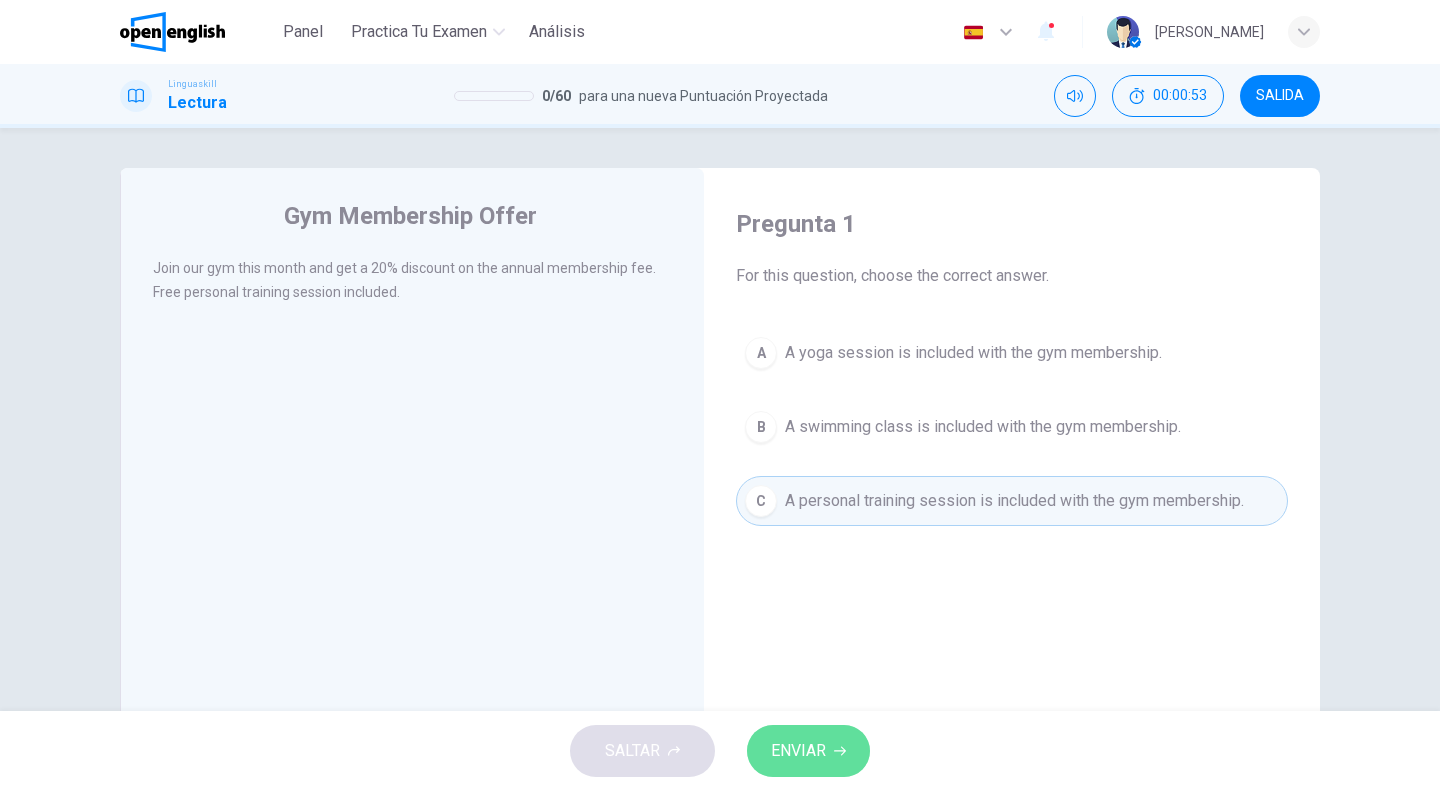 click on "ENVIAR" at bounding box center [798, 751] 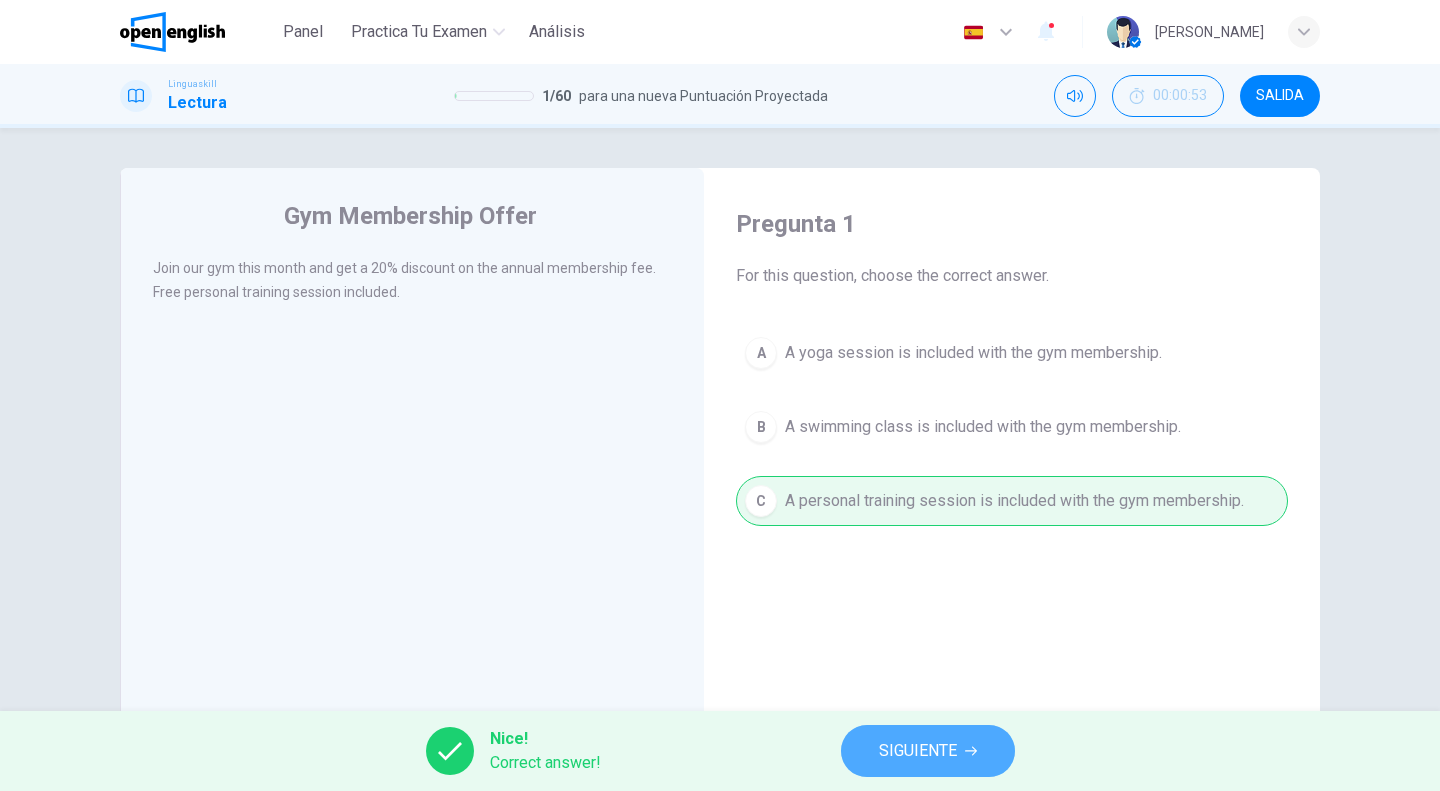 click on "SIGUIENTE" at bounding box center [918, 751] 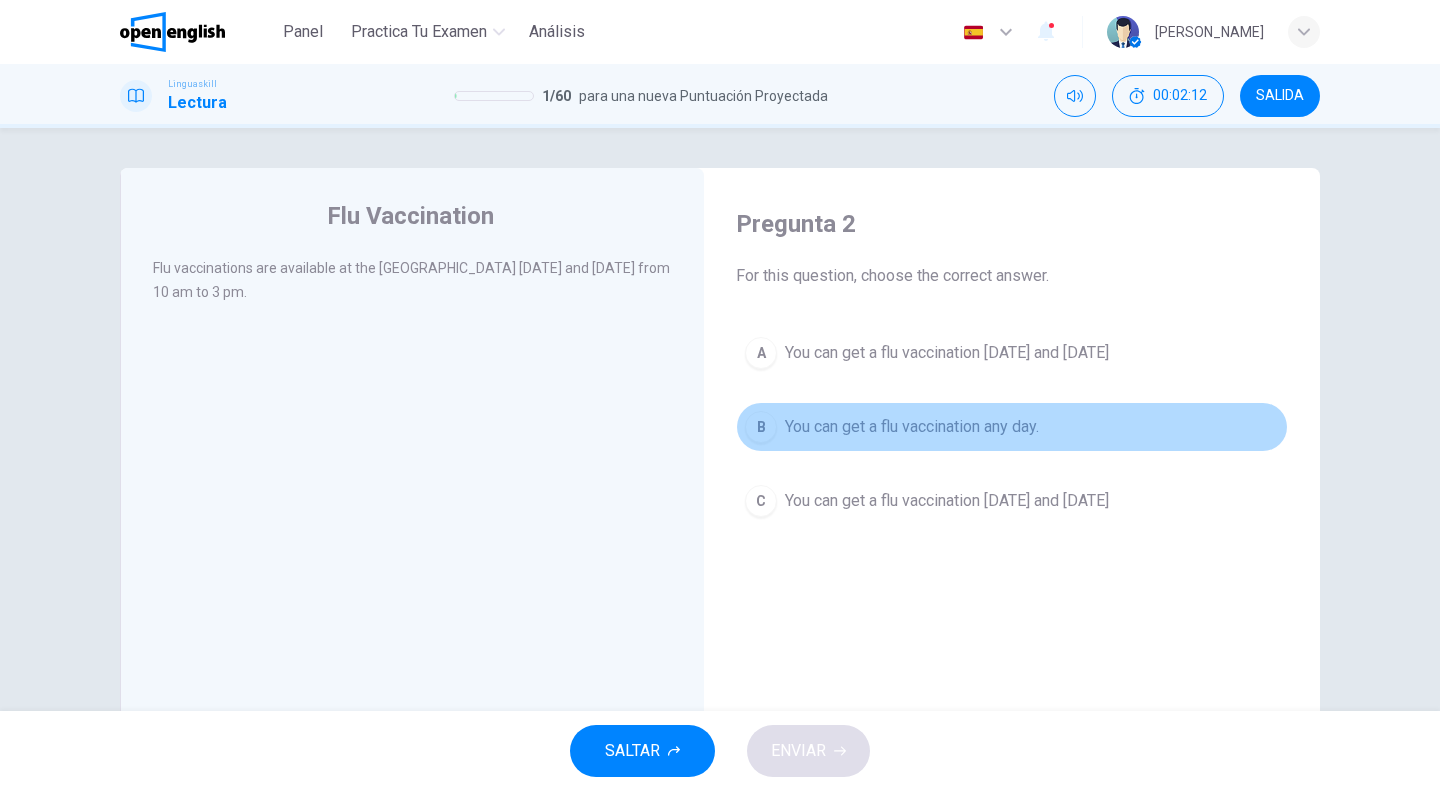 click on "You can get a flu vaccination any day." at bounding box center (912, 427) 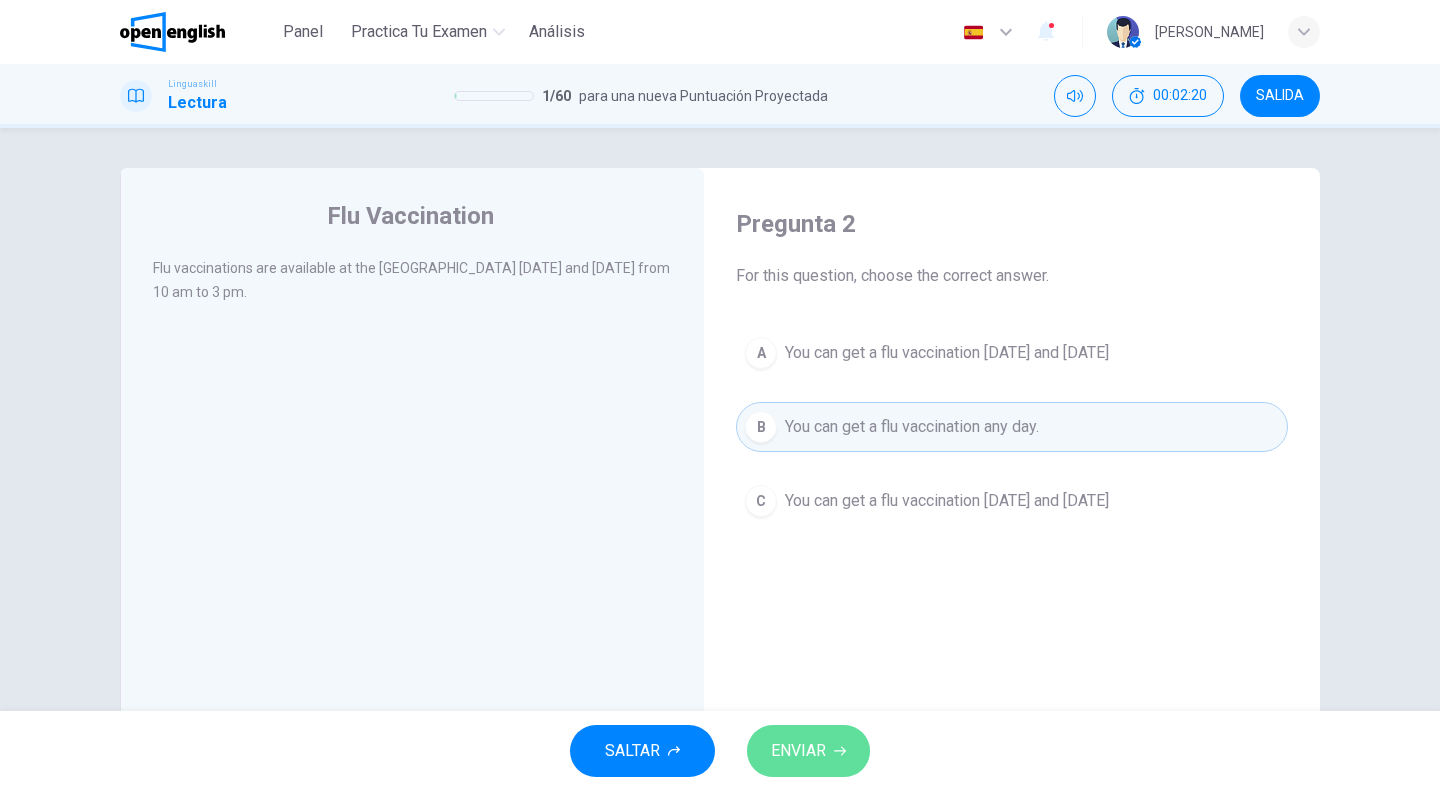 click on "ENVIAR" at bounding box center (798, 751) 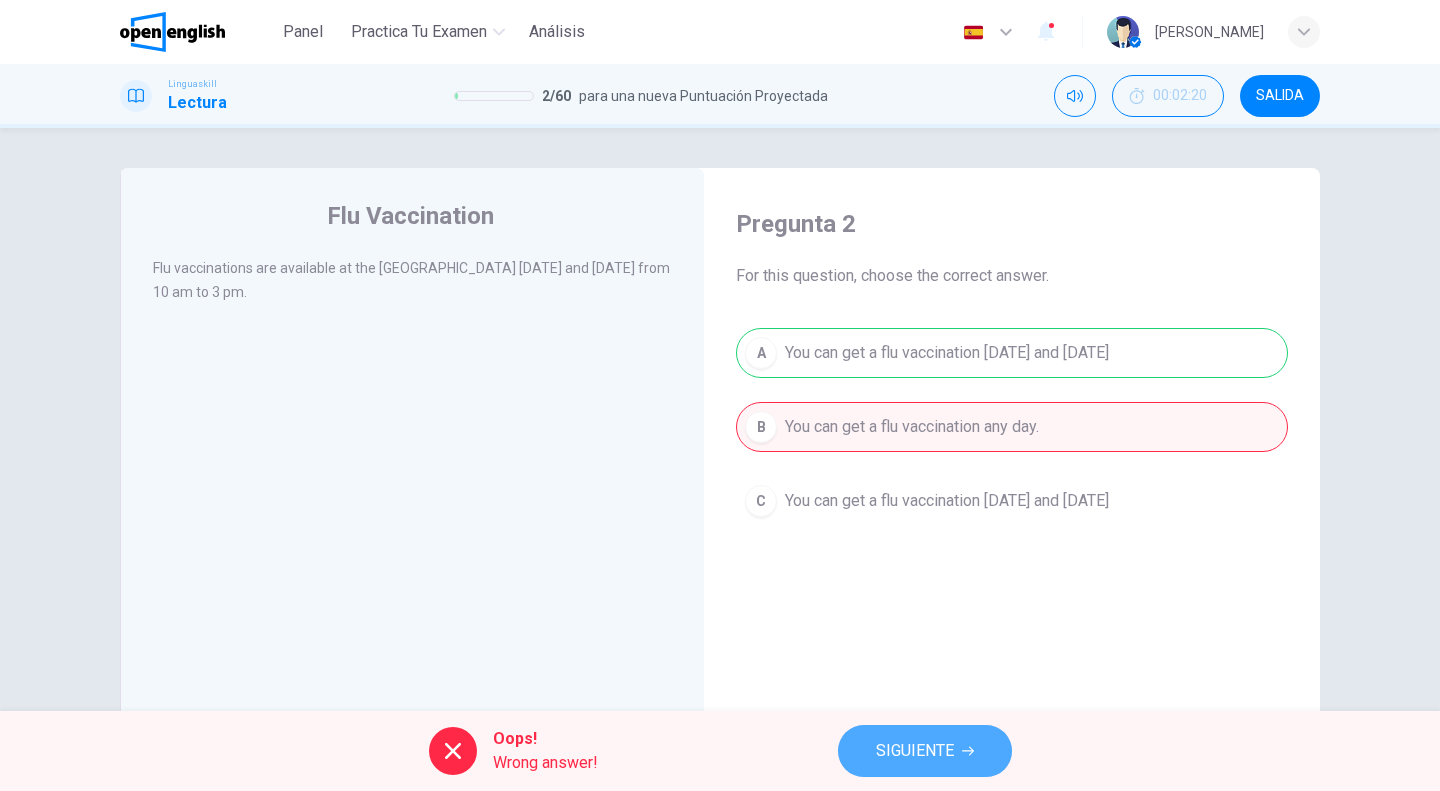 click on "SIGUIENTE" at bounding box center [915, 751] 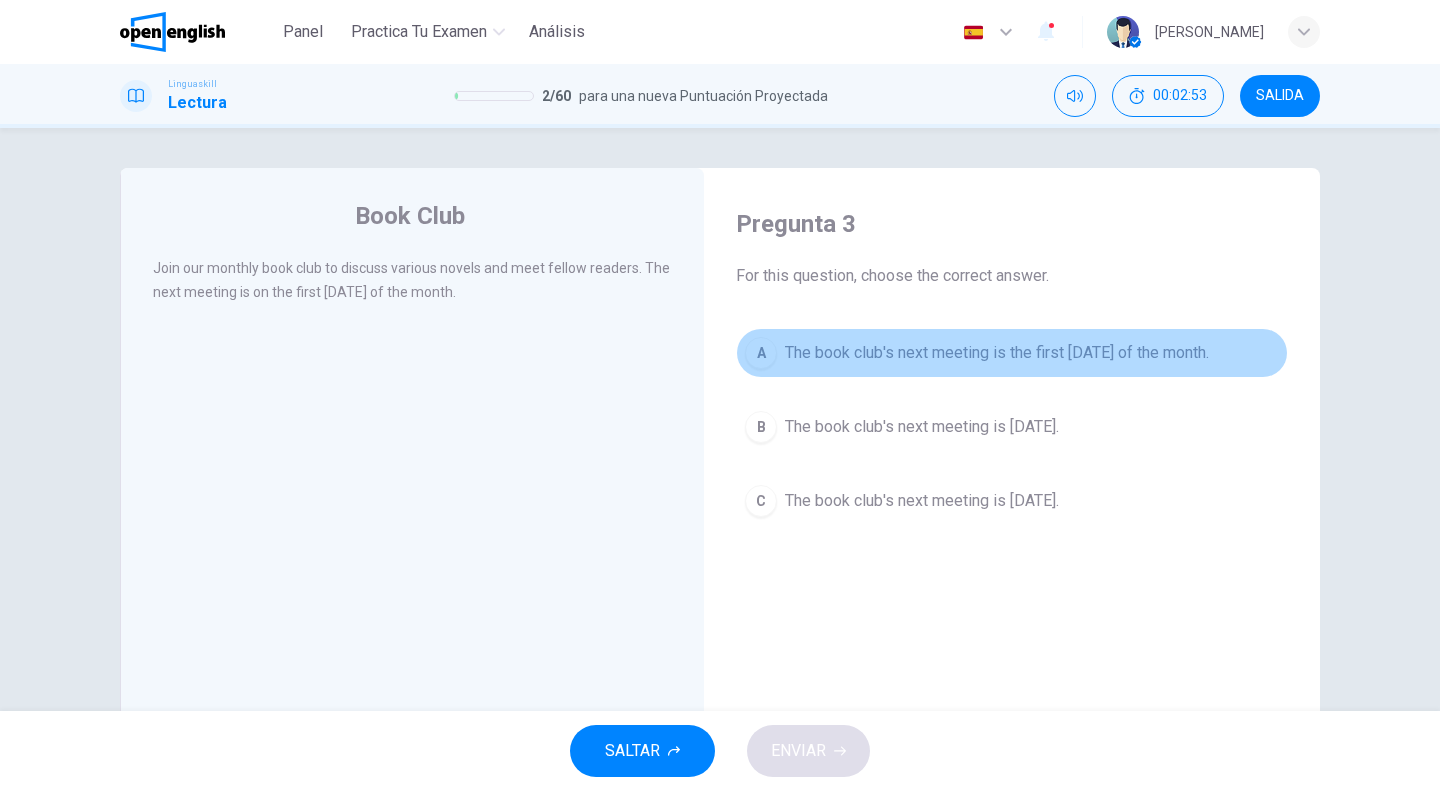 click on "The book club's next meeting is the first Monday of the month." at bounding box center (997, 353) 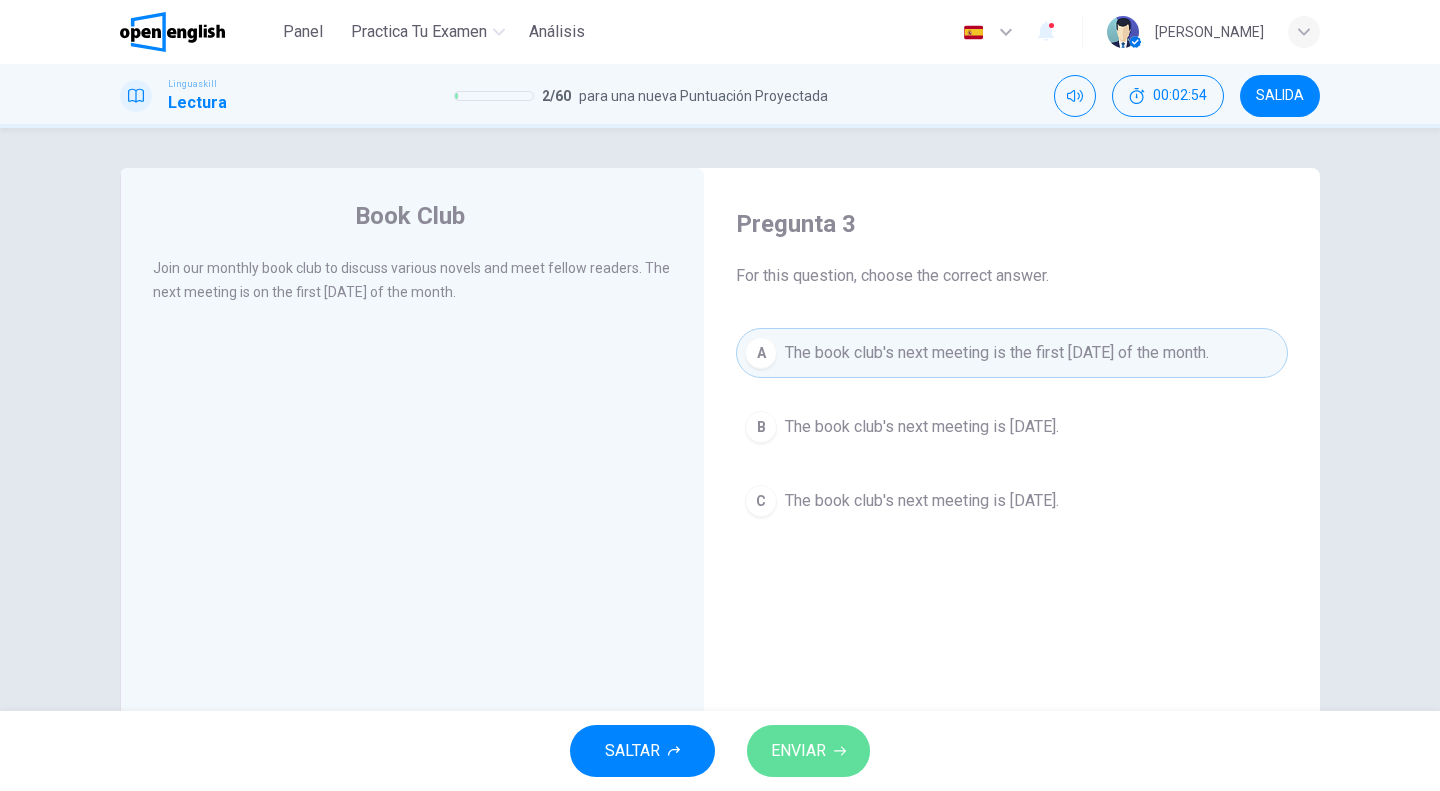 click on "ENVIAR" at bounding box center [798, 751] 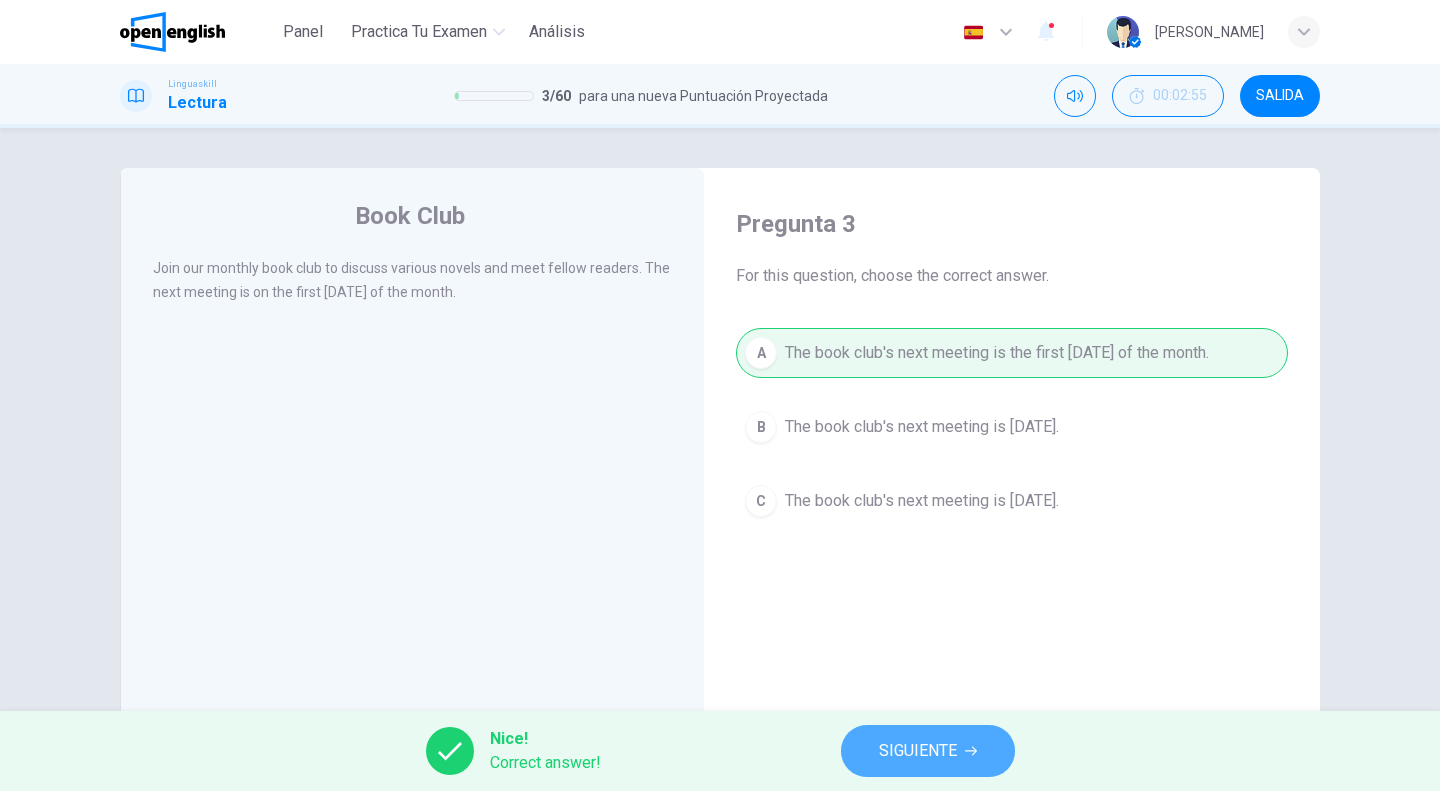 click on "SIGUIENTE" at bounding box center [918, 751] 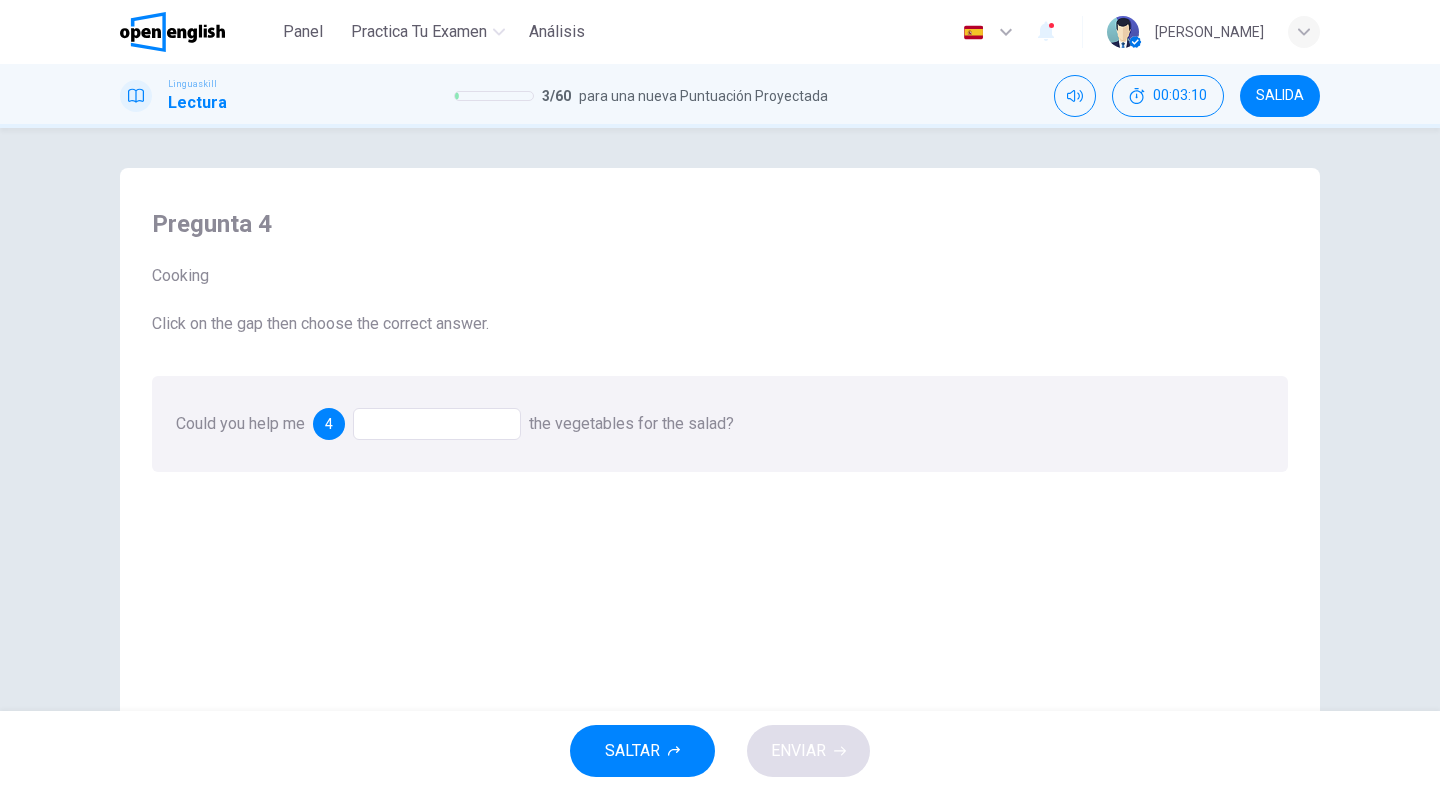 click at bounding box center (437, 424) 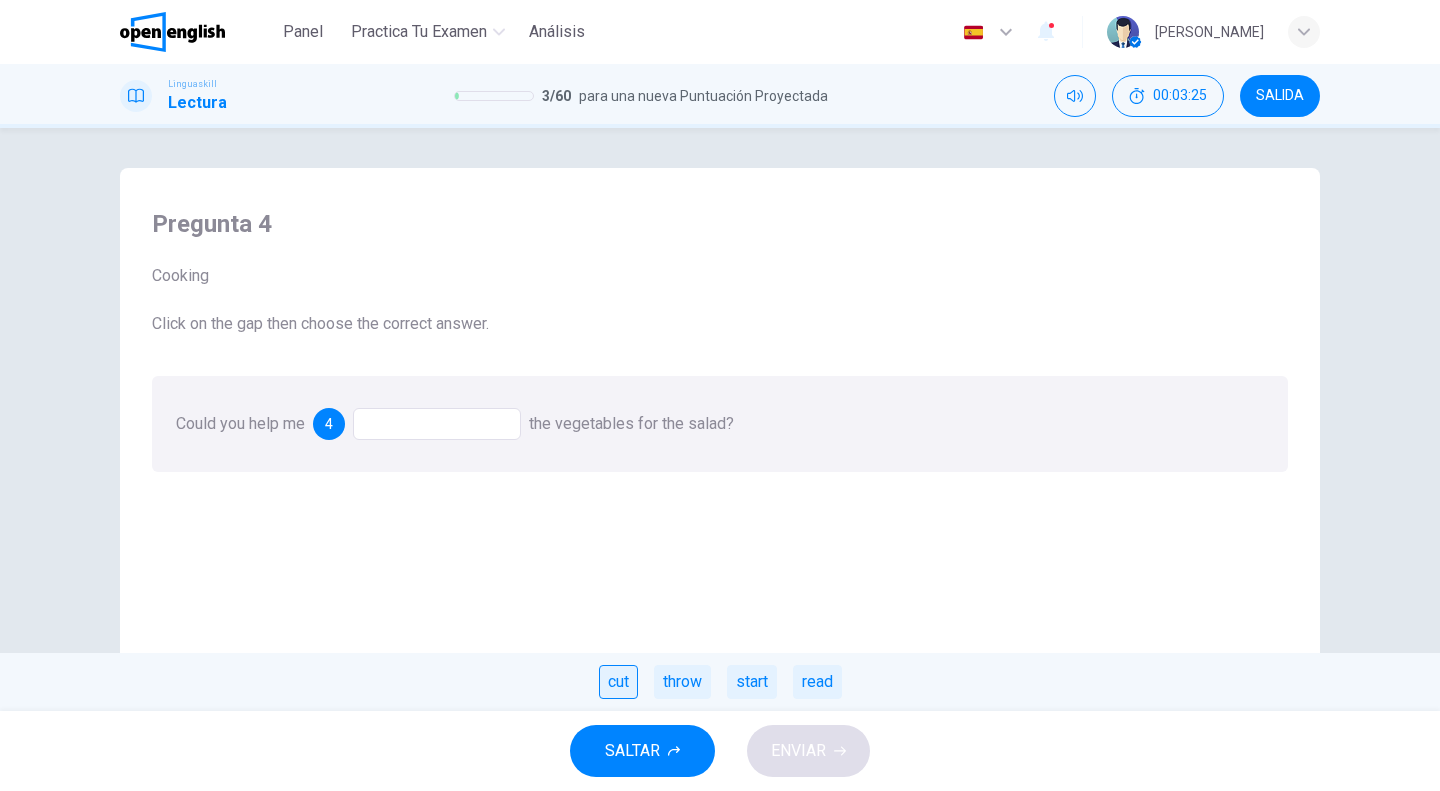 click on "cut" at bounding box center (618, 682) 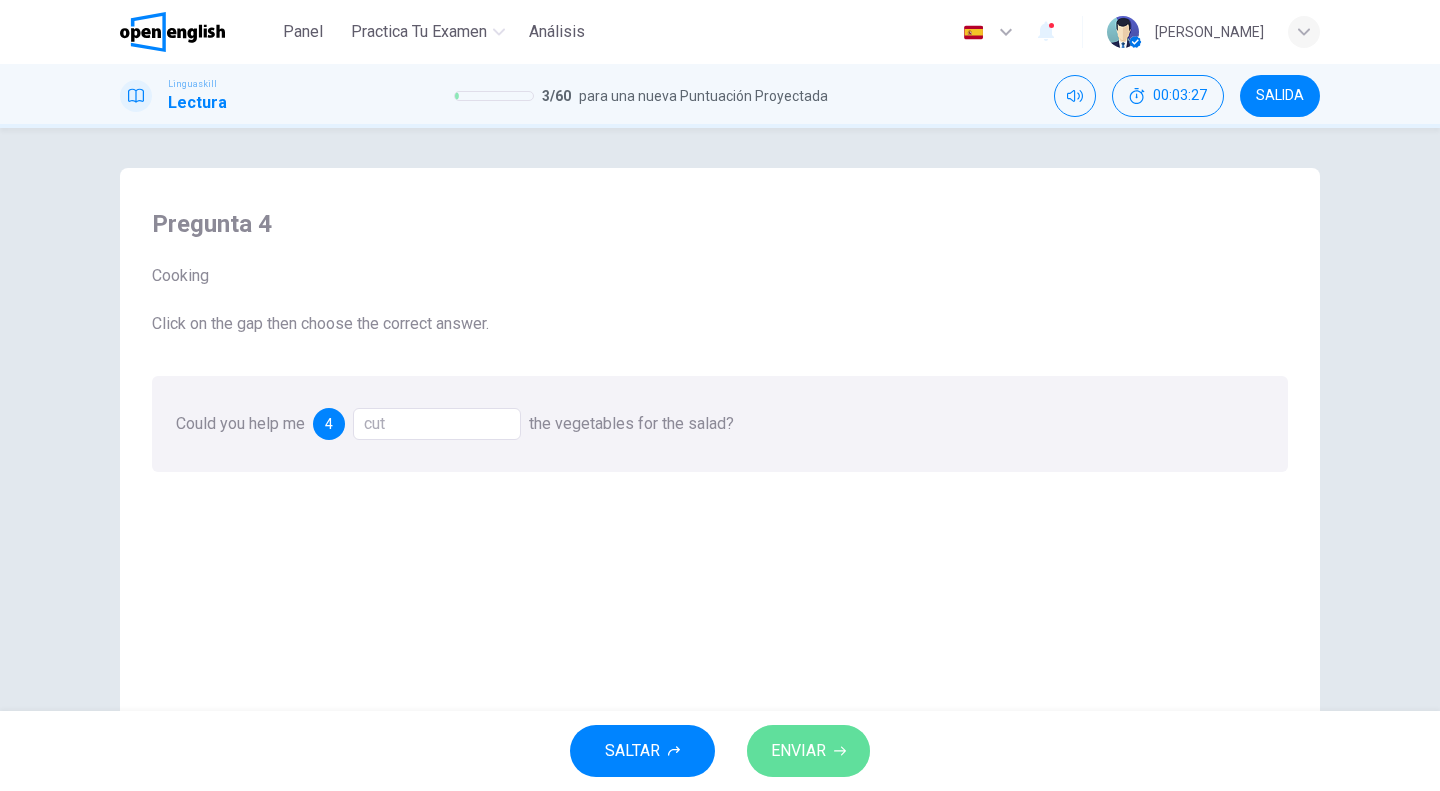 click on "ENVIAR" at bounding box center (798, 751) 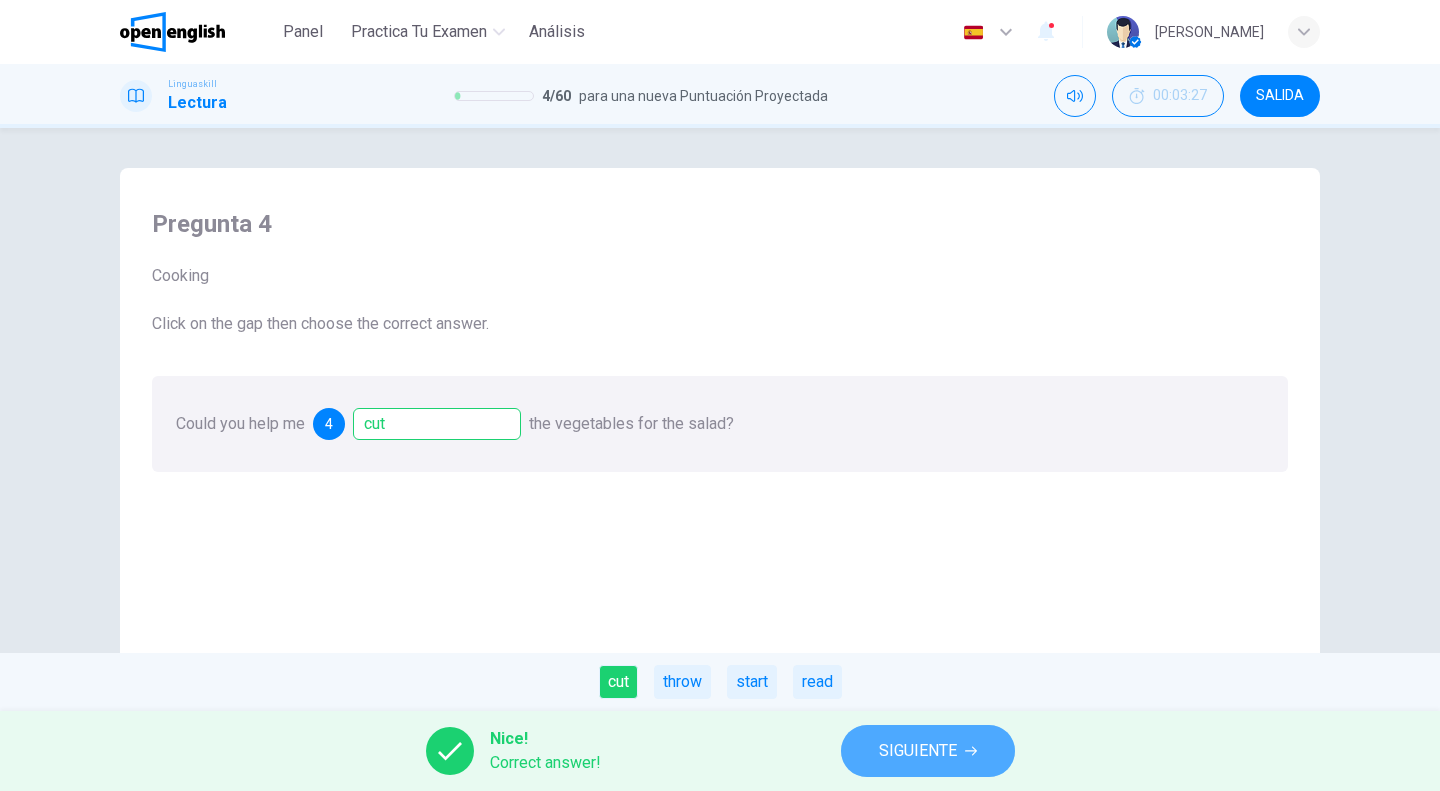 click on "SIGUIENTE" at bounding box center (918, 751) 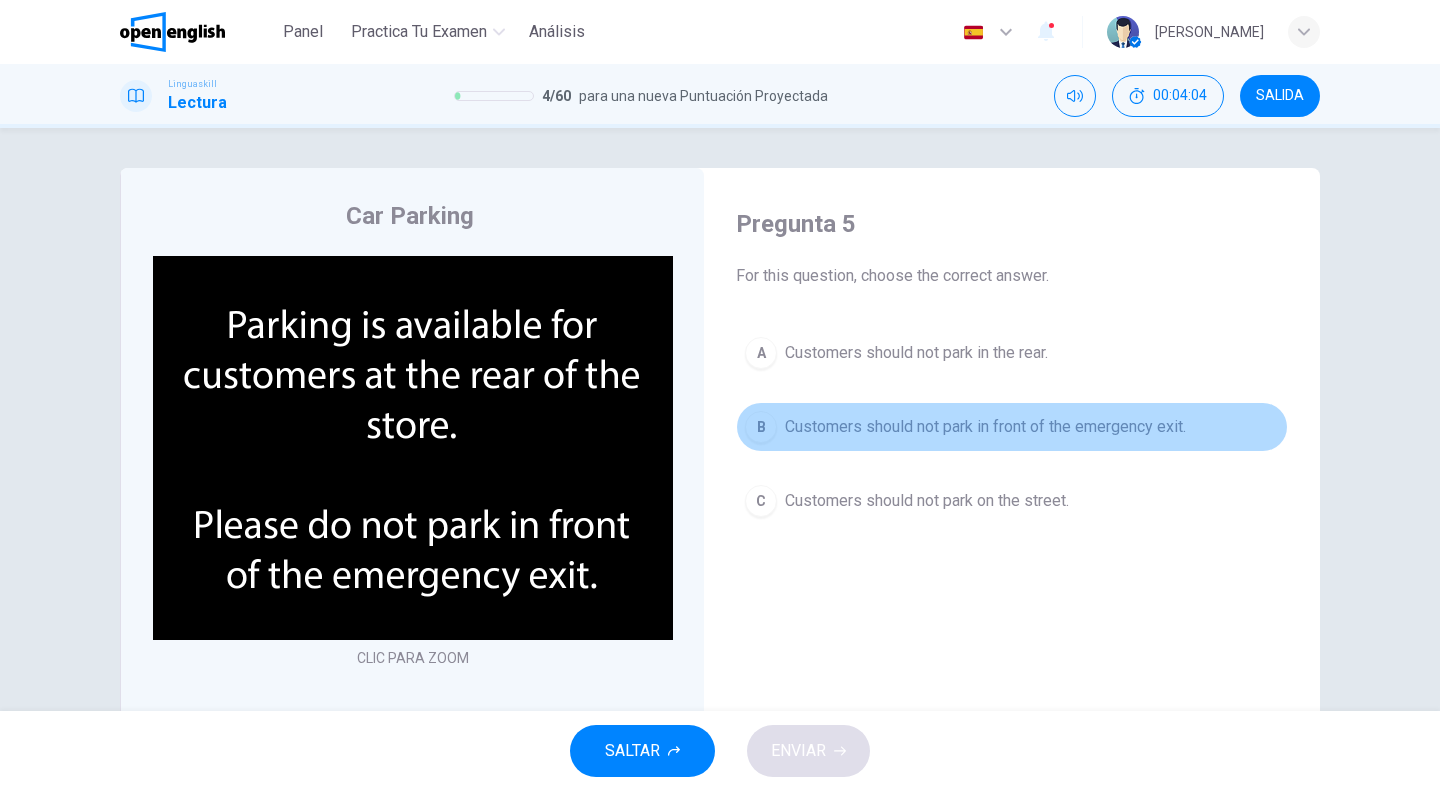 click on "Customers should not park in front of the emergency exit." at bounding box center [985, 427] 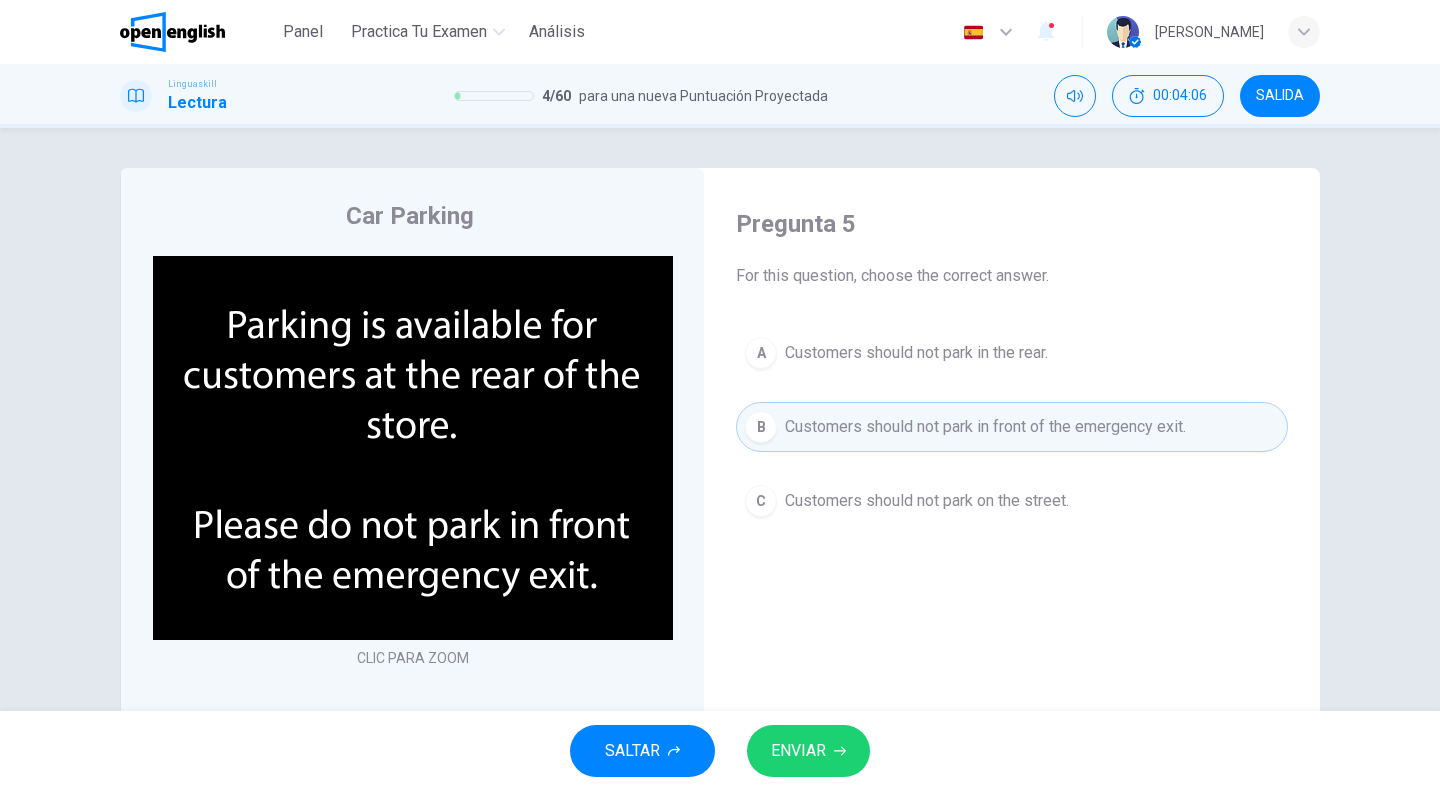 click on "ENVIAR" at bounding box center (798, 751) 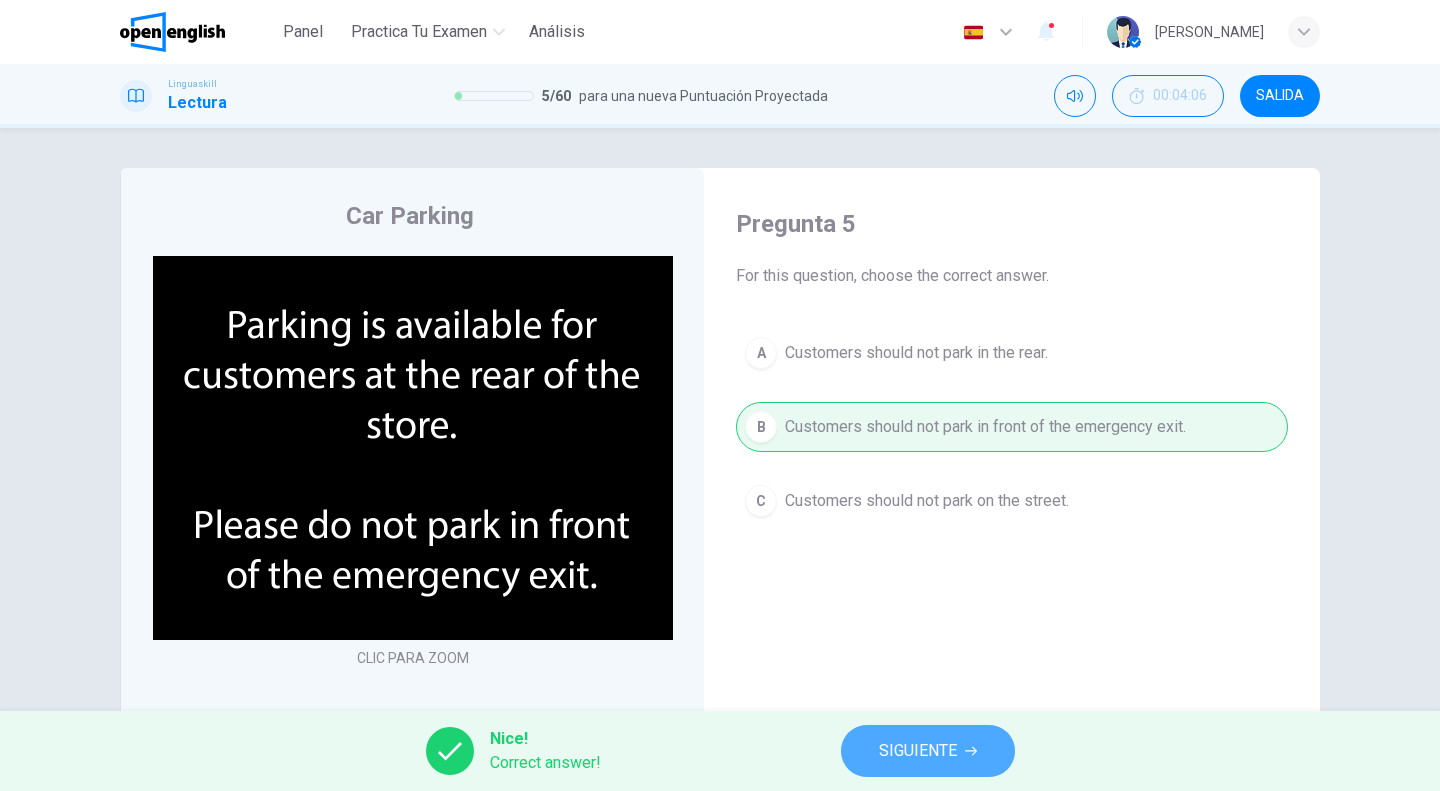 click on "SIGUIENTE" at bounding box center [918, 751] 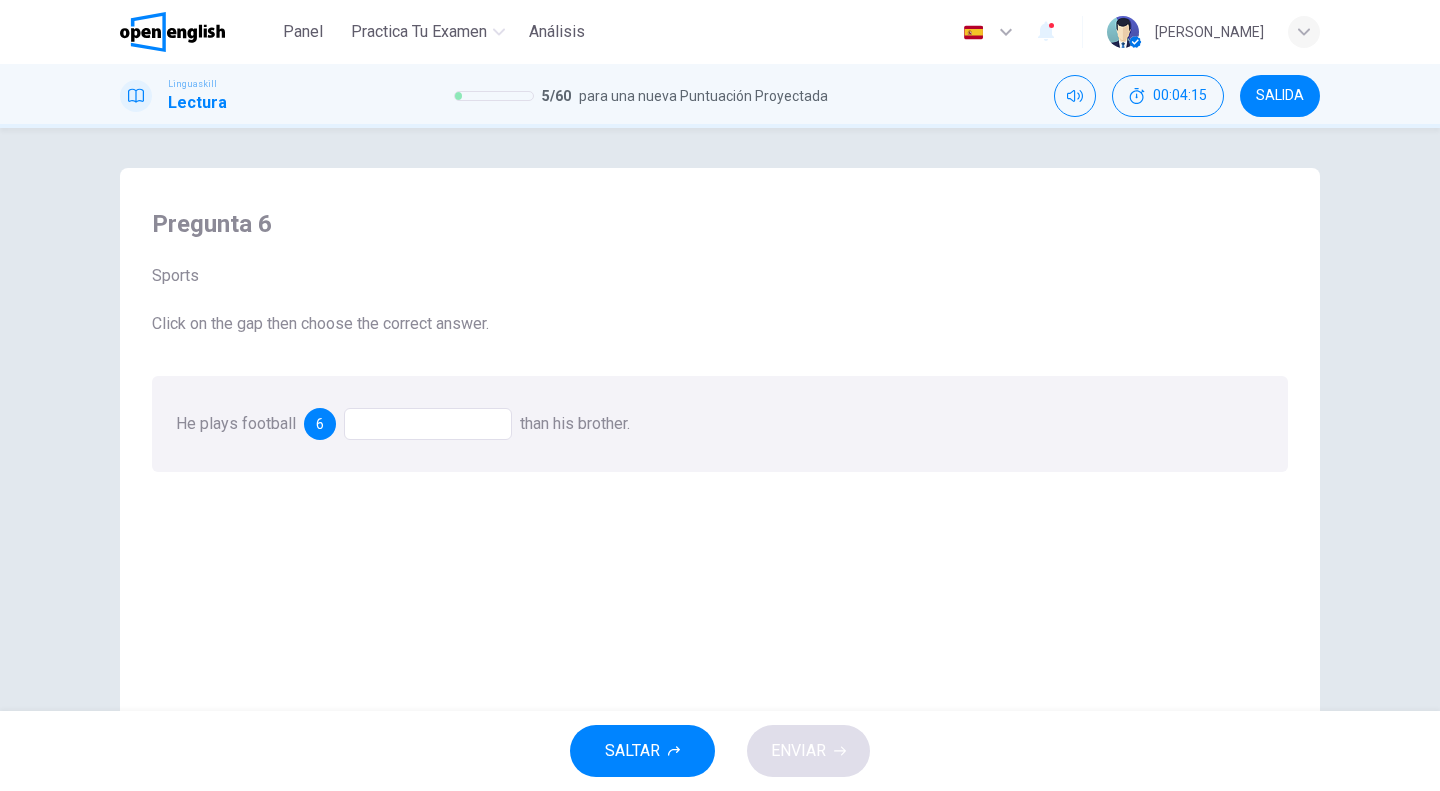 click at bounding box center (428, 424) 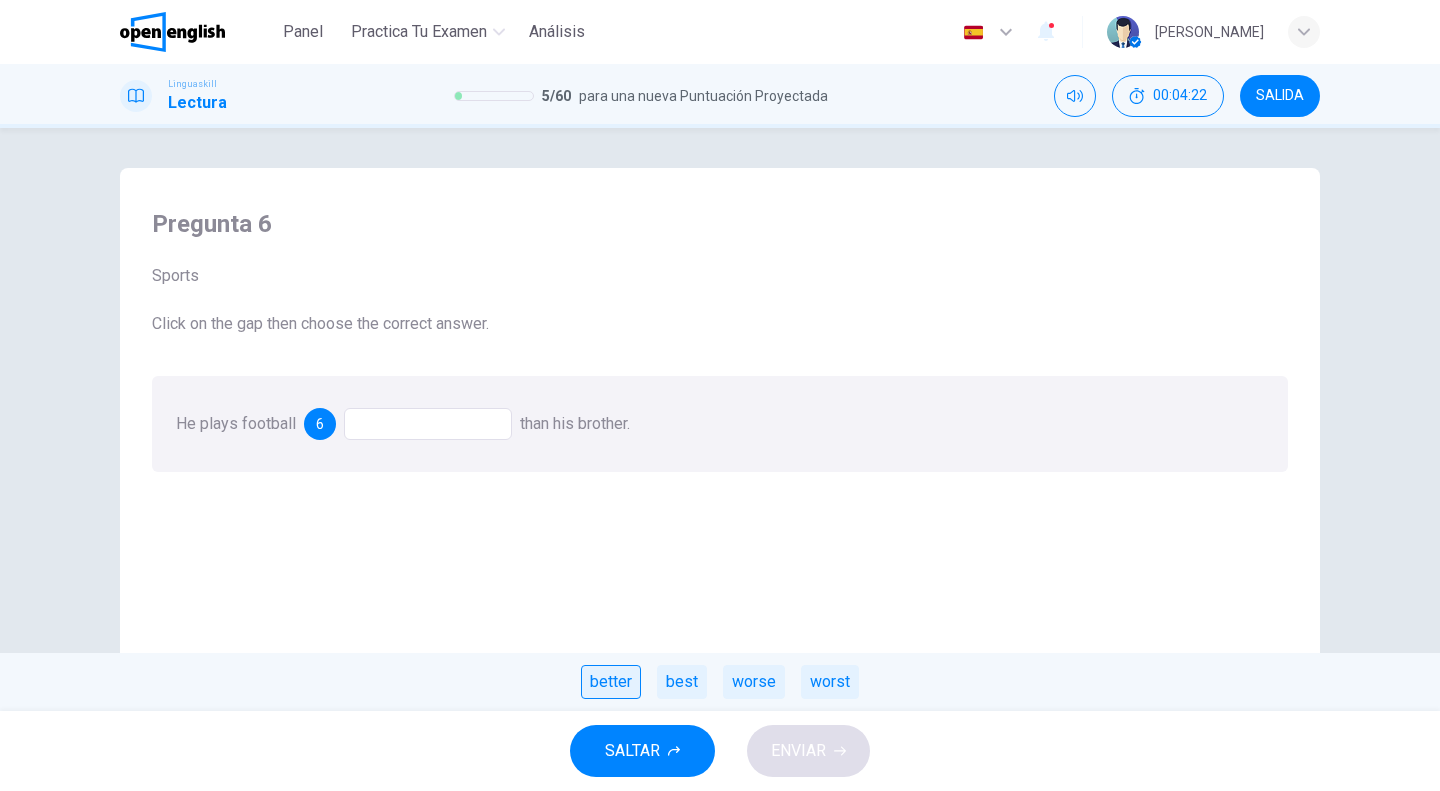 click on "better" at bounding box center [611, 682] 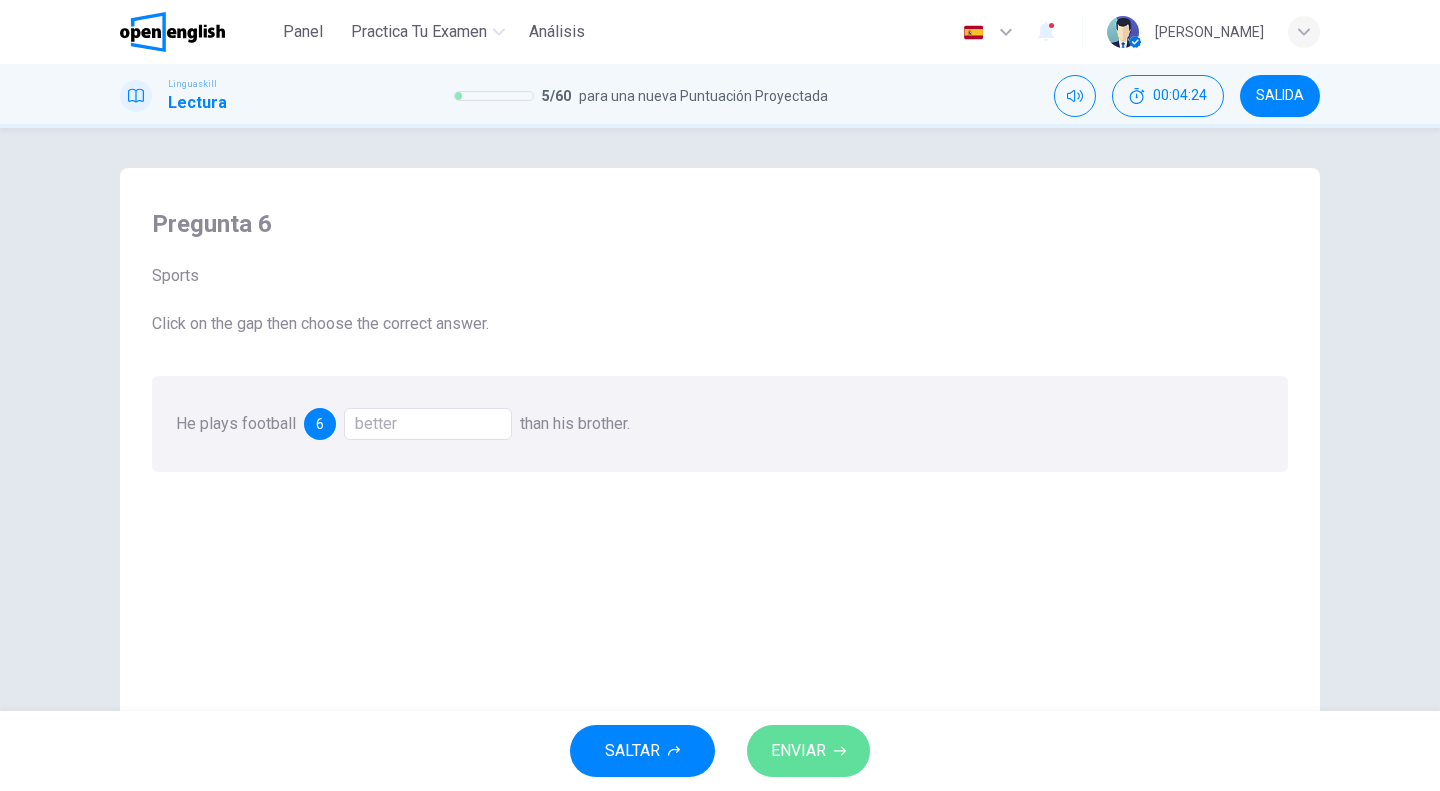 click 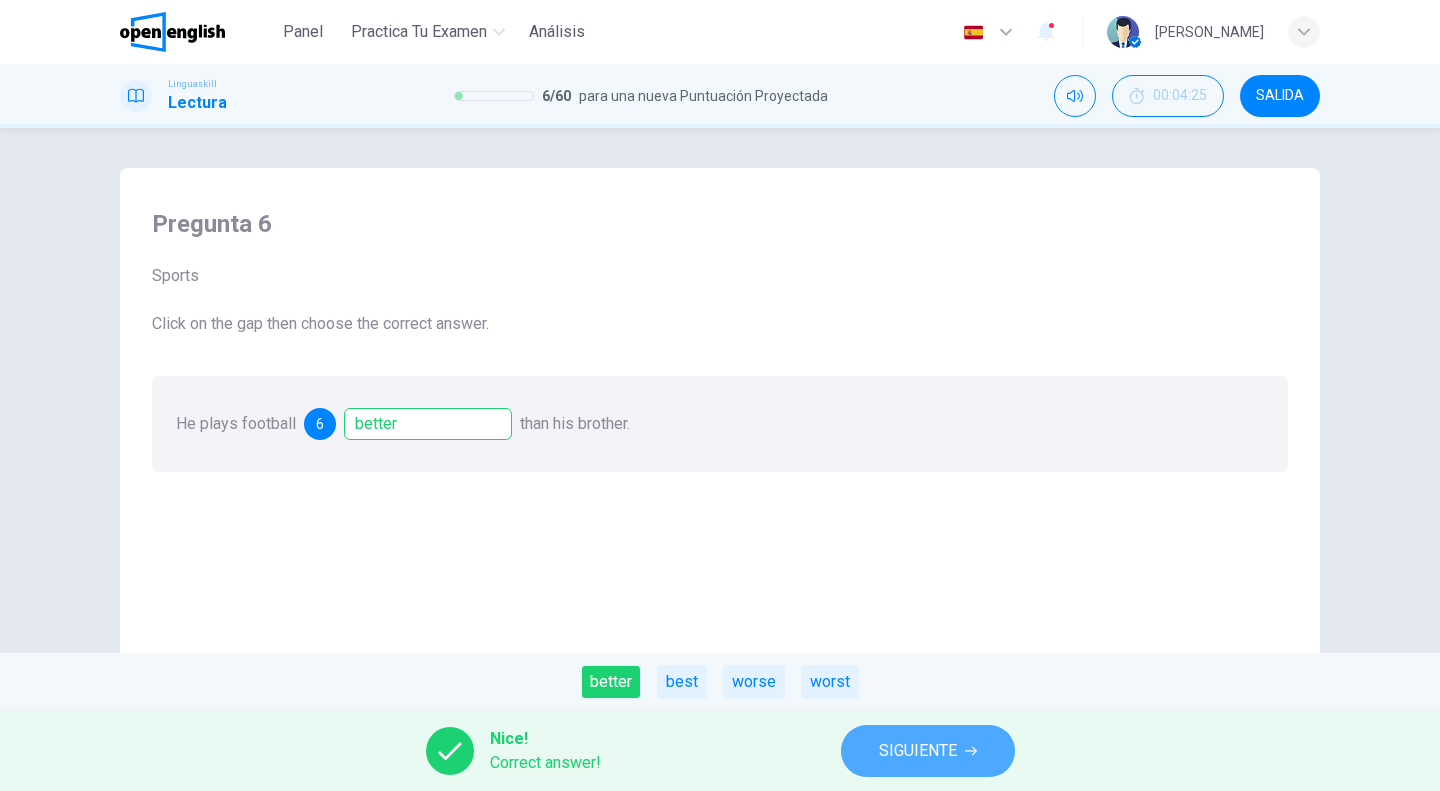 click on "SIGUIENTE" at bounding box center [918, 751] 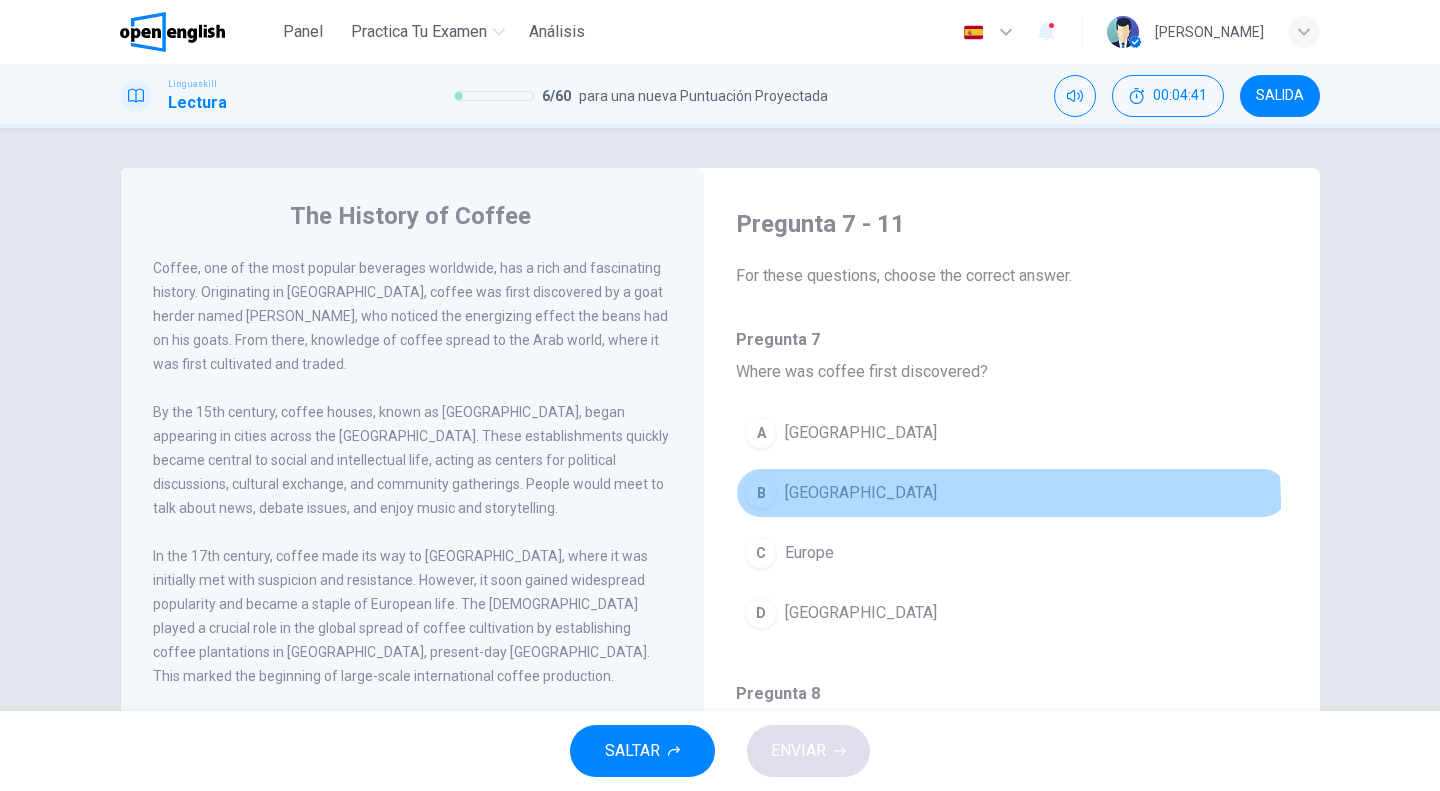 click on "B Ethiopia" at bounding box center (1012, 493) 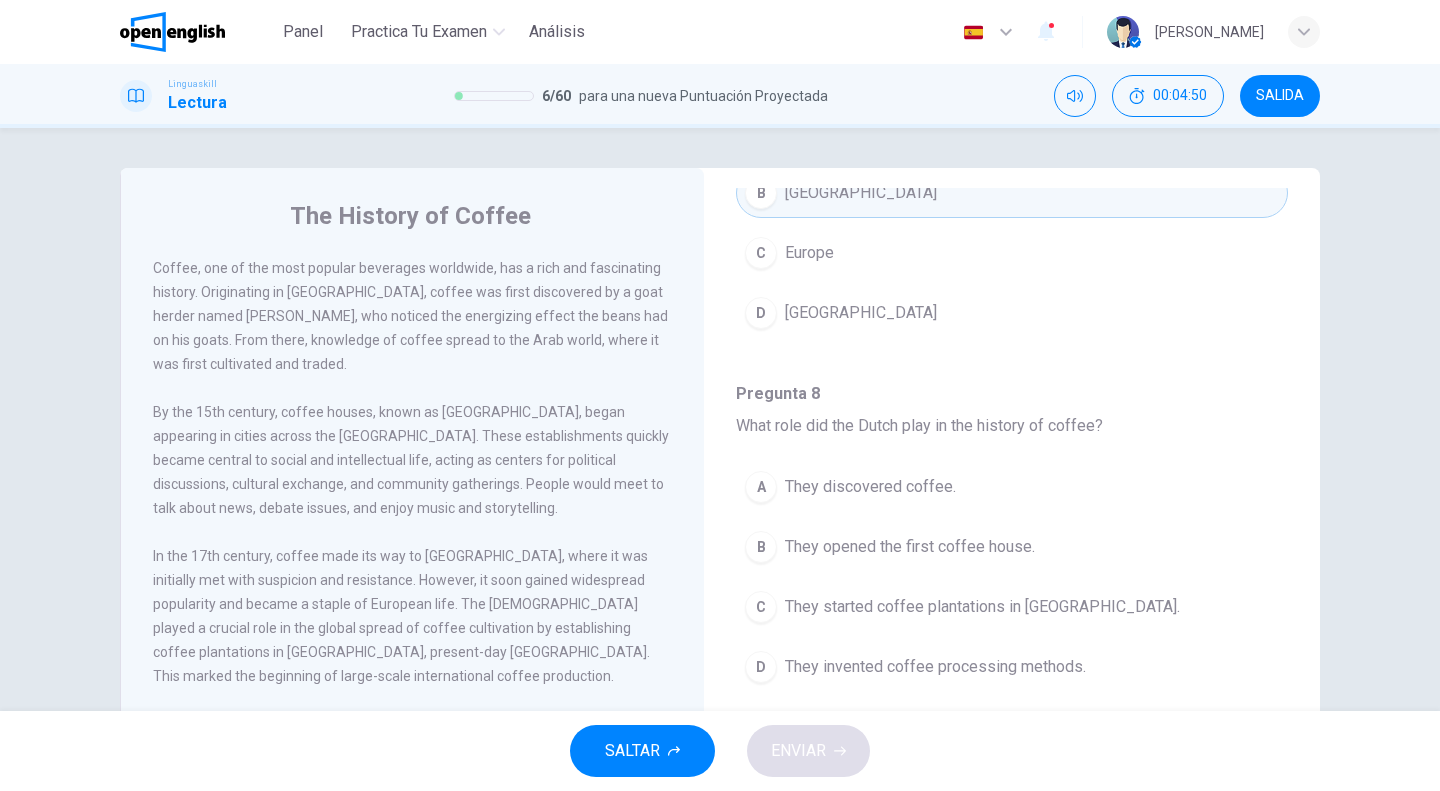 scroll, scrollTop: 400, scrollLeft: 0, axis: vertical 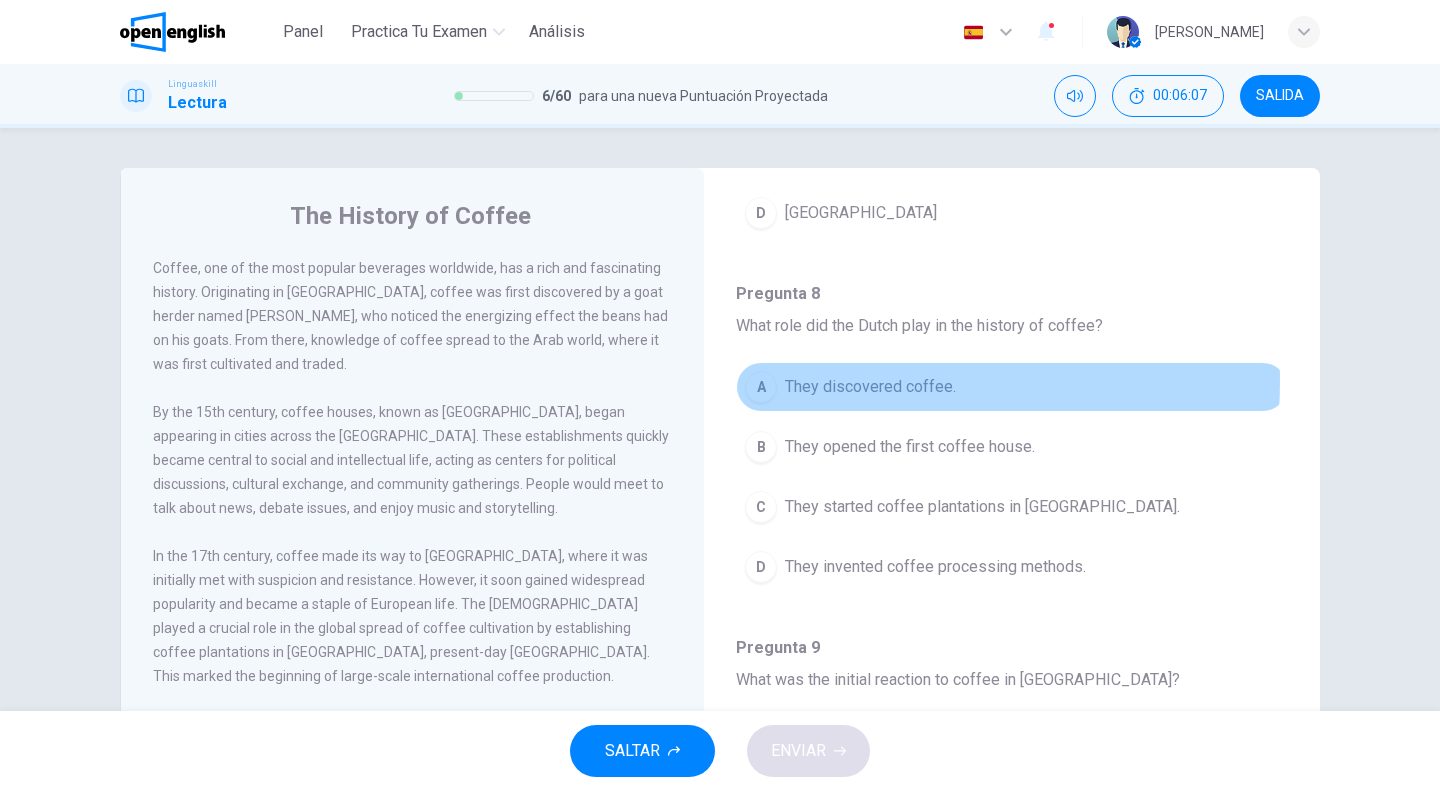 click on "They discovered coffee." at bounding box center [870, 387] 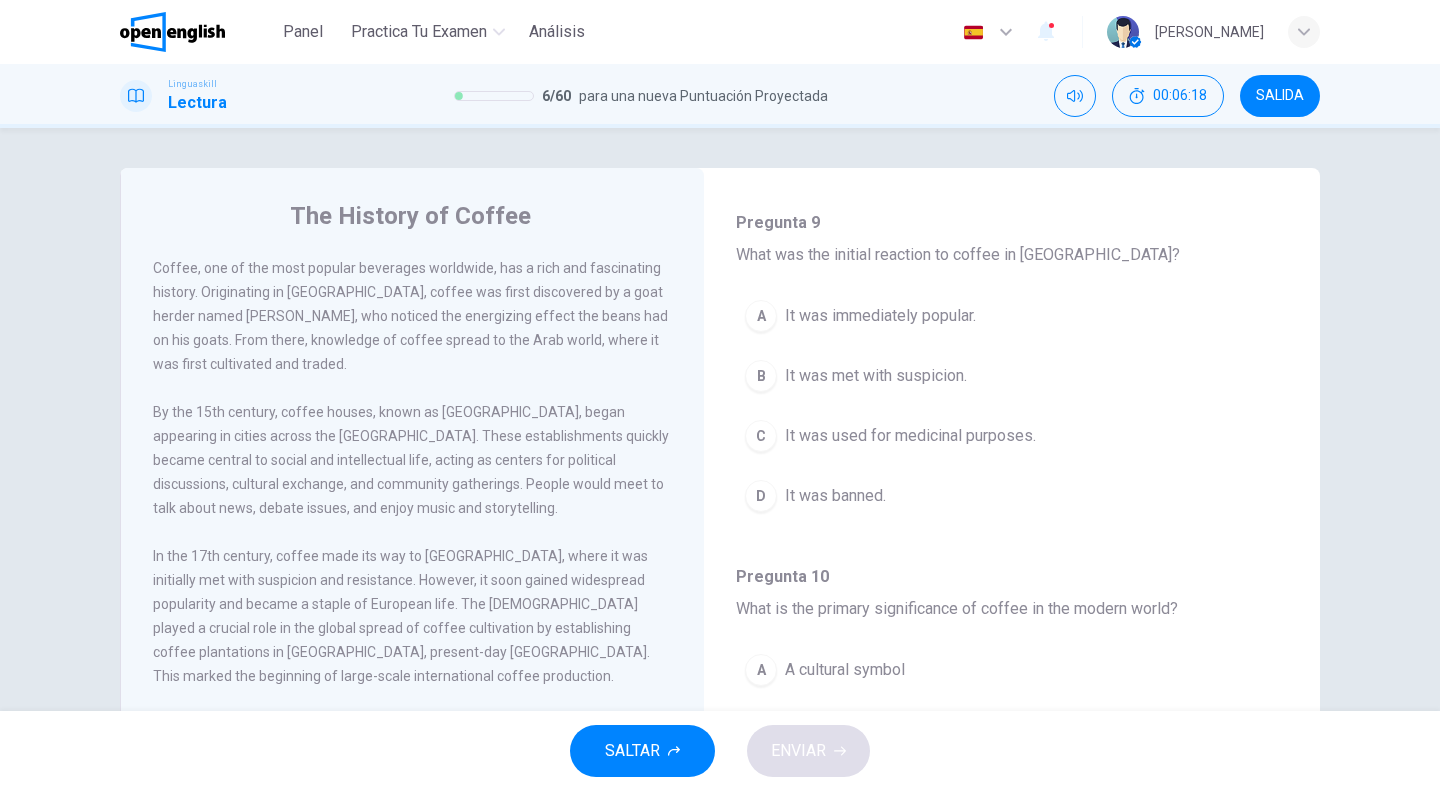scroll, scrollTop: 800, scrollLeft: 0, axis: vertical 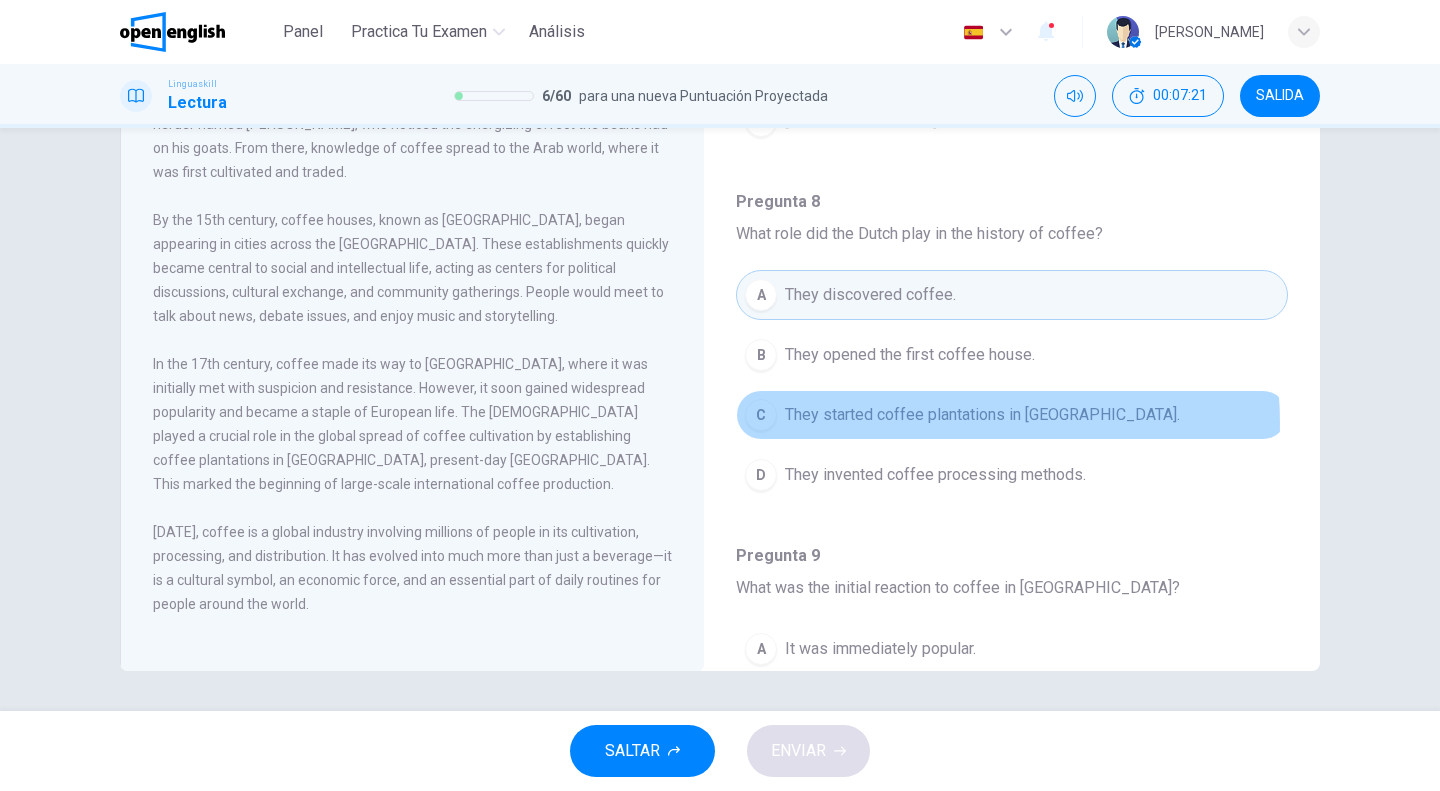 click on "They started coffee plantations in Java." at bounding box center (982, 415) 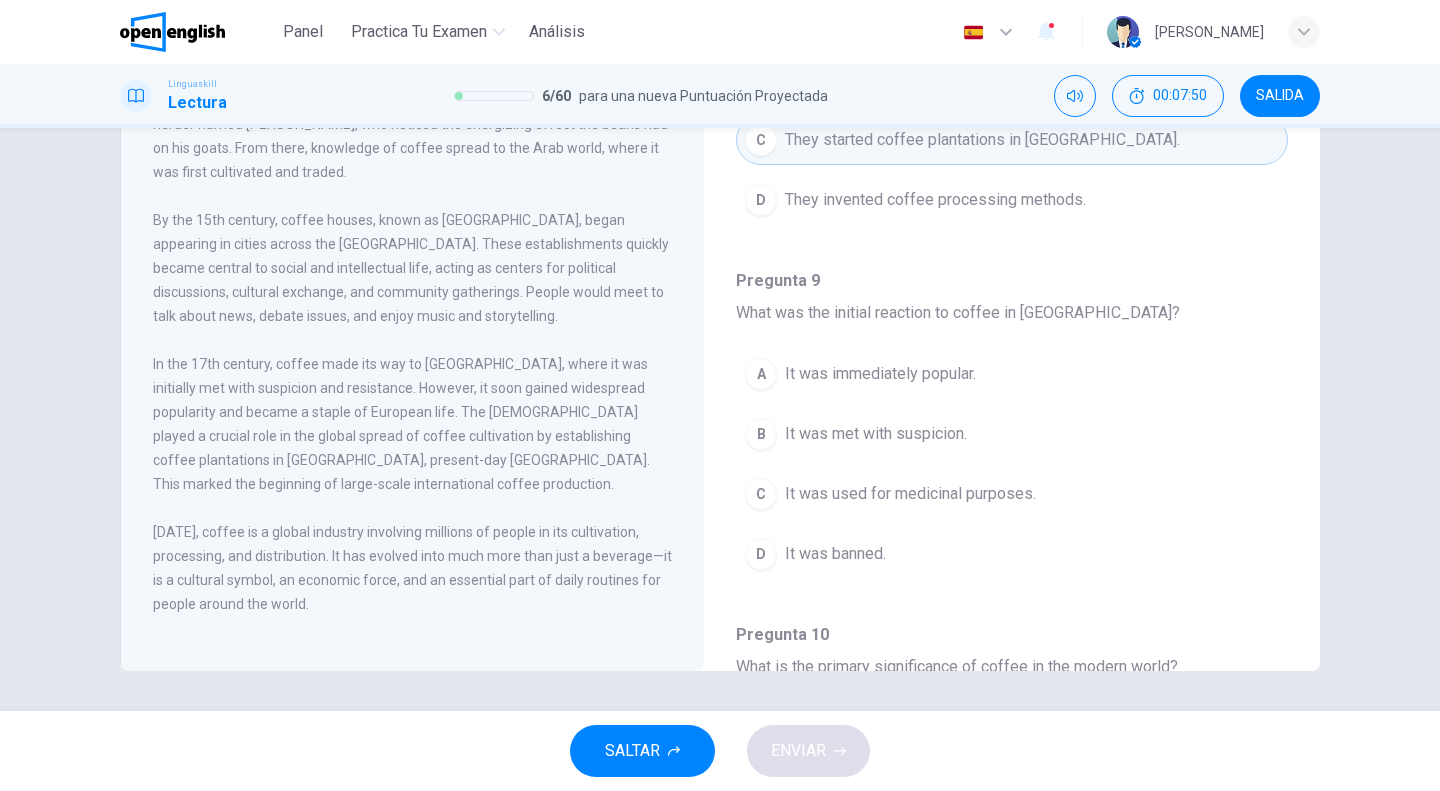 scroll, scrollTop: 600, scrollLeft: 0, axis: vertical 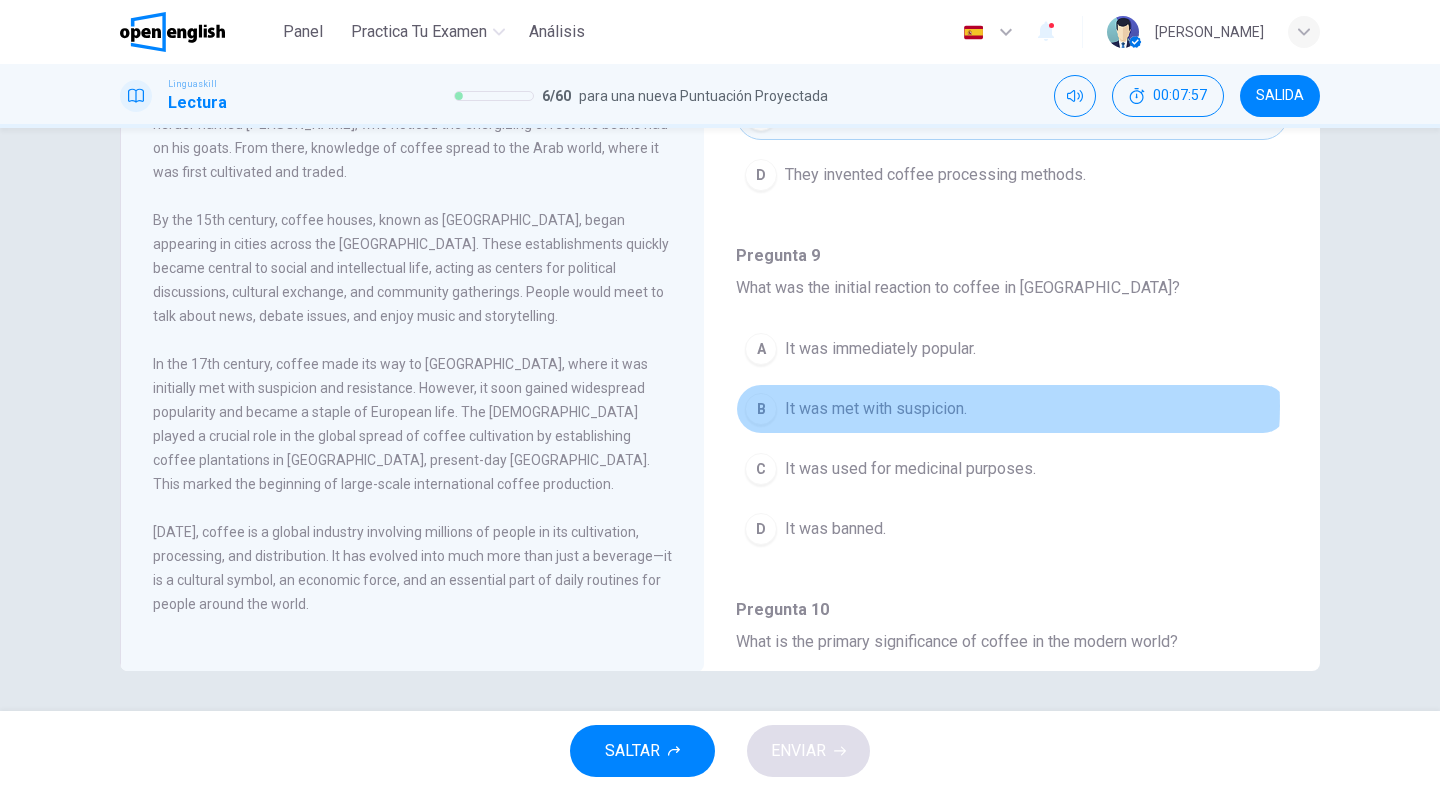 click on "It was met with suspicion." at bounding box center [876, 409] 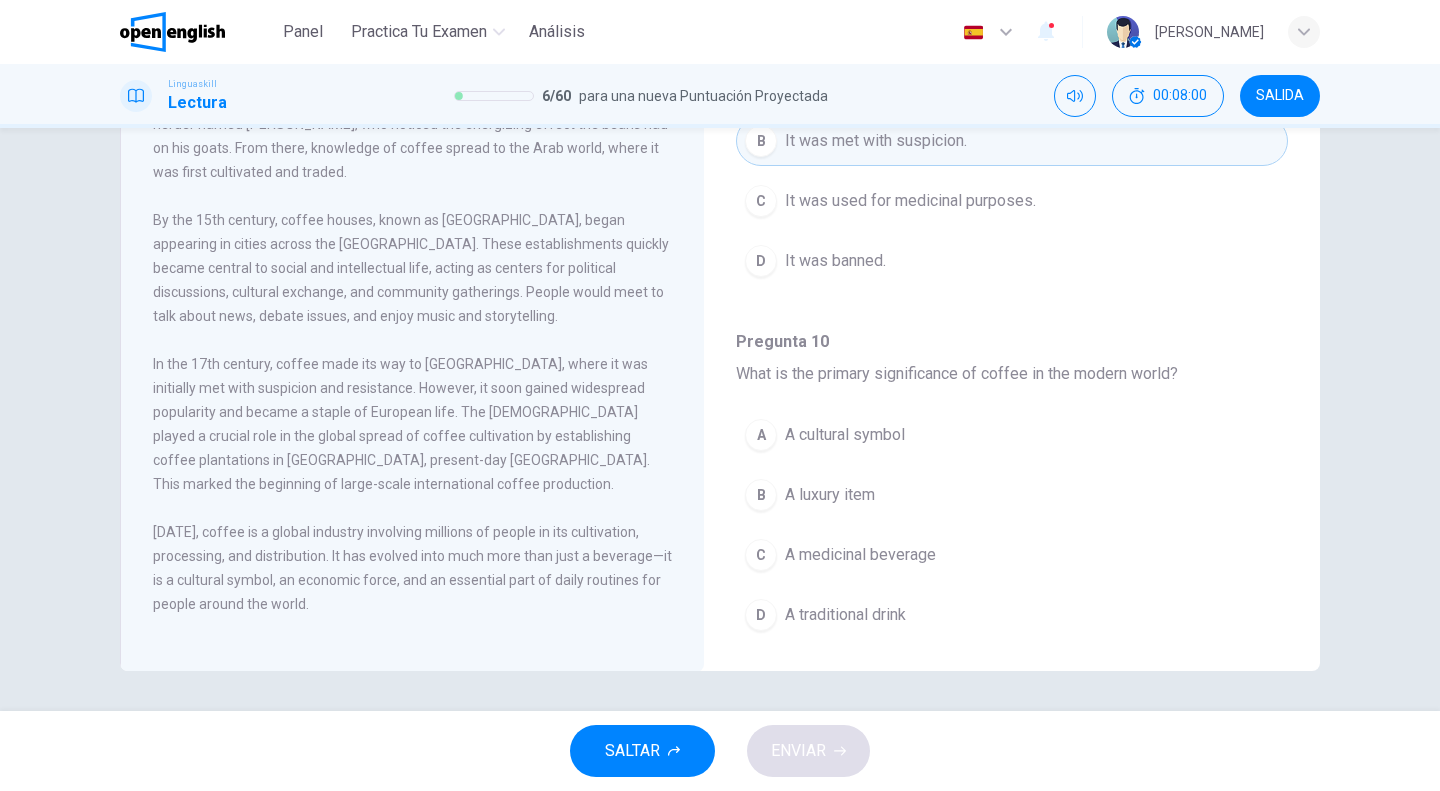 scroll, scrollTop: 900, scrollLeft: 0, axis: vertical 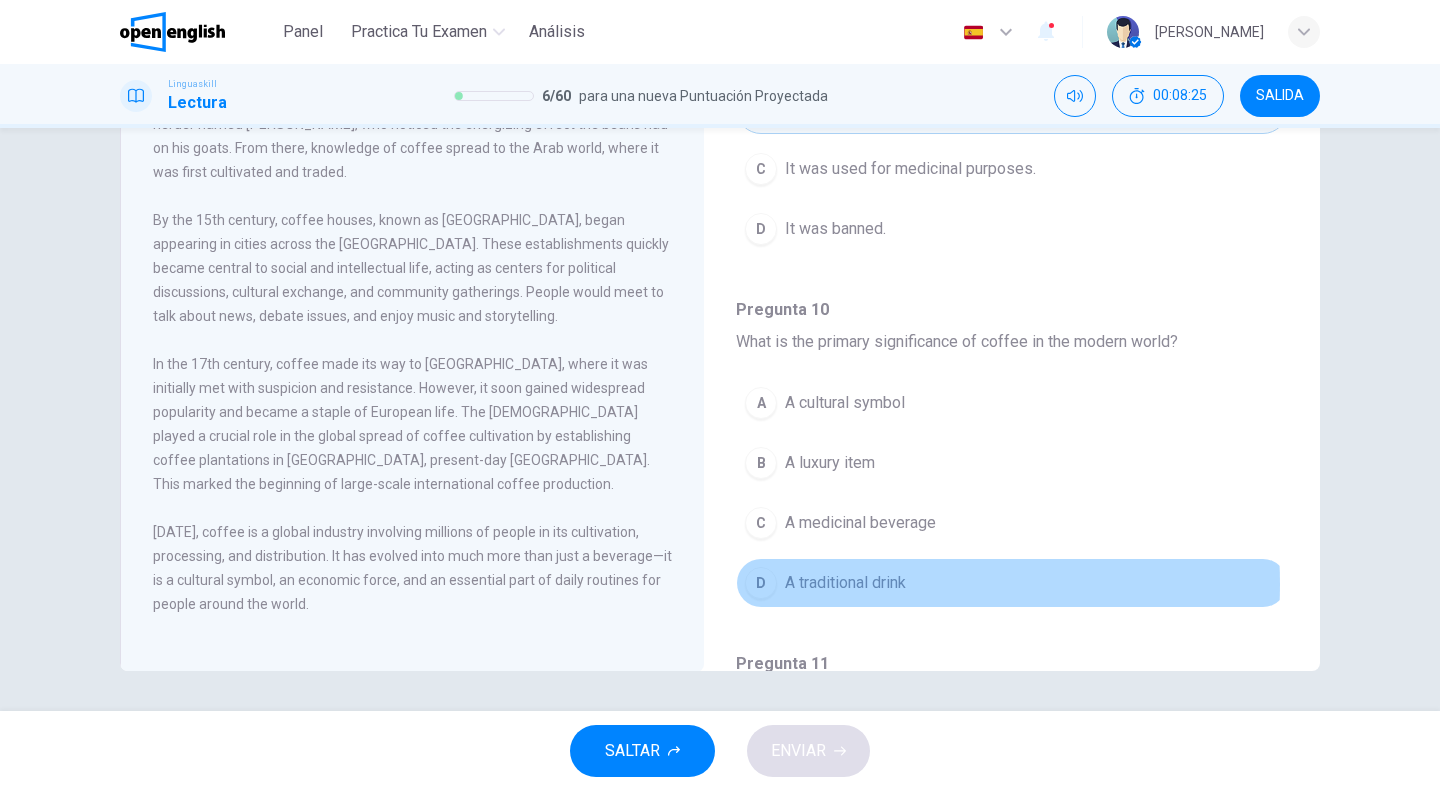 click on "A traditional drink" at bounding box center (845, 583) 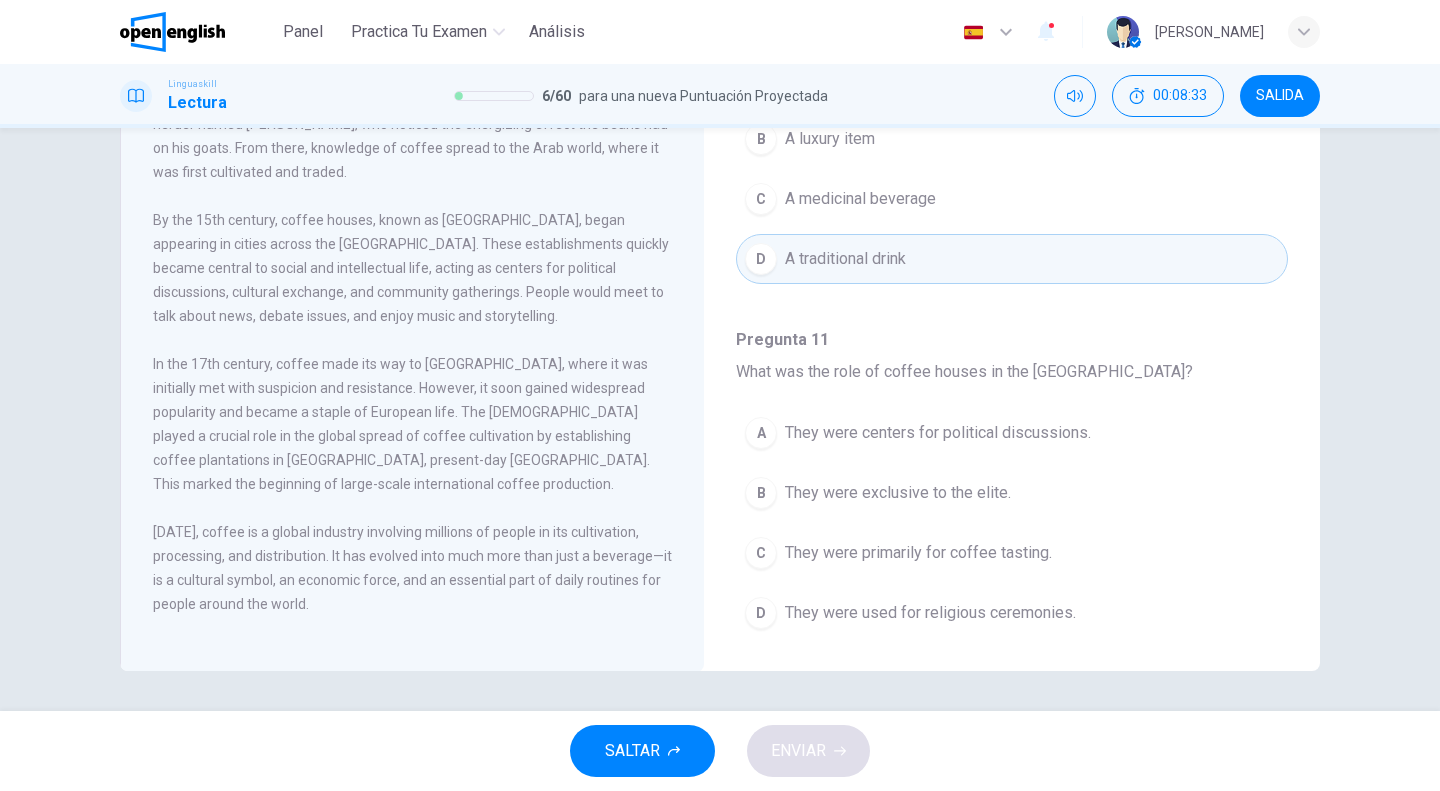 scroll, scrollTop: 1237, scrollLeft: 0, axis: vertical 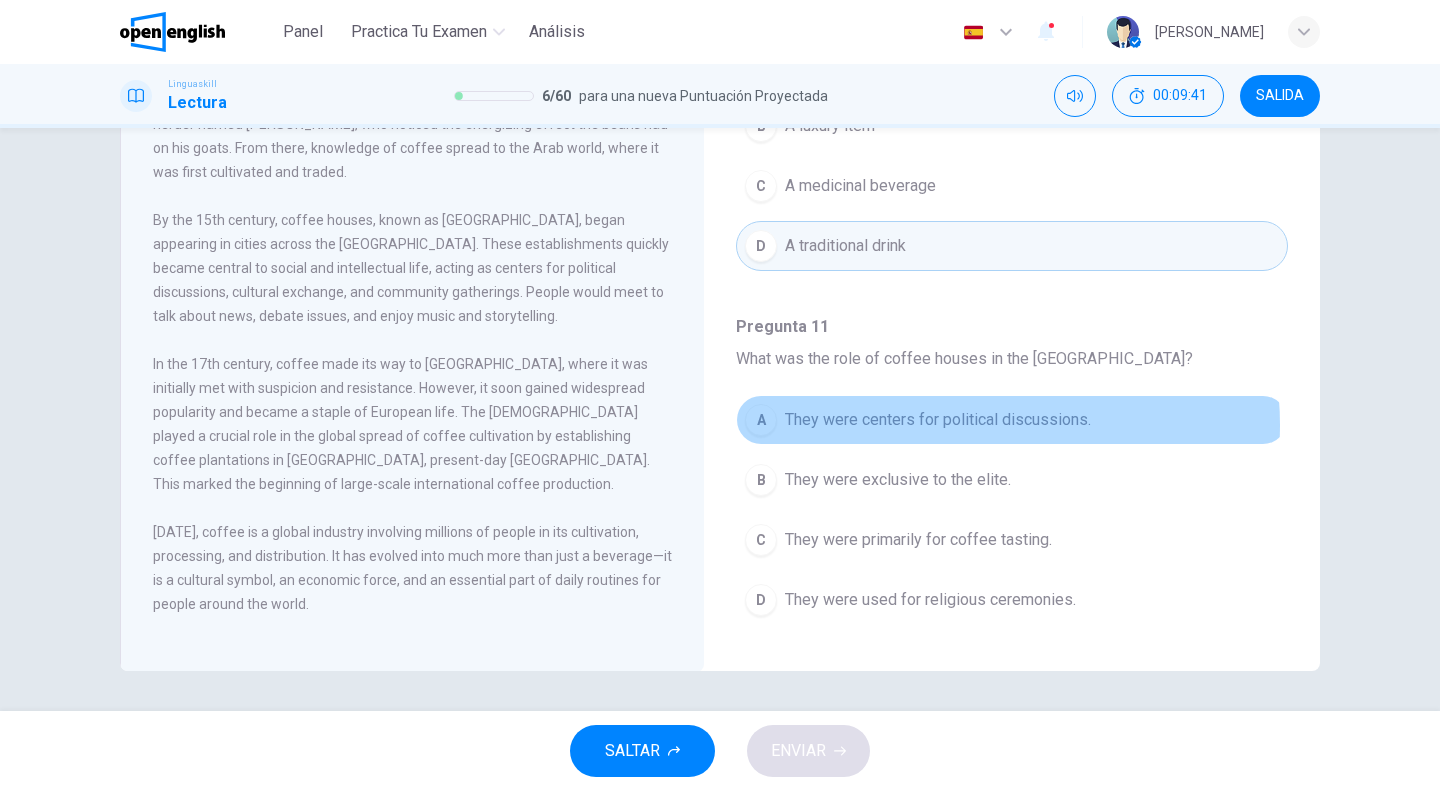 click on "They were centers for political discussions." at bounding box center (938, 420) 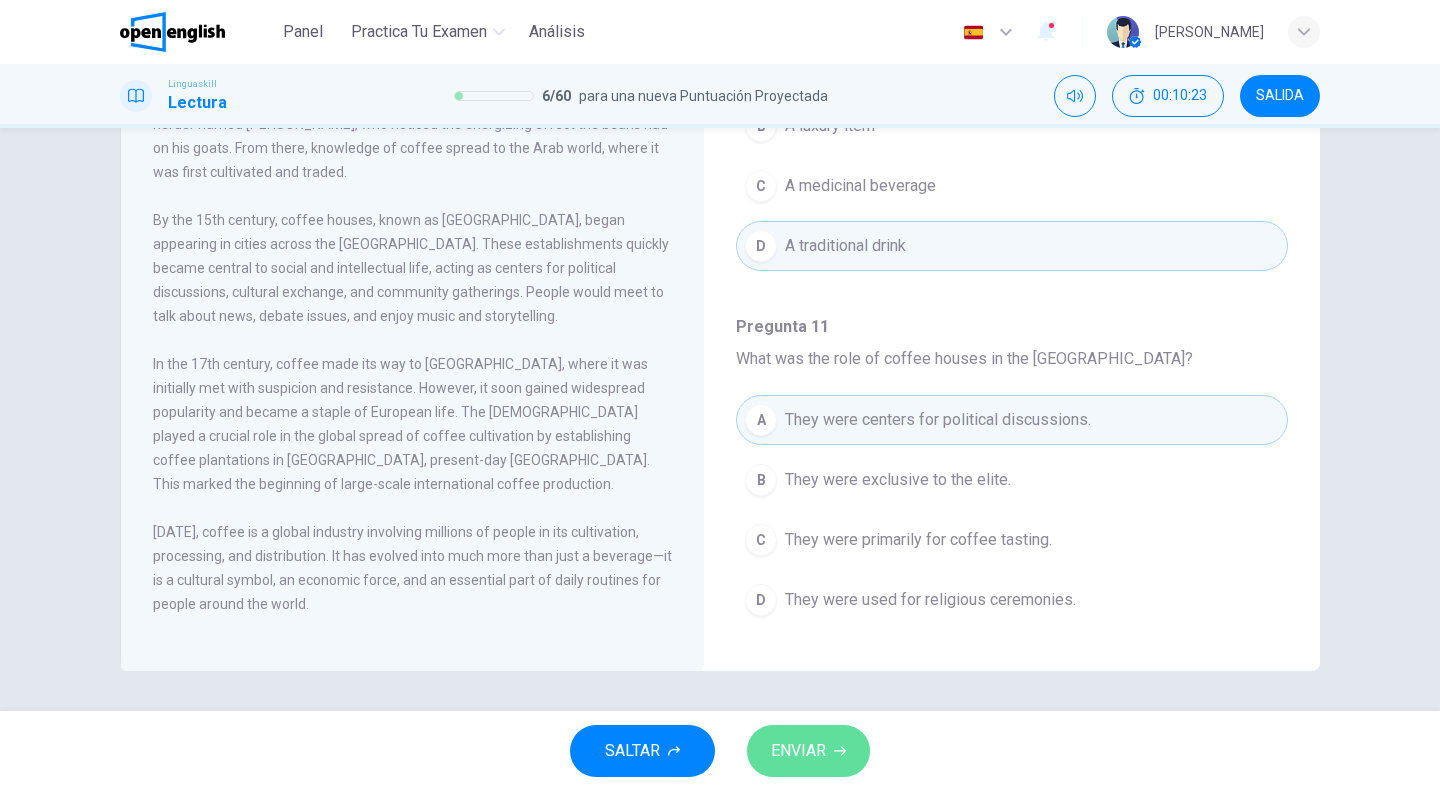 click on "ENVIAR" at bounding box center [798, 751] 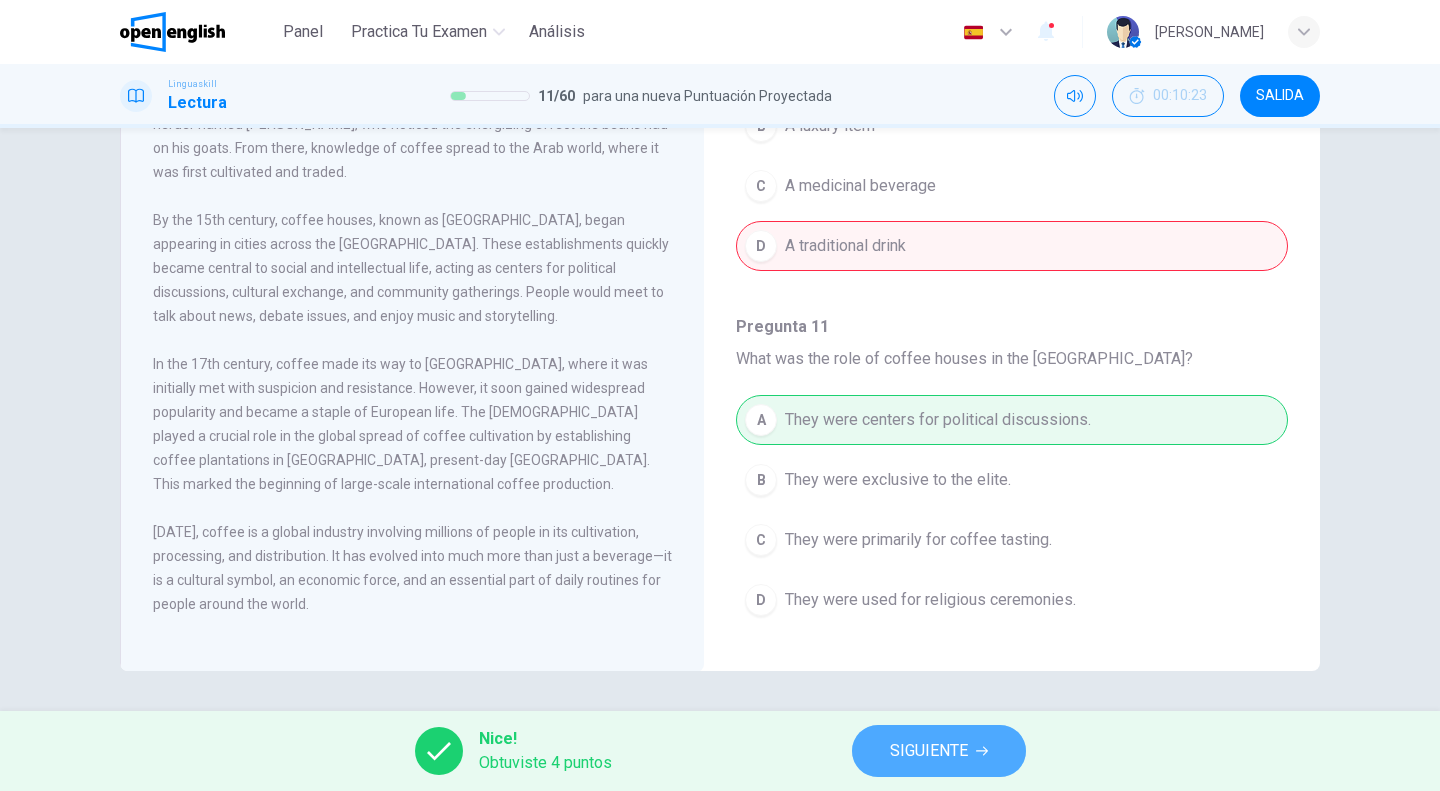click on "SIGUIENTE" at bounding box center (929, 751) 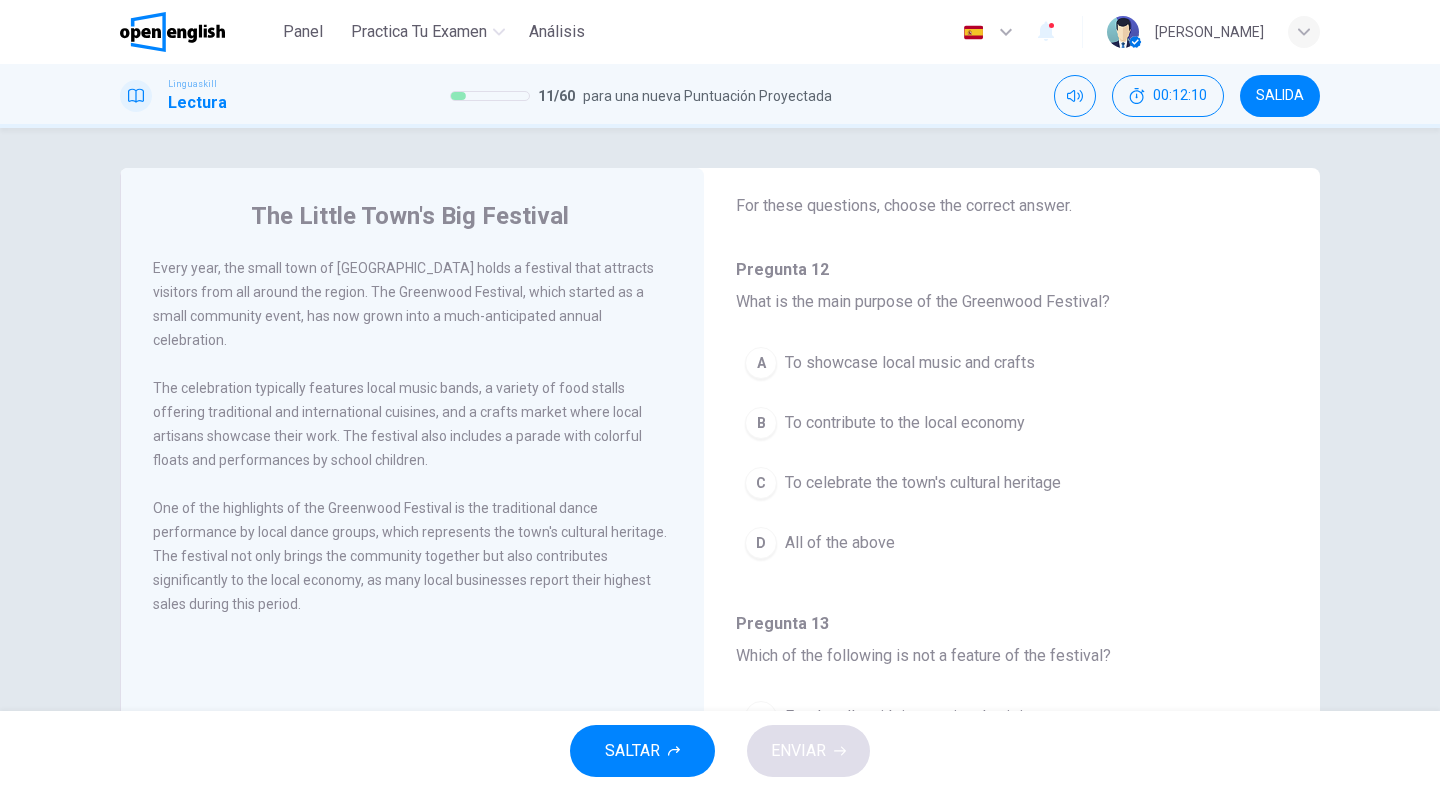 scroll, scrollTop: 100, scrollLeft: 0, axis: vertical 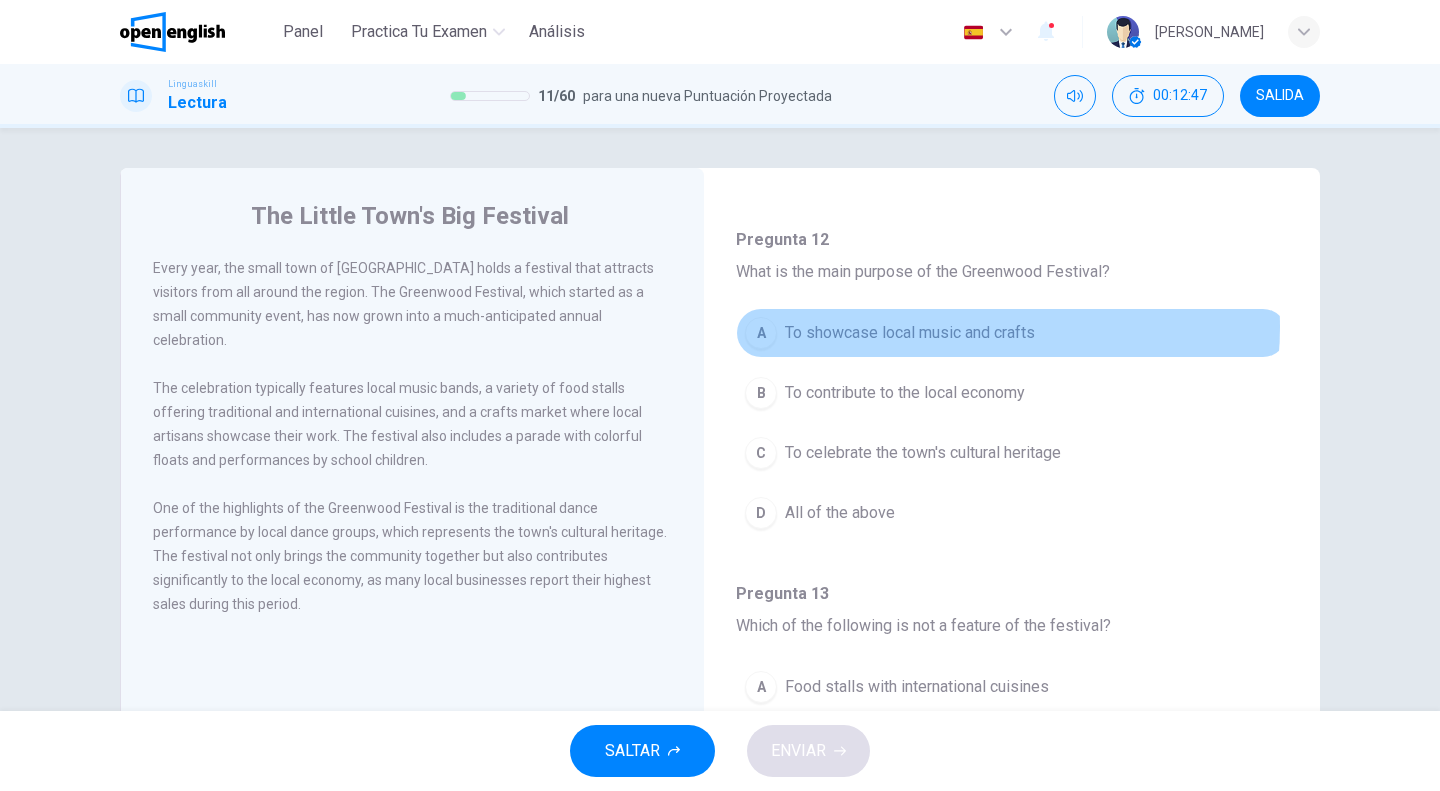click on "To showcase local music and crafts" at bounding box center (910, 333) 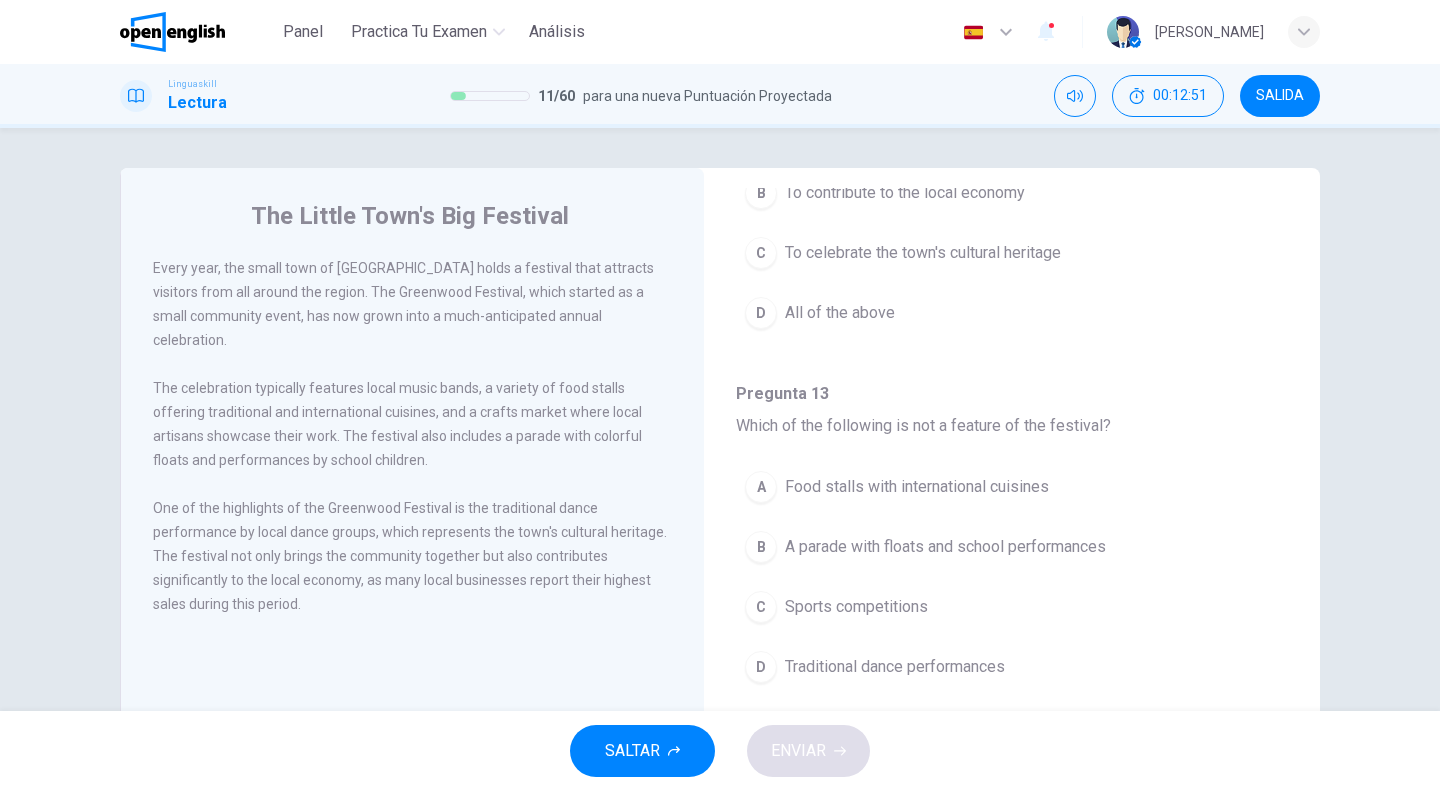 scroll, scrollTop: 400, scrollLeft: 0, axis: vertical 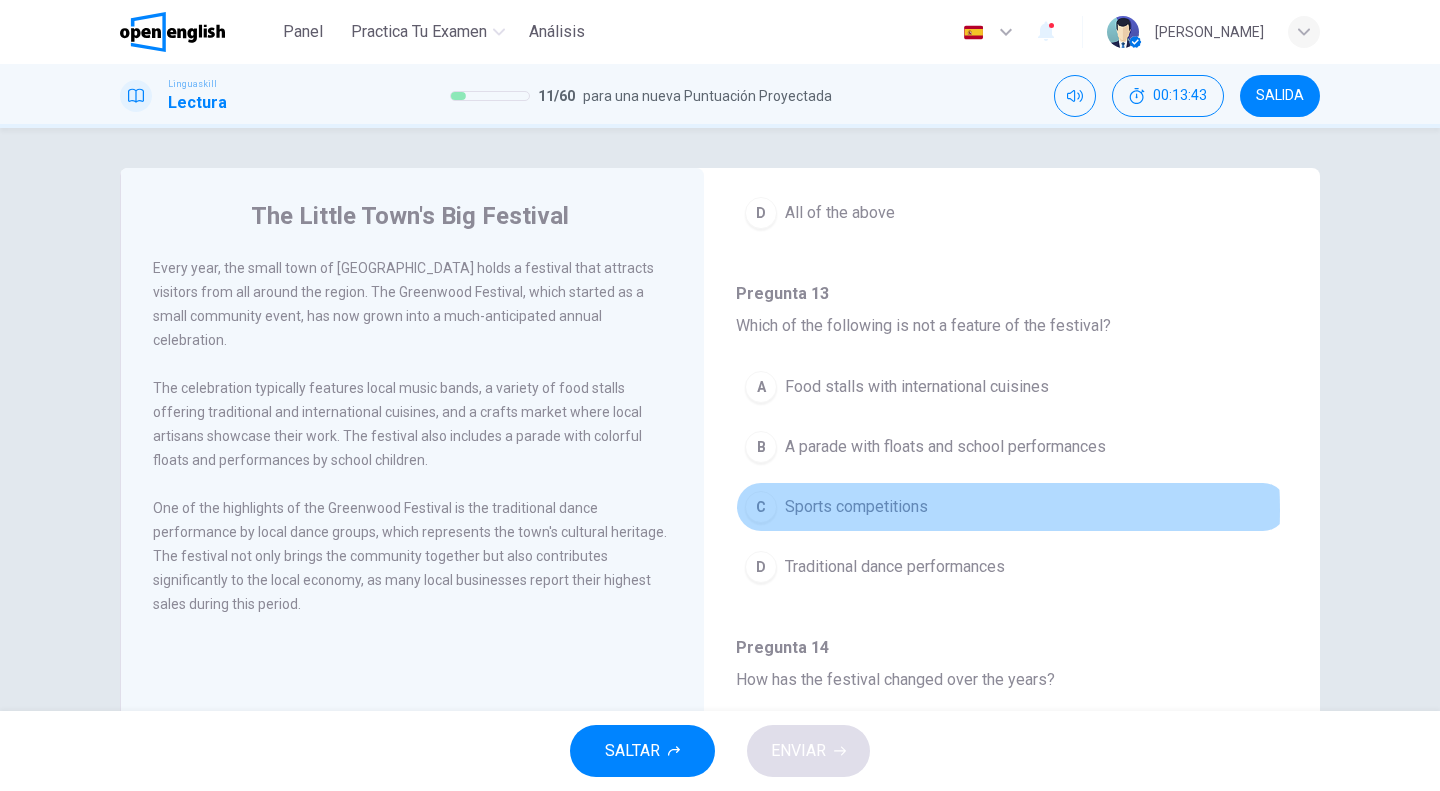 click on "Sports competitions" at bounding box center (856, 507) 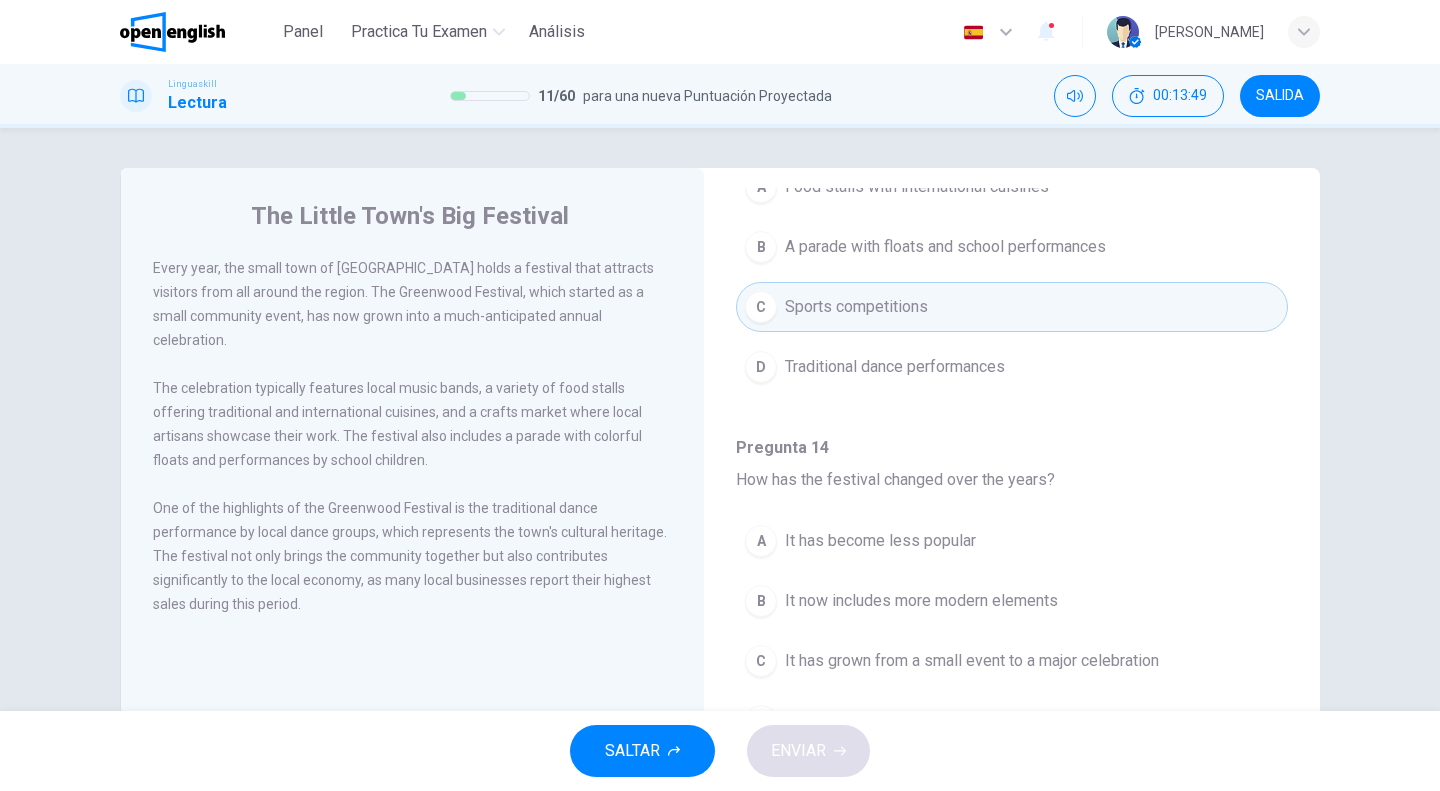 scroll, scrollTop: 800, scrollLeft: 0, axis: vertical 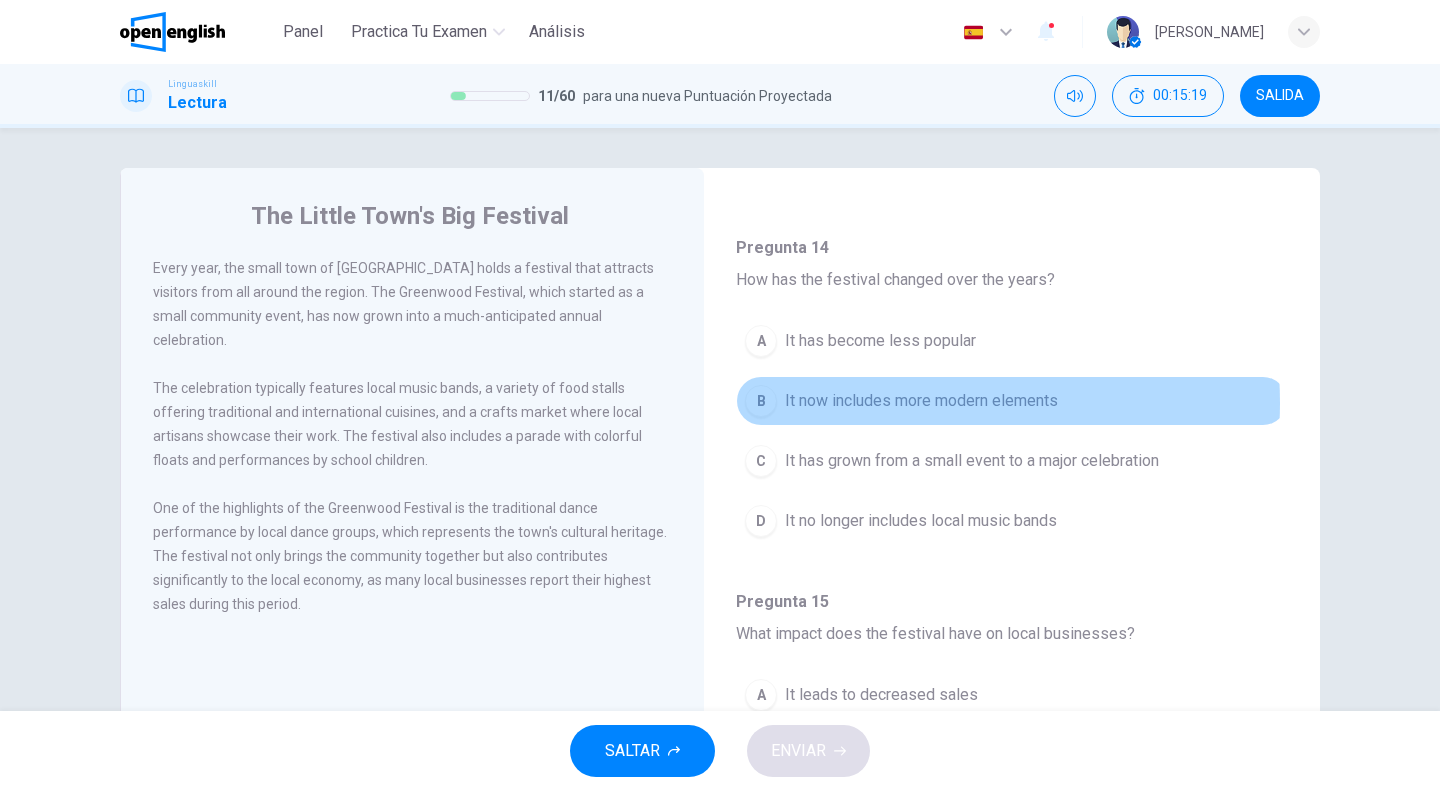 click on "It now includes more modern elements" at bounding box center [921, 401] 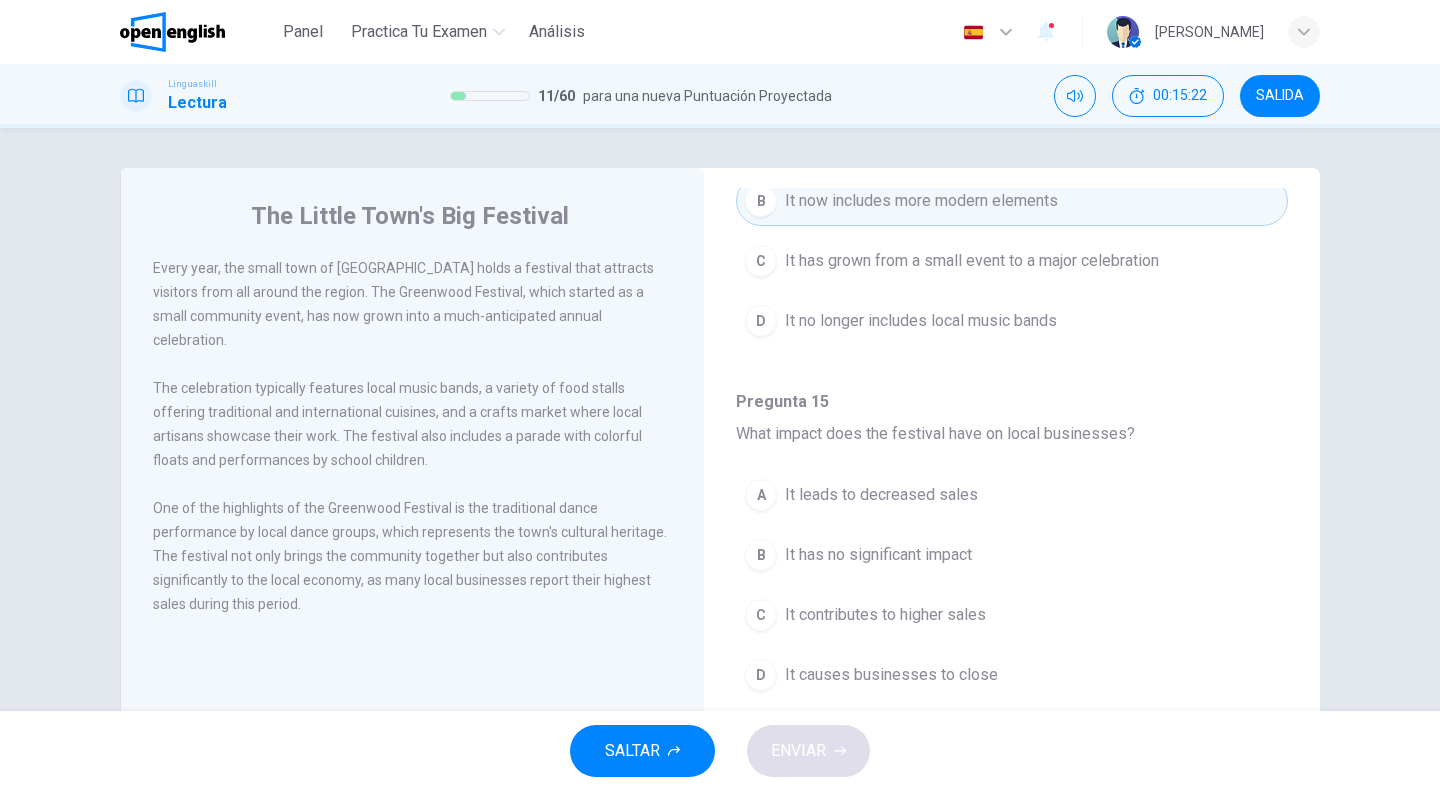 scroll, scrollTop: 1100, scrollLeft: 0, axis: vertical 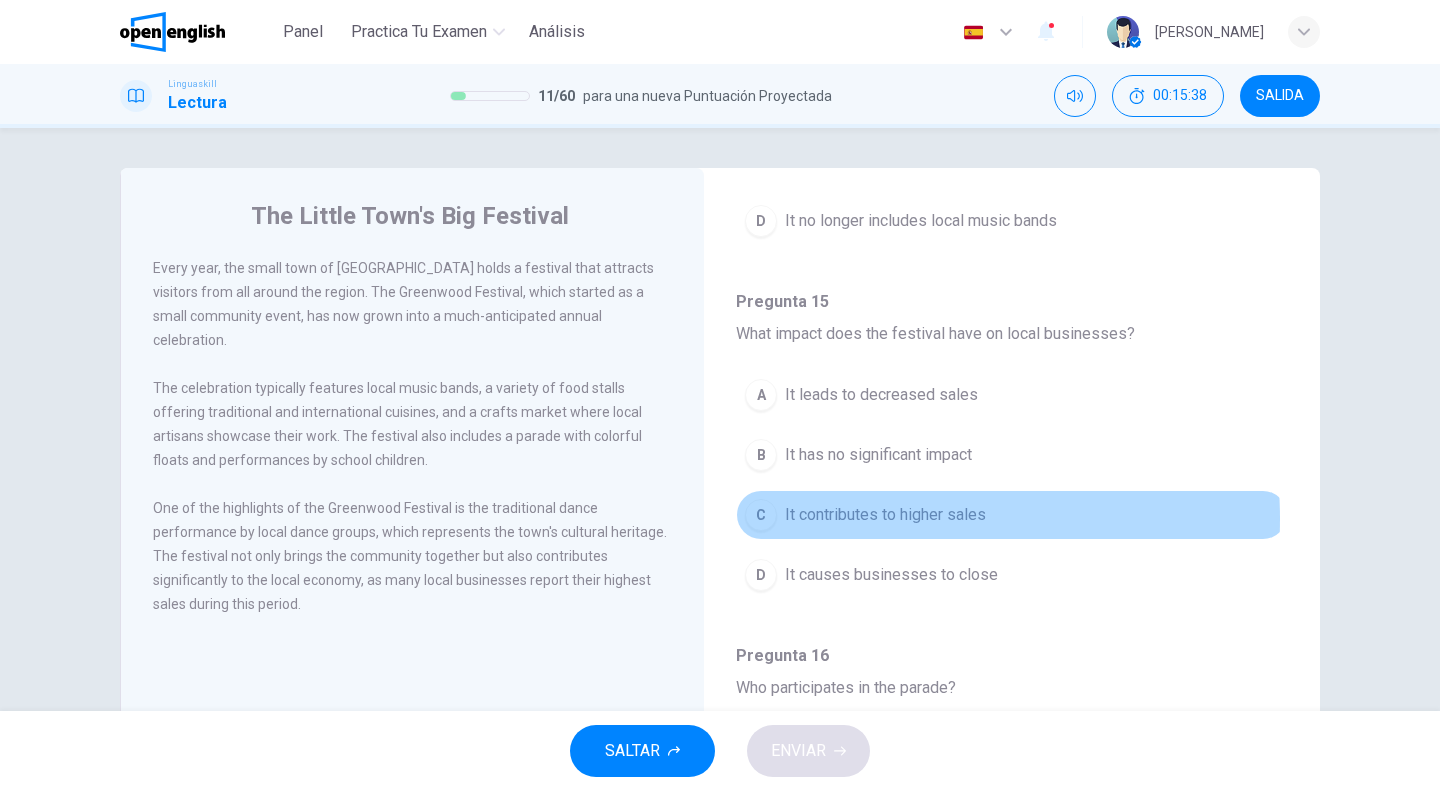 click on "It contributes to higher sales" at bounding box center (885, 515) 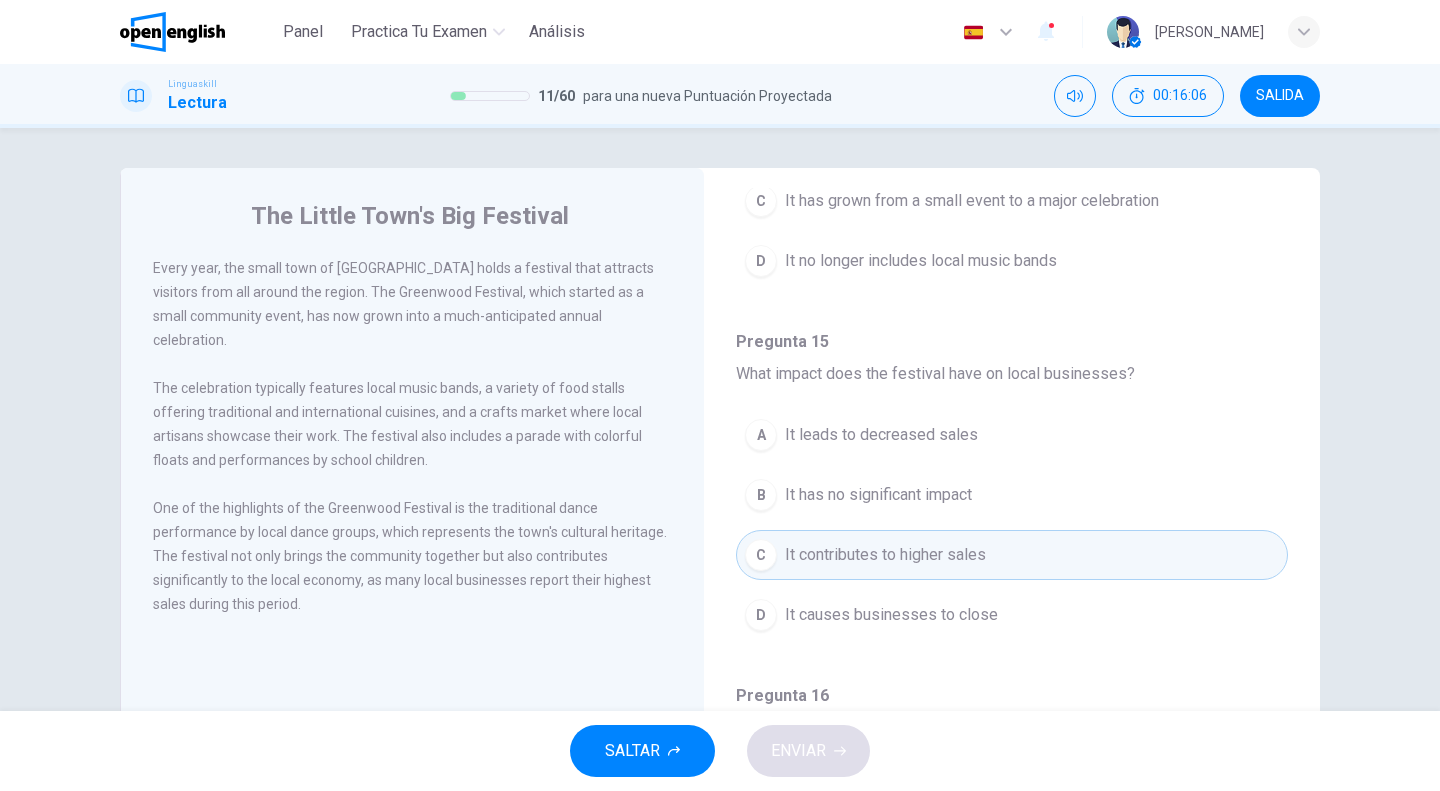scroll, scrollTop: 1237, scrollLeft: 0, axis: vertical 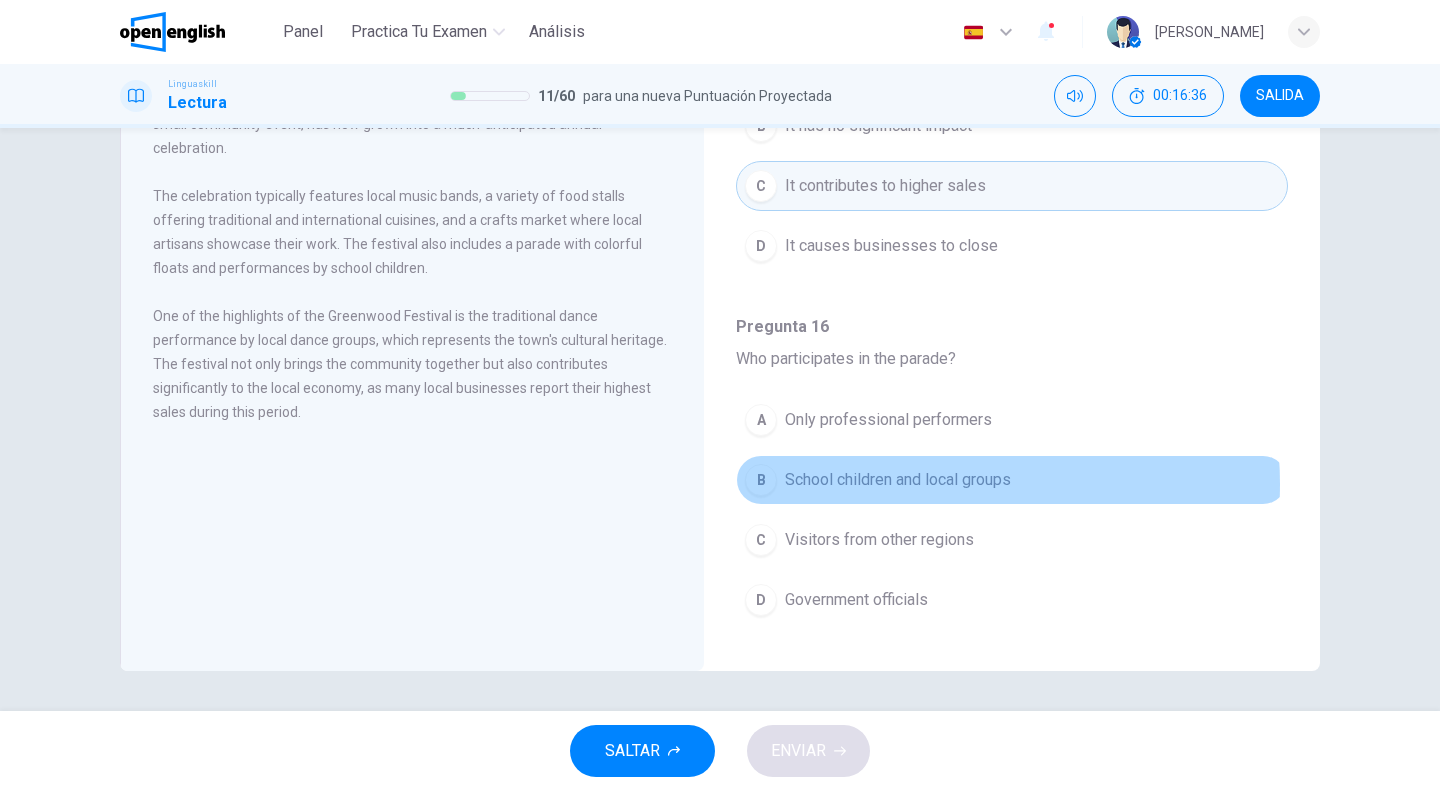 click on "School children and local groups" at bounding box center (898, 480) 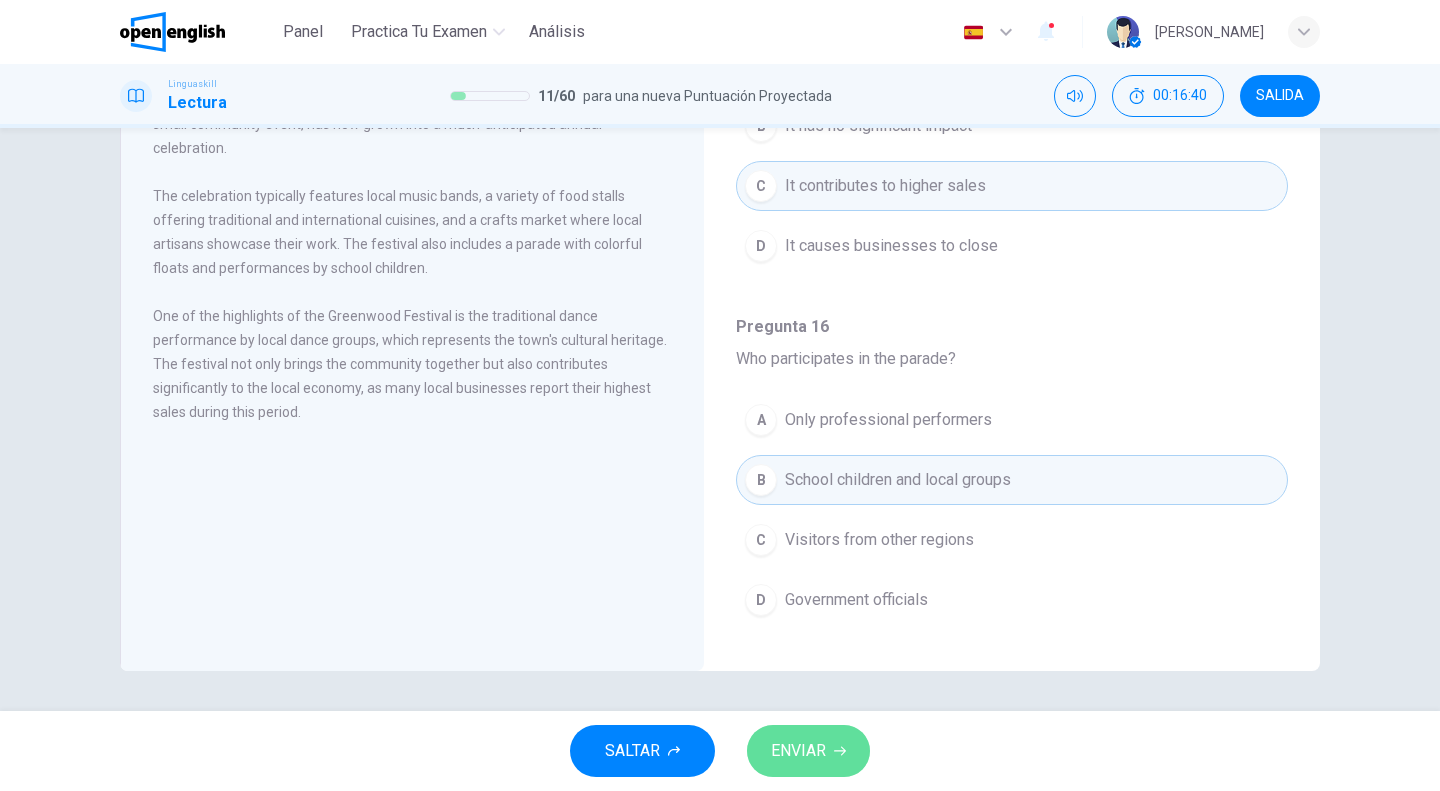 click on "ENVIAR" at bounding box center [798, 751] 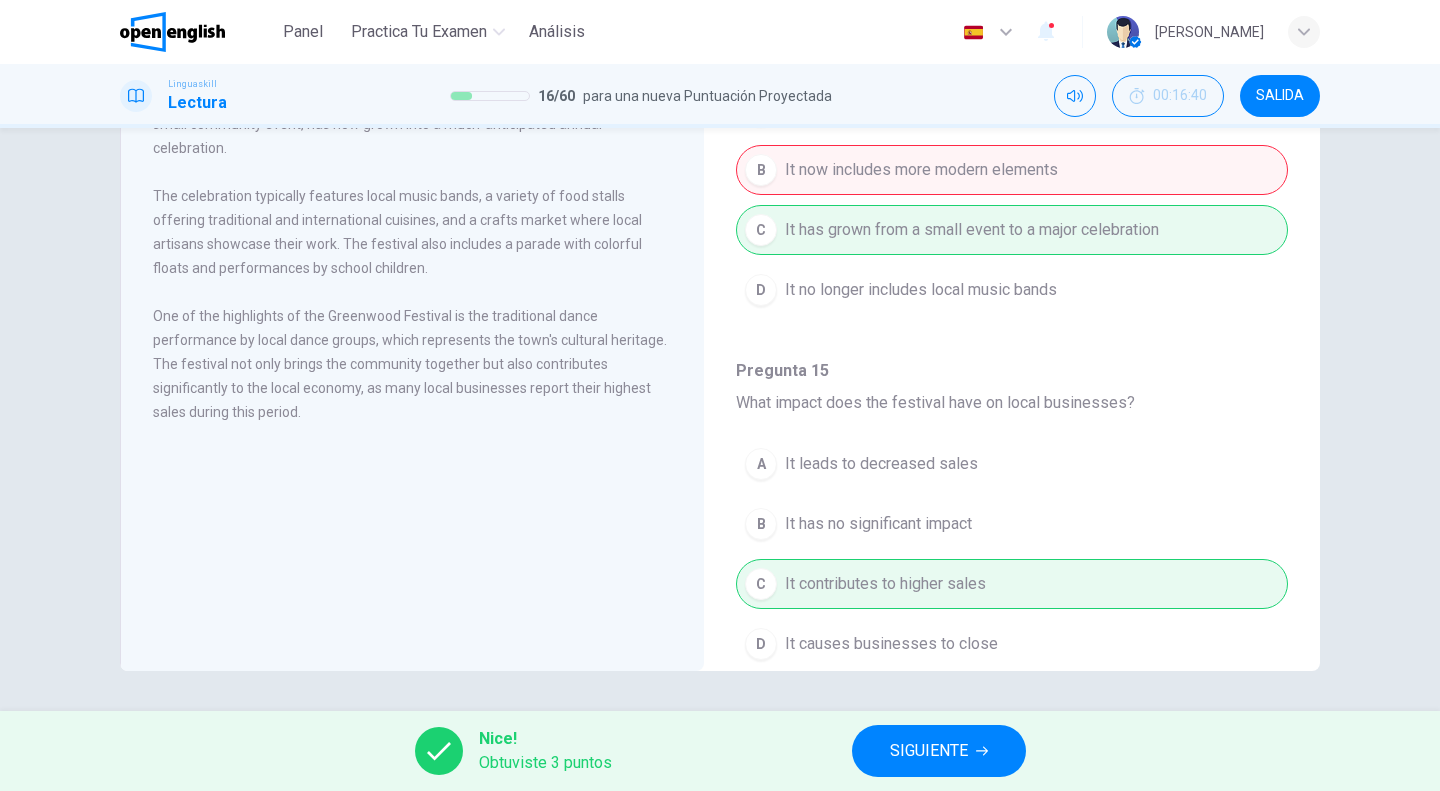 scroll, scrollTop: 837, scrollLeft: 0, axis: vertical 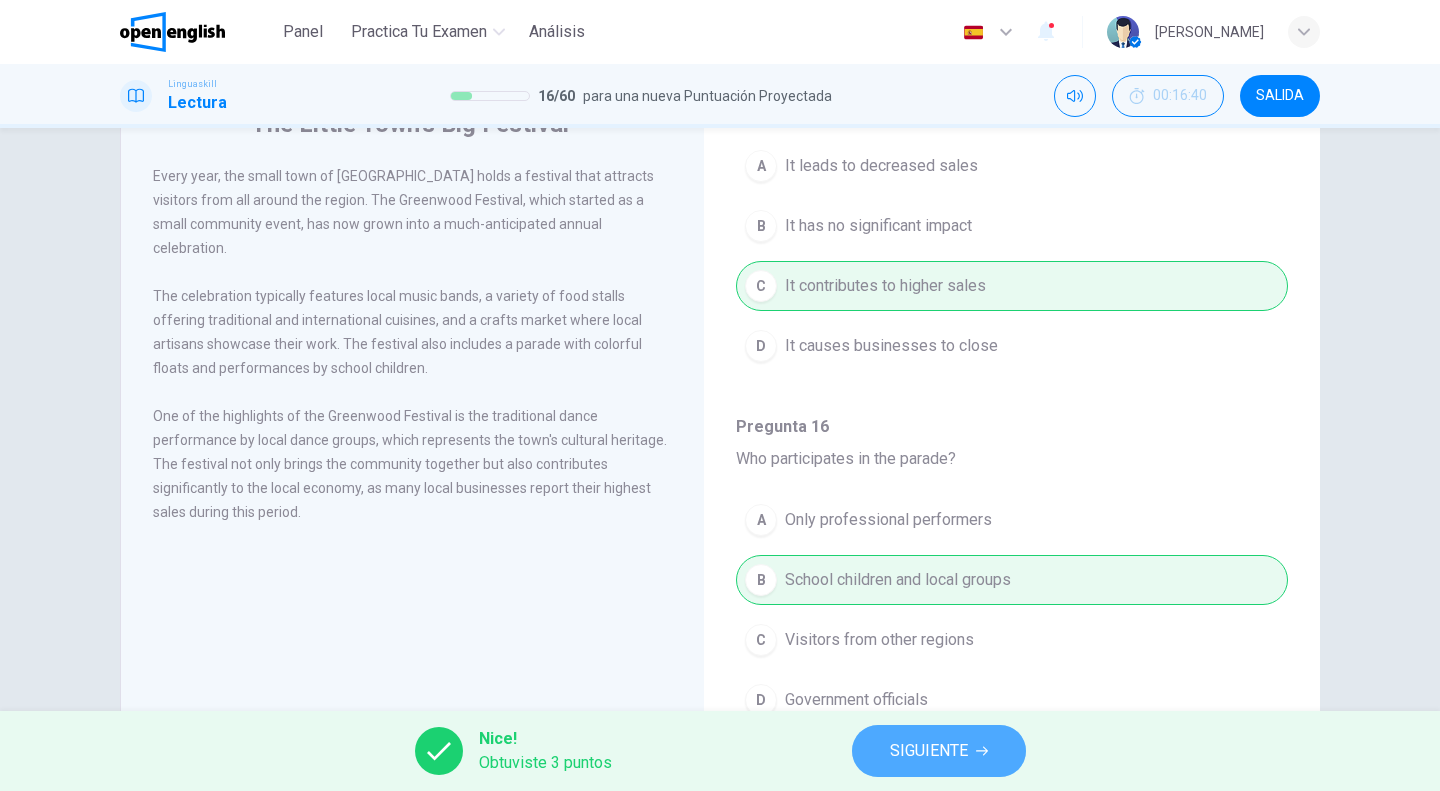 click on "SIGUIENTE" at bounding box center (929, 751) 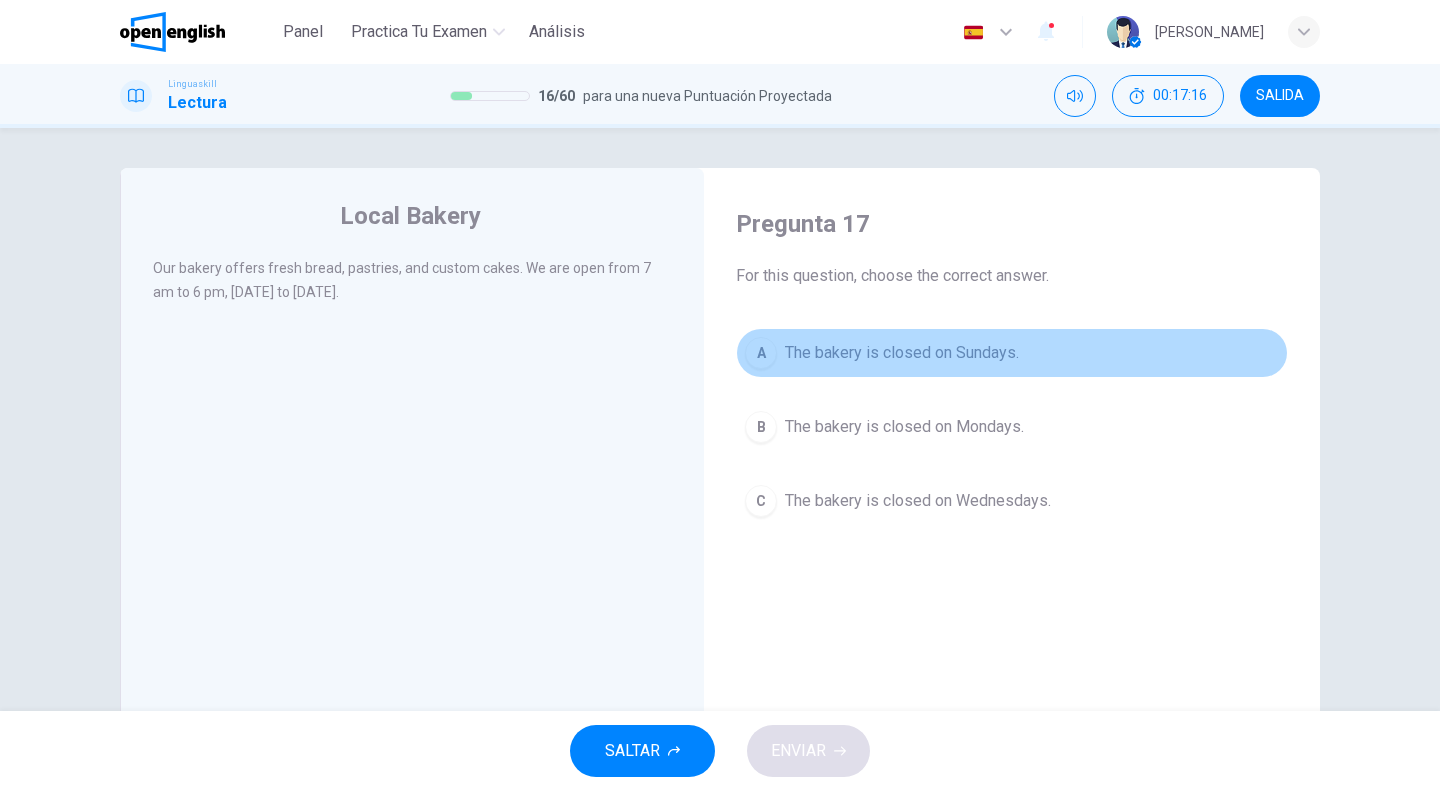click on "The bakery is closed on Sundays." at bounding box center [902, 353] 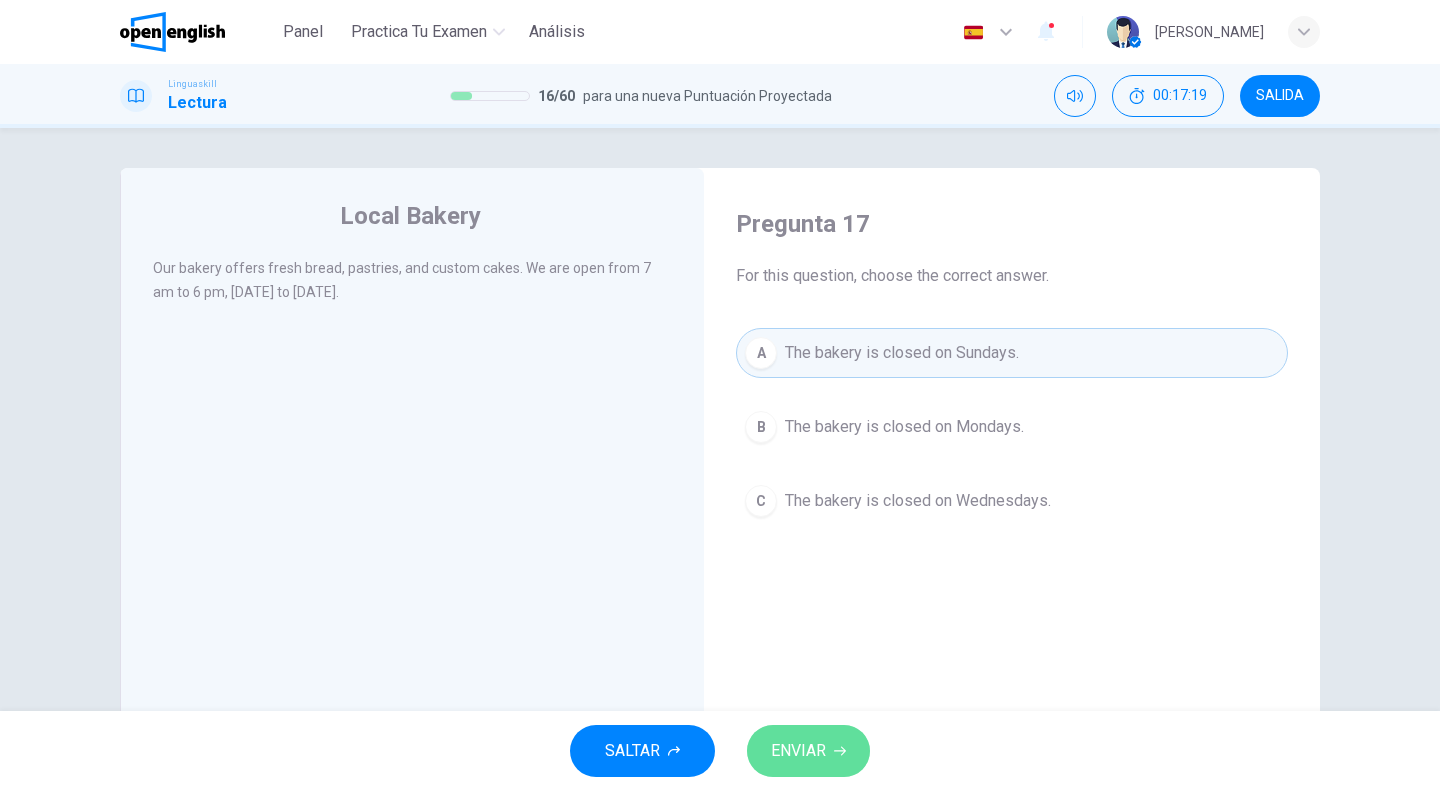 click on "ENVIAR" at bounding box center (798, 751) 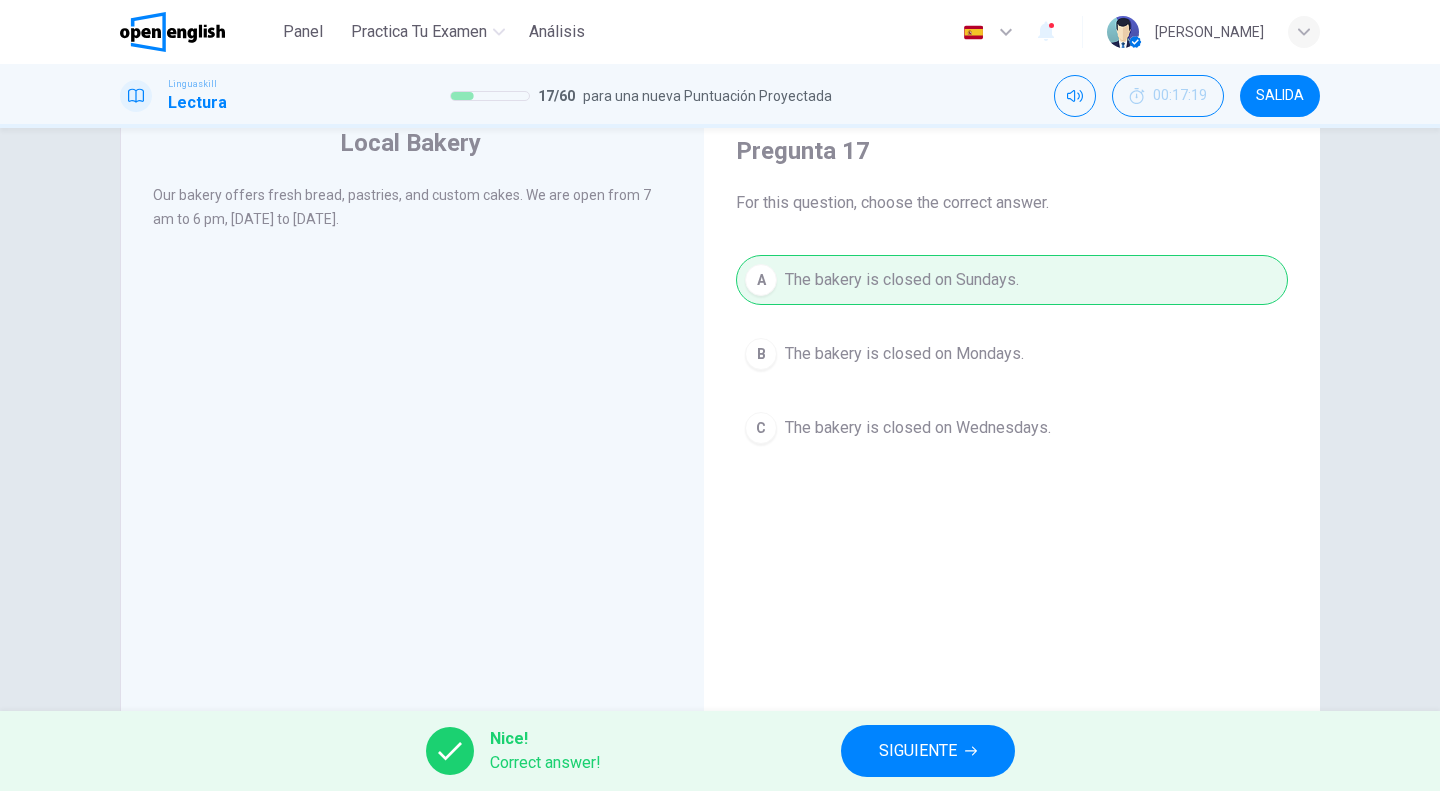 scroll, scrollTop: 100, scrollLeft: 0, axis: vertical 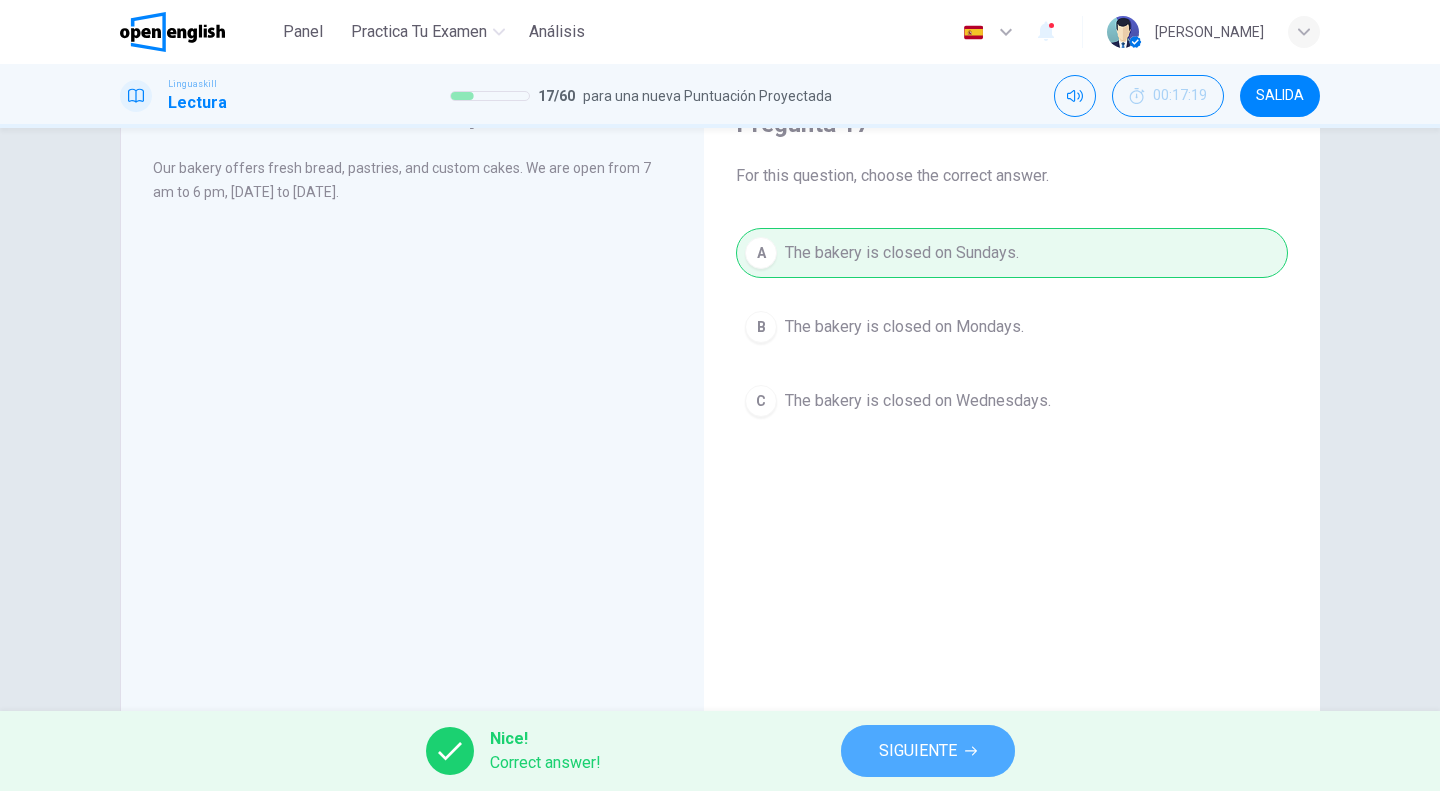 click on "SIGUIENTE" at bounding box center (918, 751) 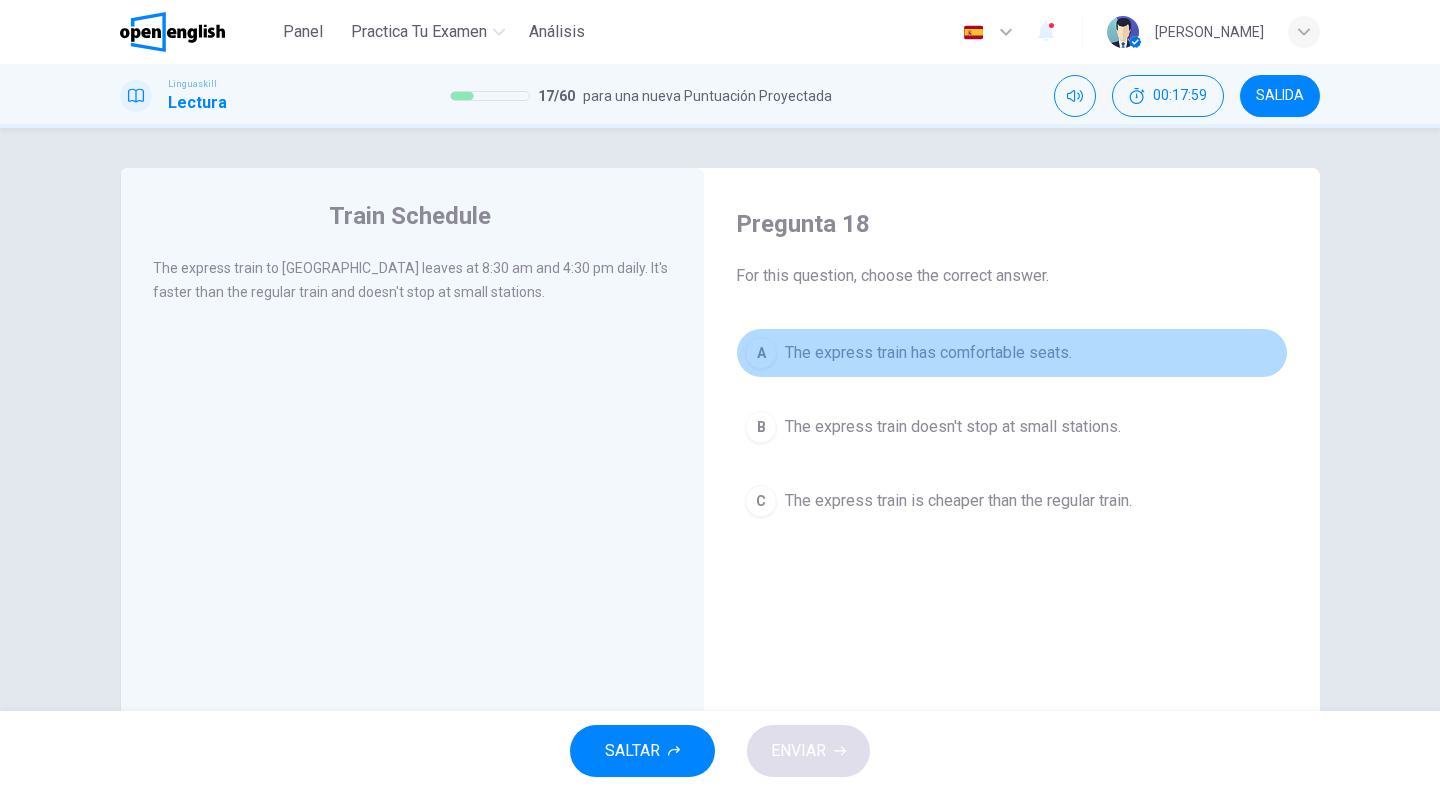 click on "The express train has comfortable seats." at bounding box center [928, 353] 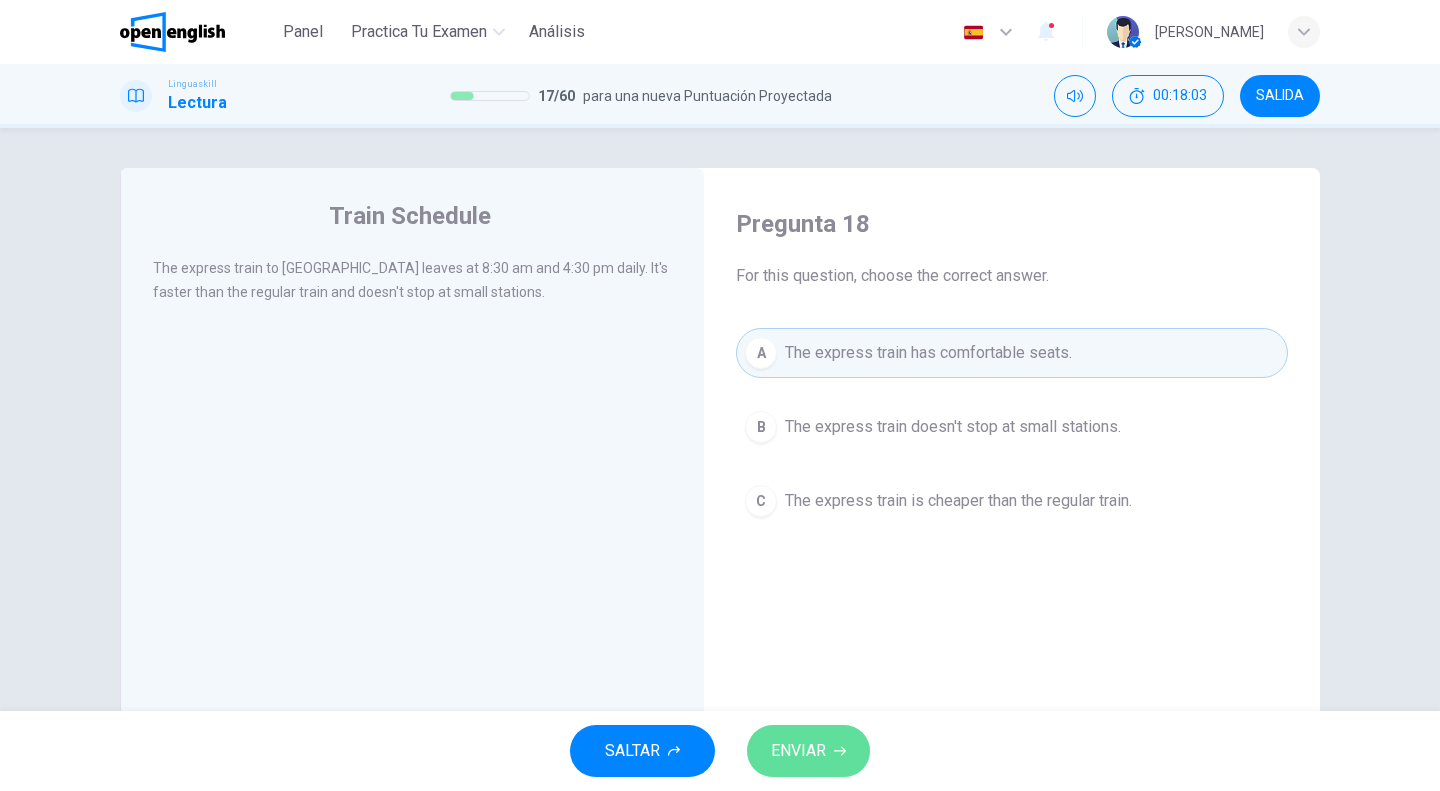 click on "ENVIAR" at bounding box center [808, 751] 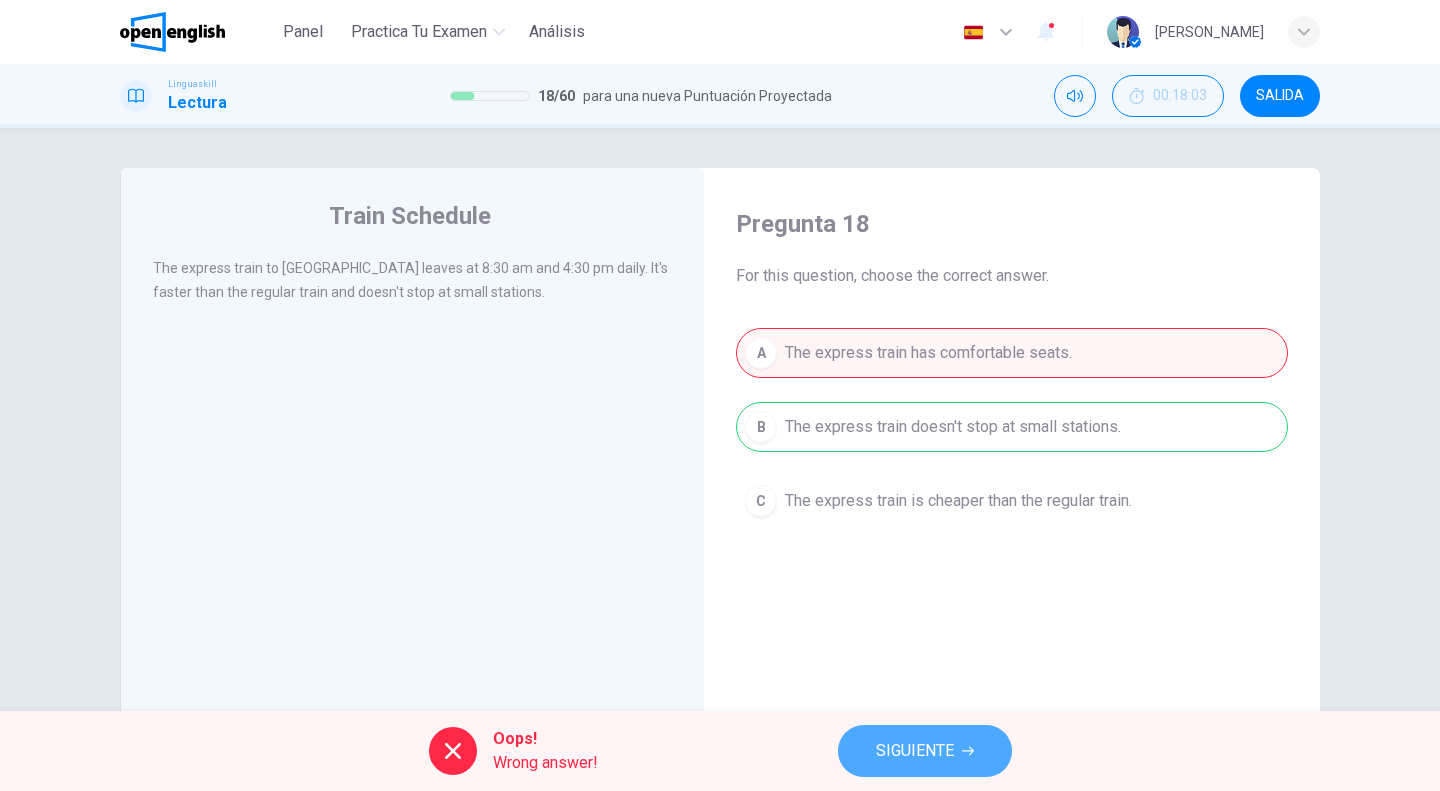 click on "SIGUIENTE" at bounding box center (915, 751) 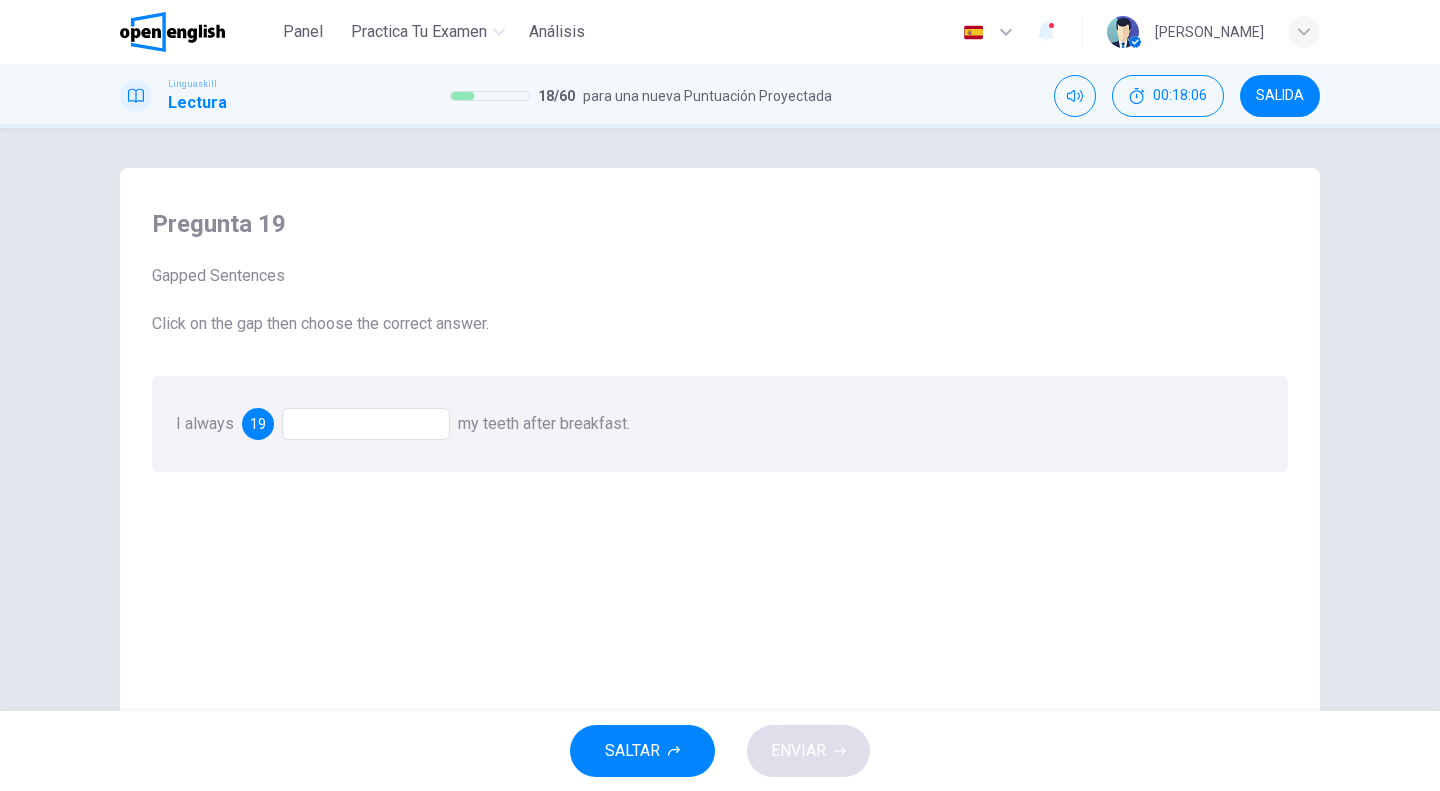 click at bounding box center [366, 424] 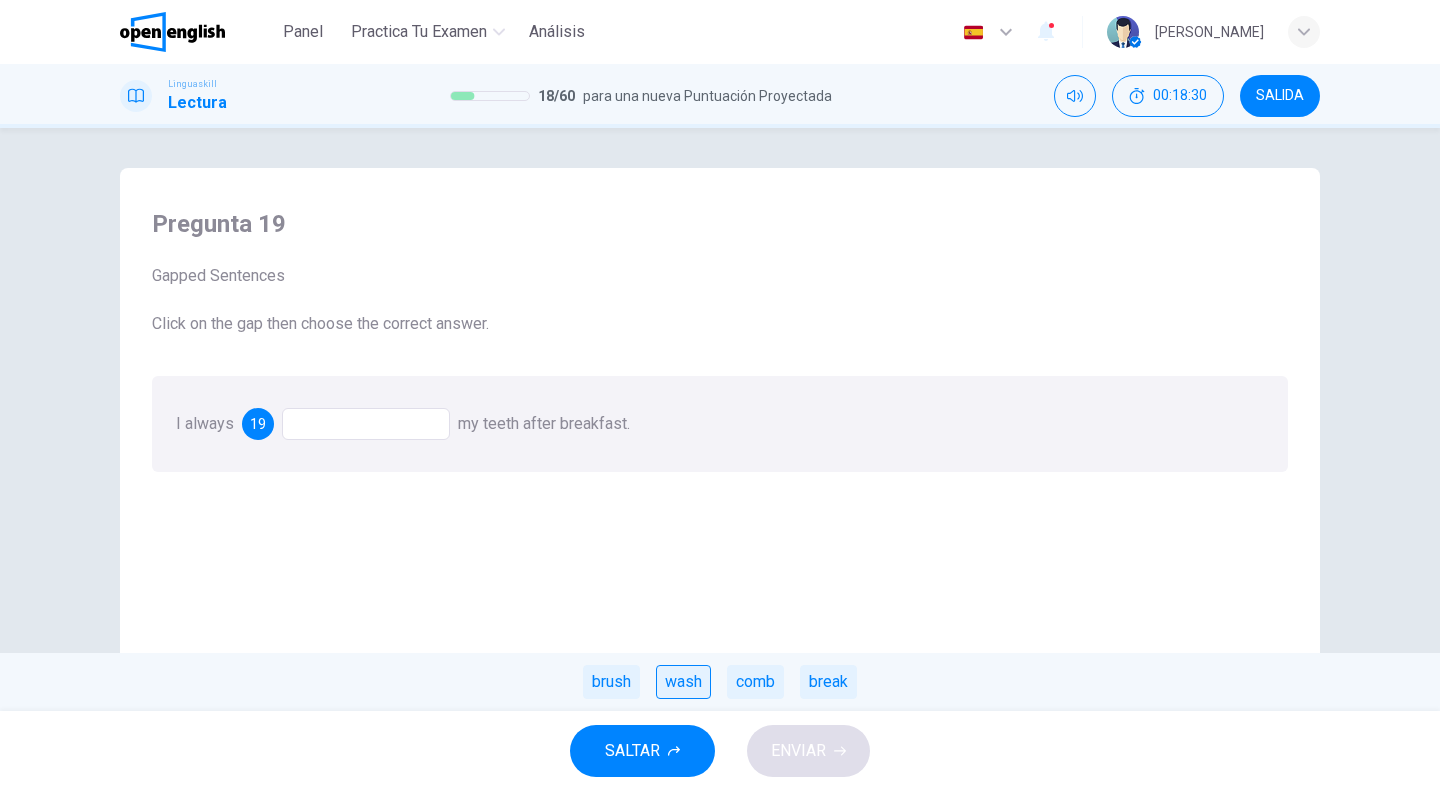 click on "wash" at bounding box center [683, 682] 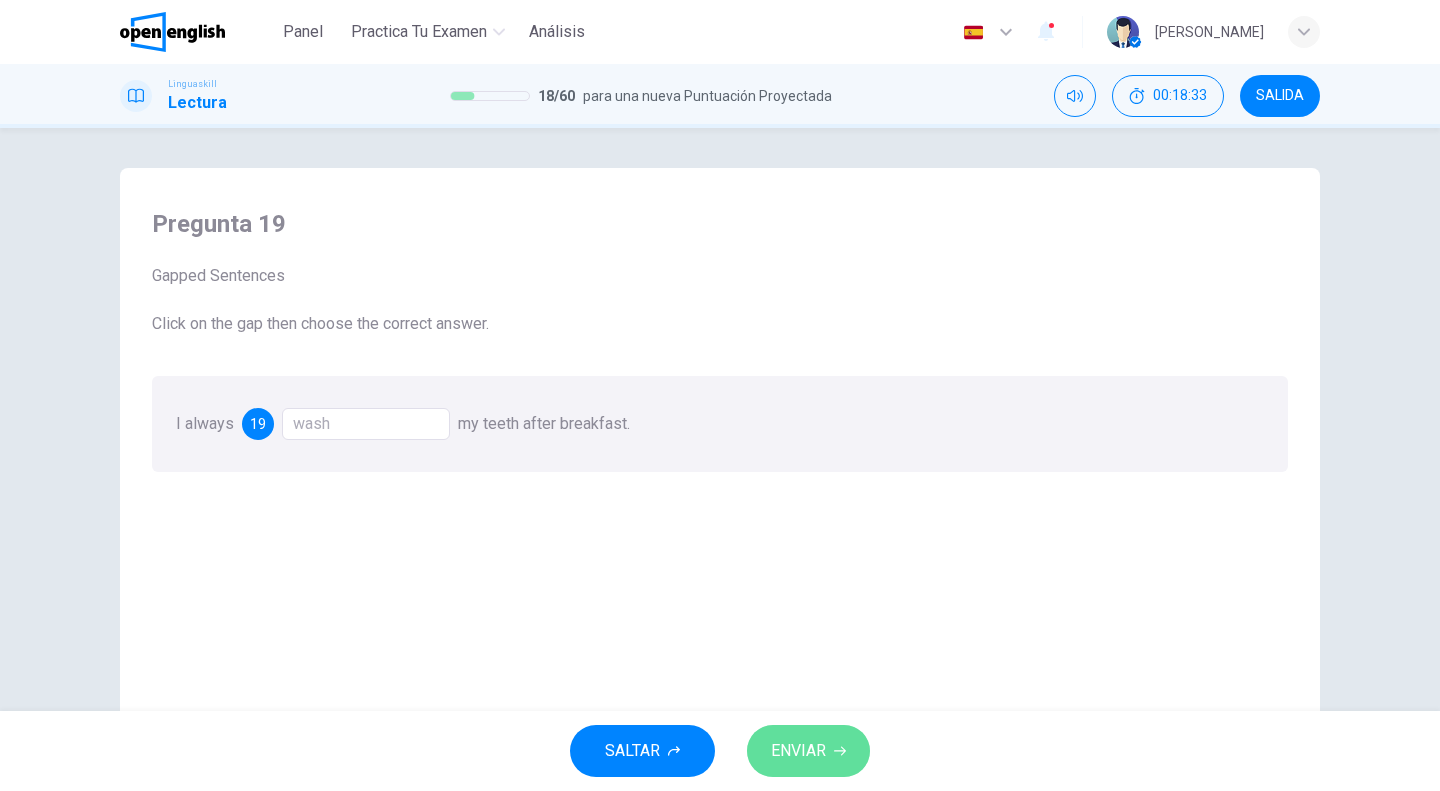 click 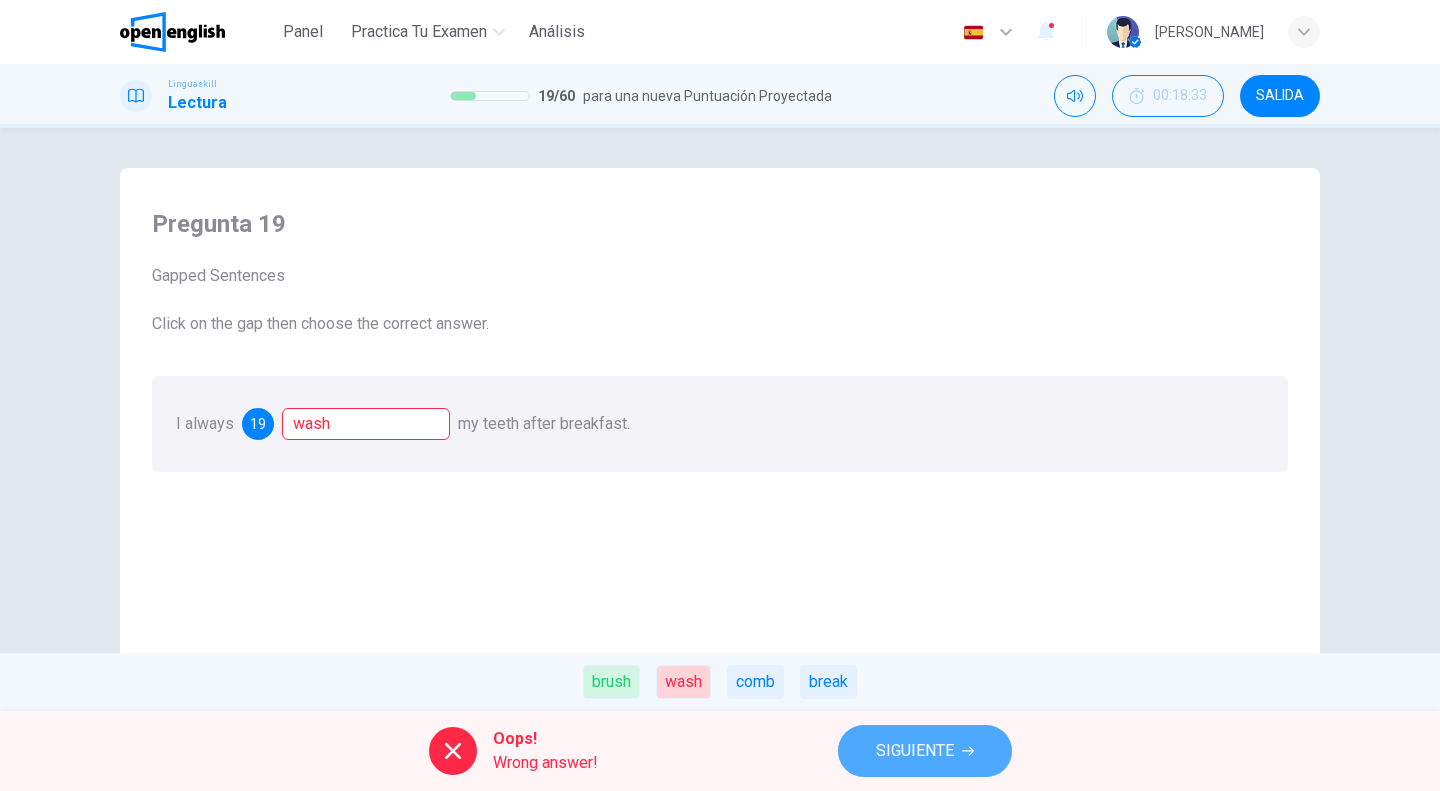 click on "SIGUIENTE" at bounding box center (915, 751) 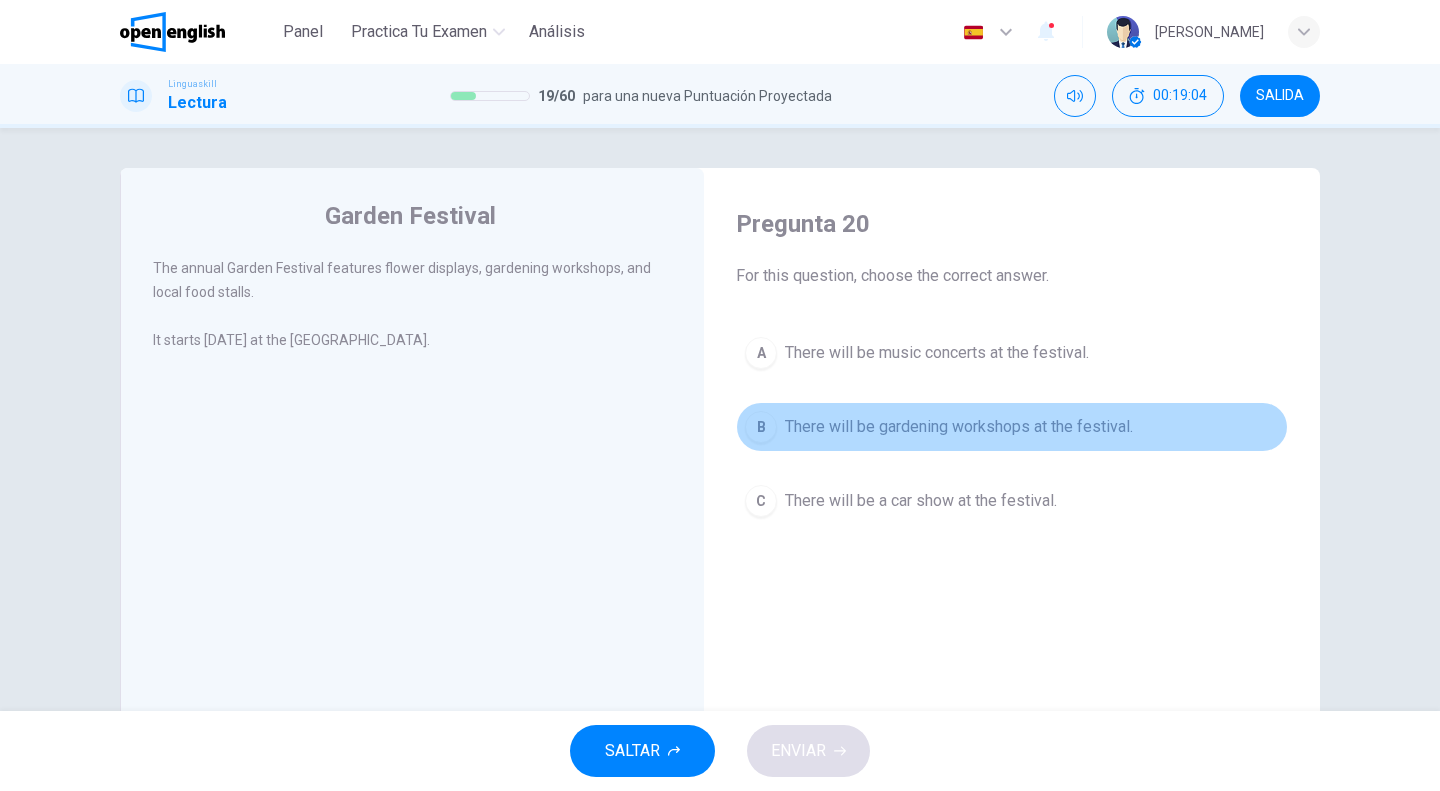 click on "There will be gardening workshops at the festival." at bounding box center [959, 427] 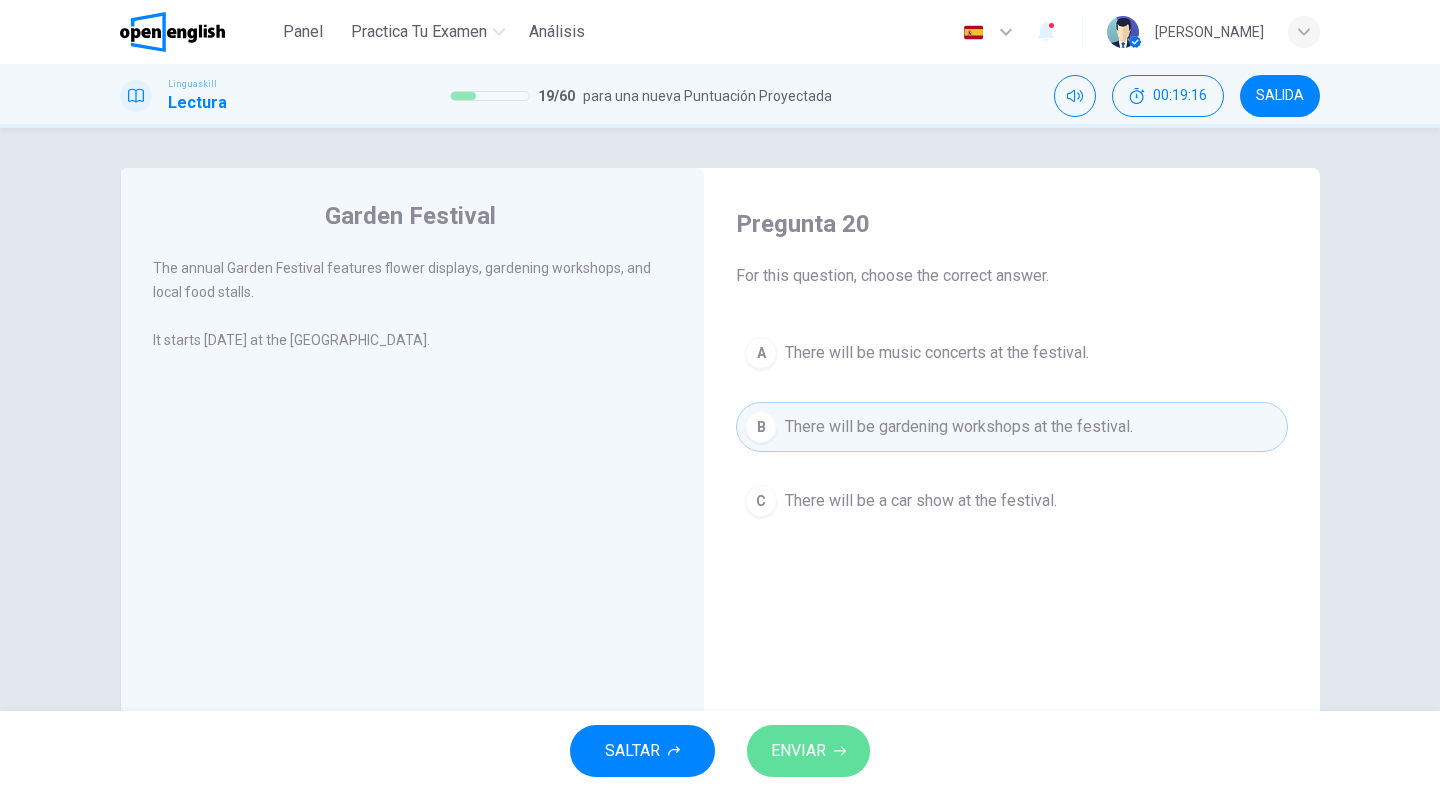 click on "ENVIAR" at bounding box center [808, 751] 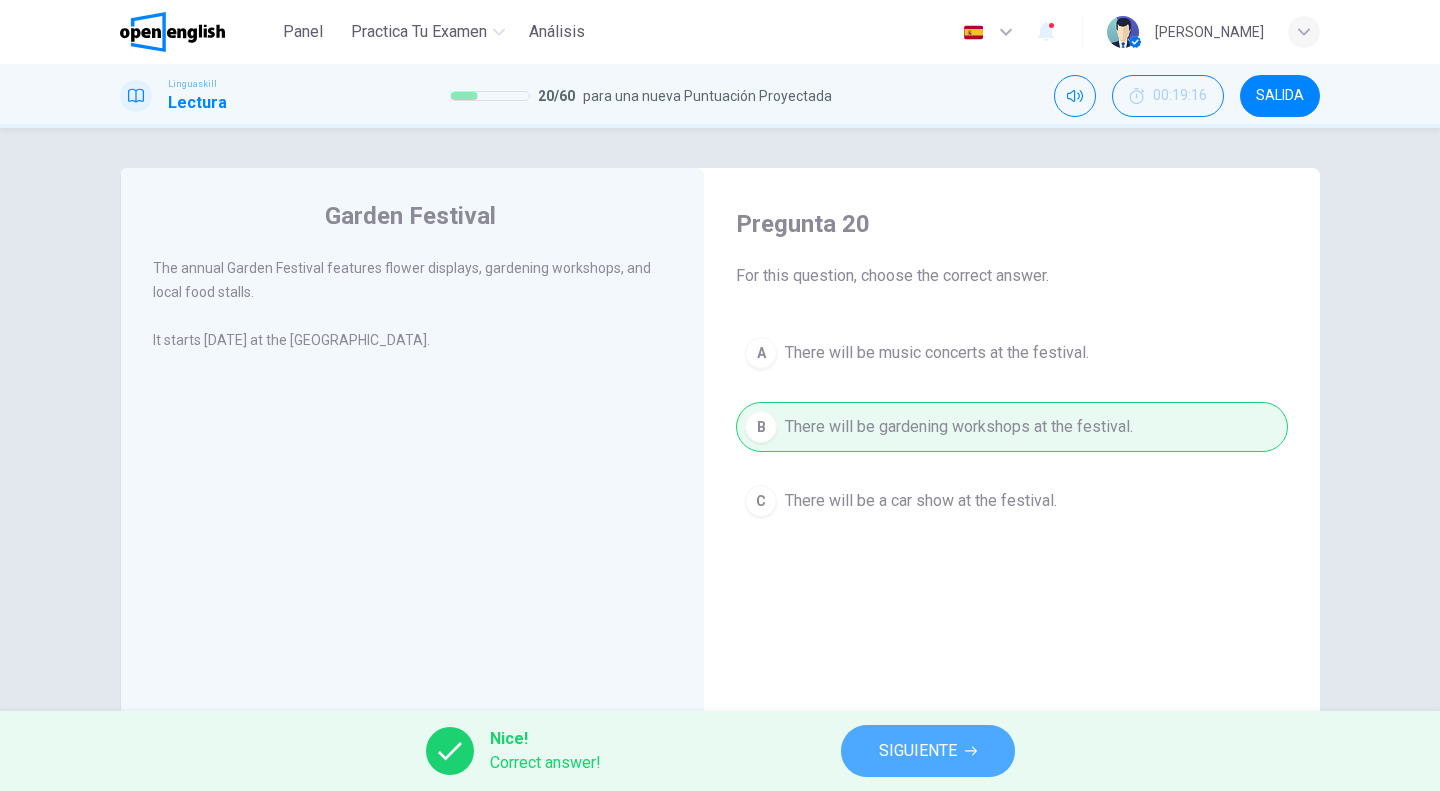 click on "SIGUIENTE" at bounding box center [918, 751] 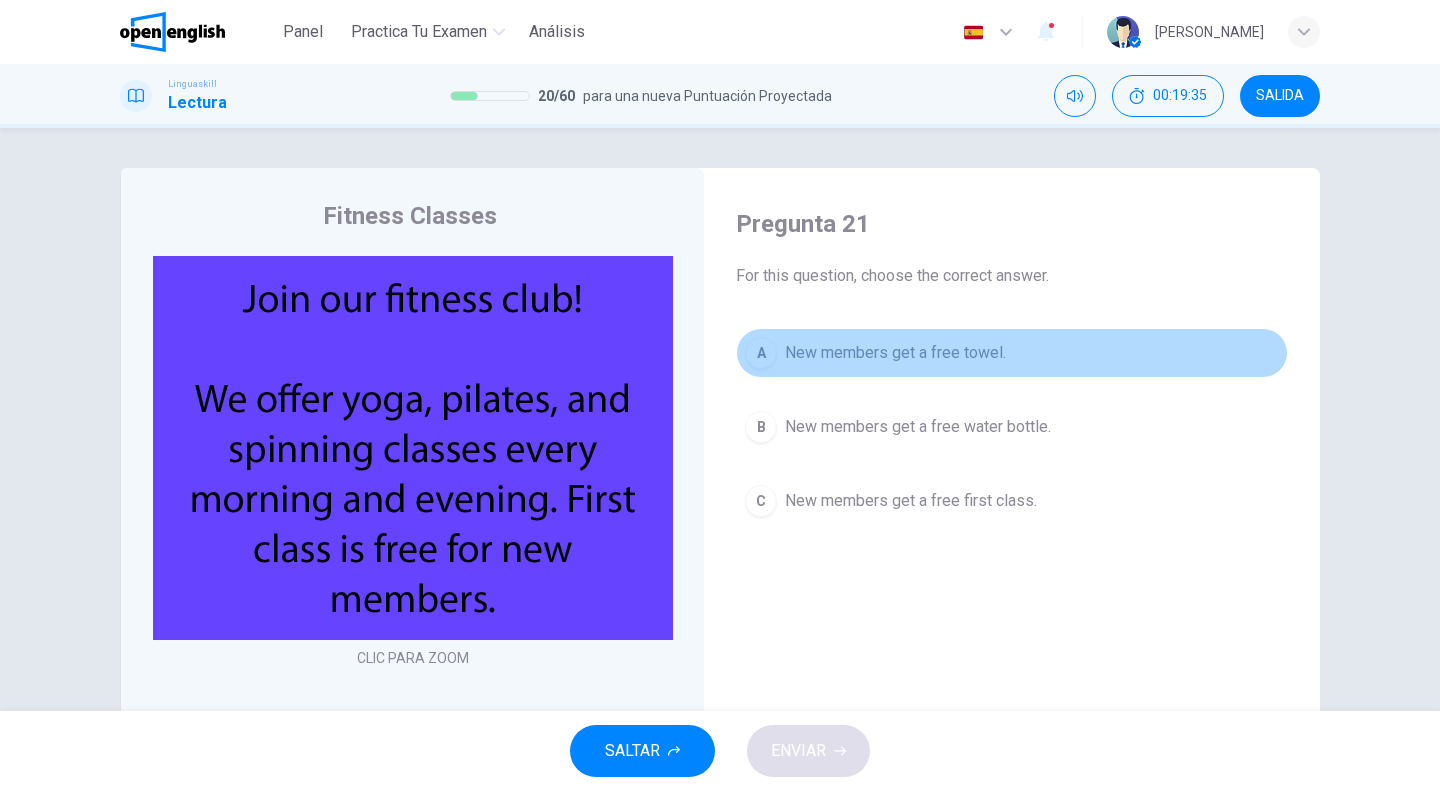 click on "New members get a free towel." at bounding box center (895, 353) 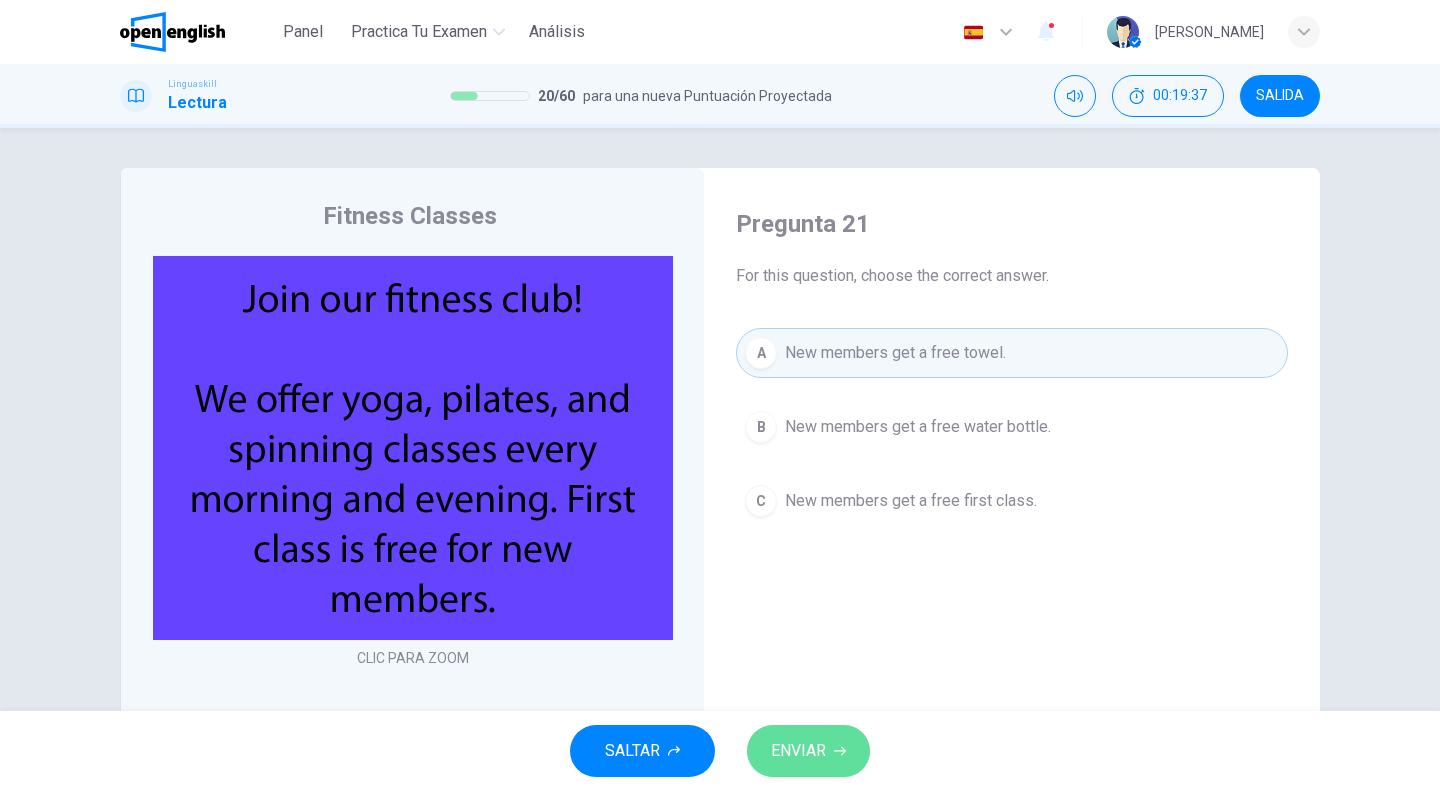 click on "ENVIAR" at bounding box center [798, 751] 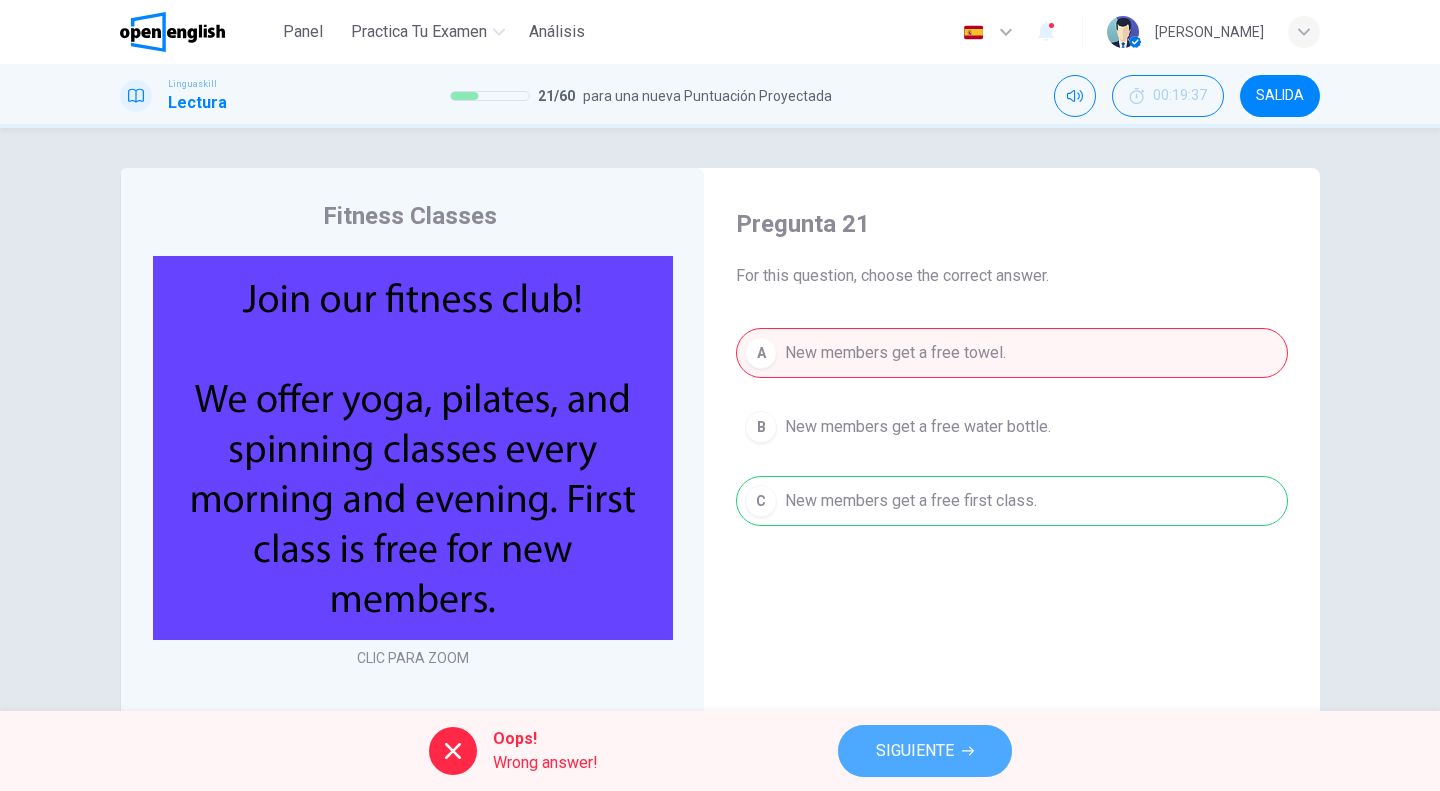 click on "SIGUIENTE" at bounding box center (915, 751) 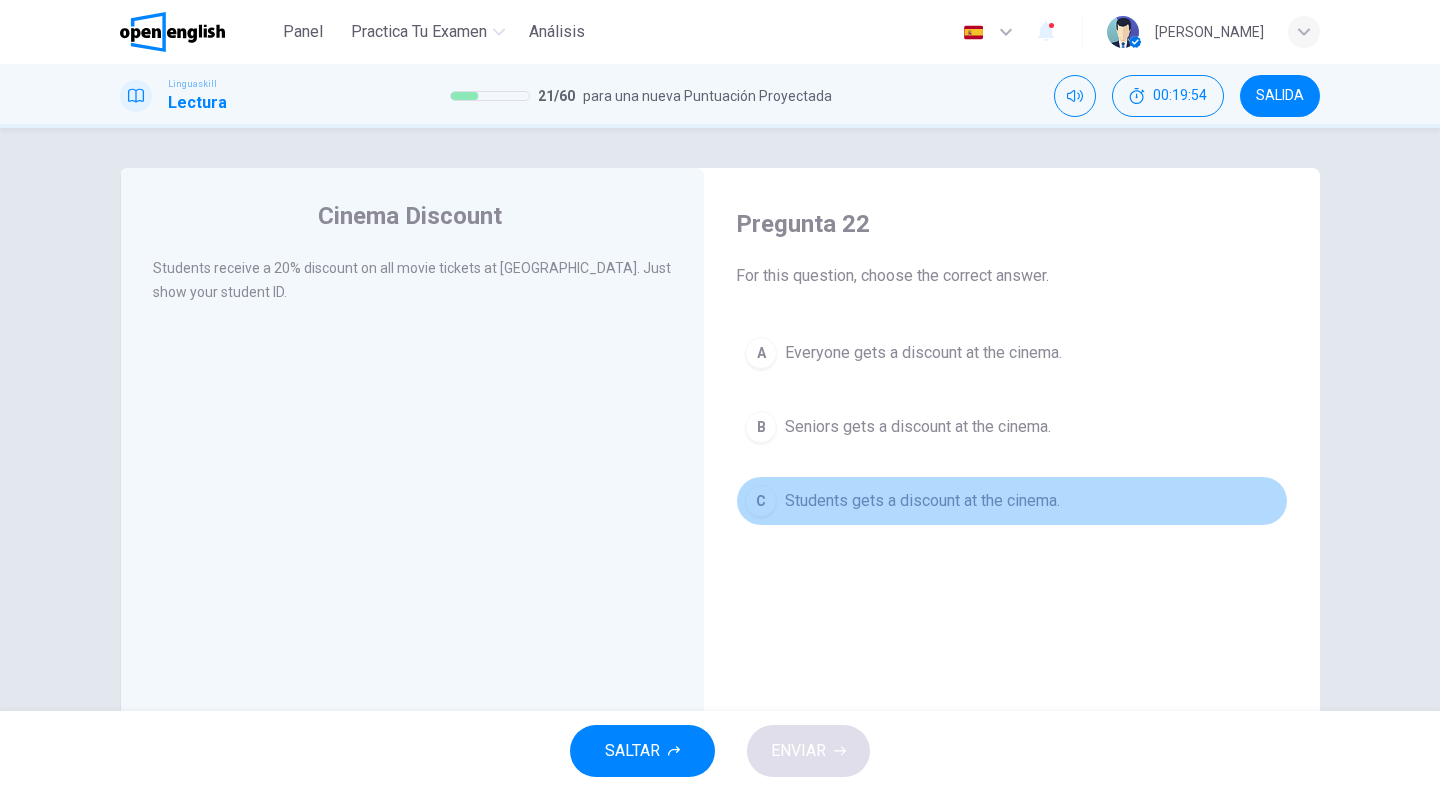 click on "Students gets a discount at the cinema." at bounding box center (922, 501) 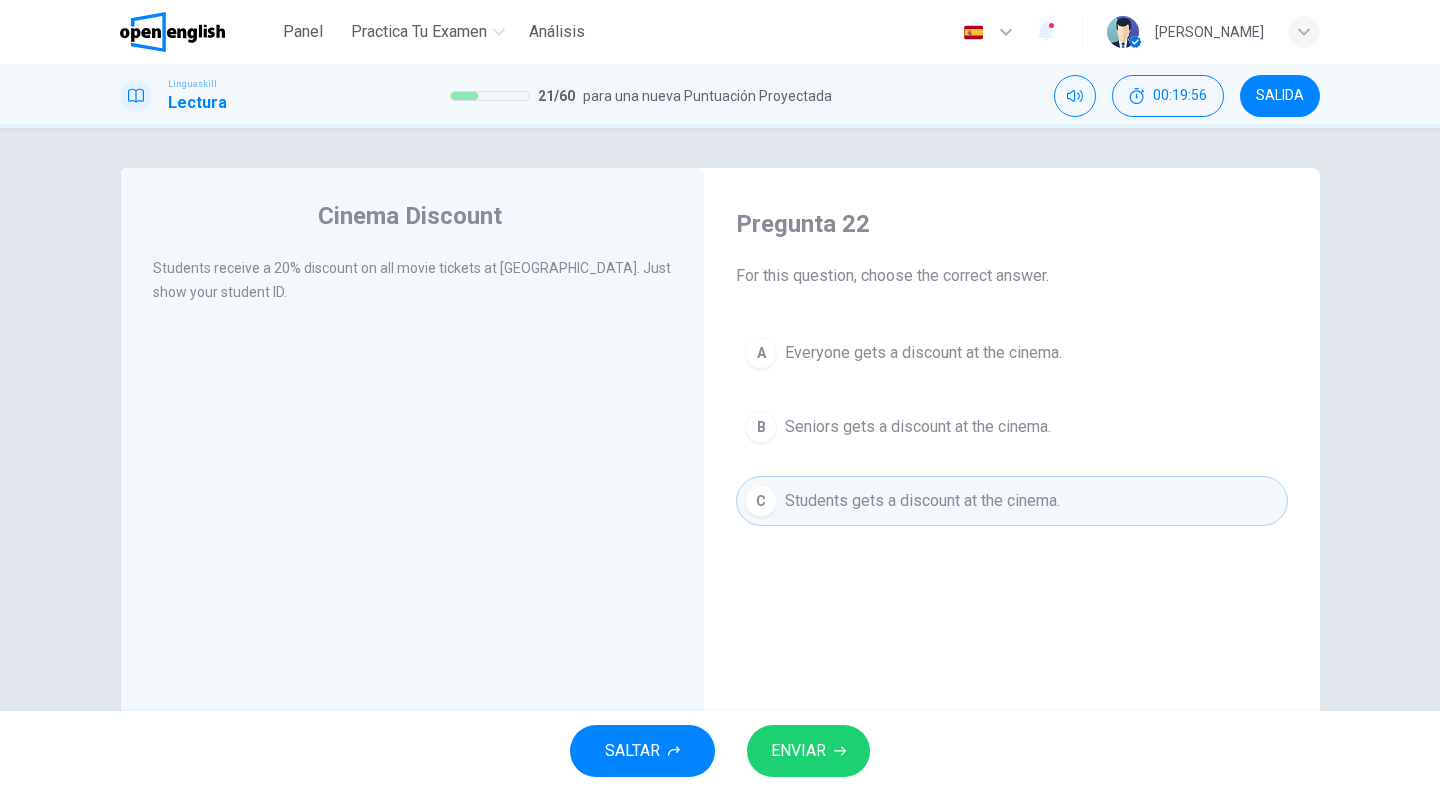 click on "ENVIAR" at bounding box center (798, 751) 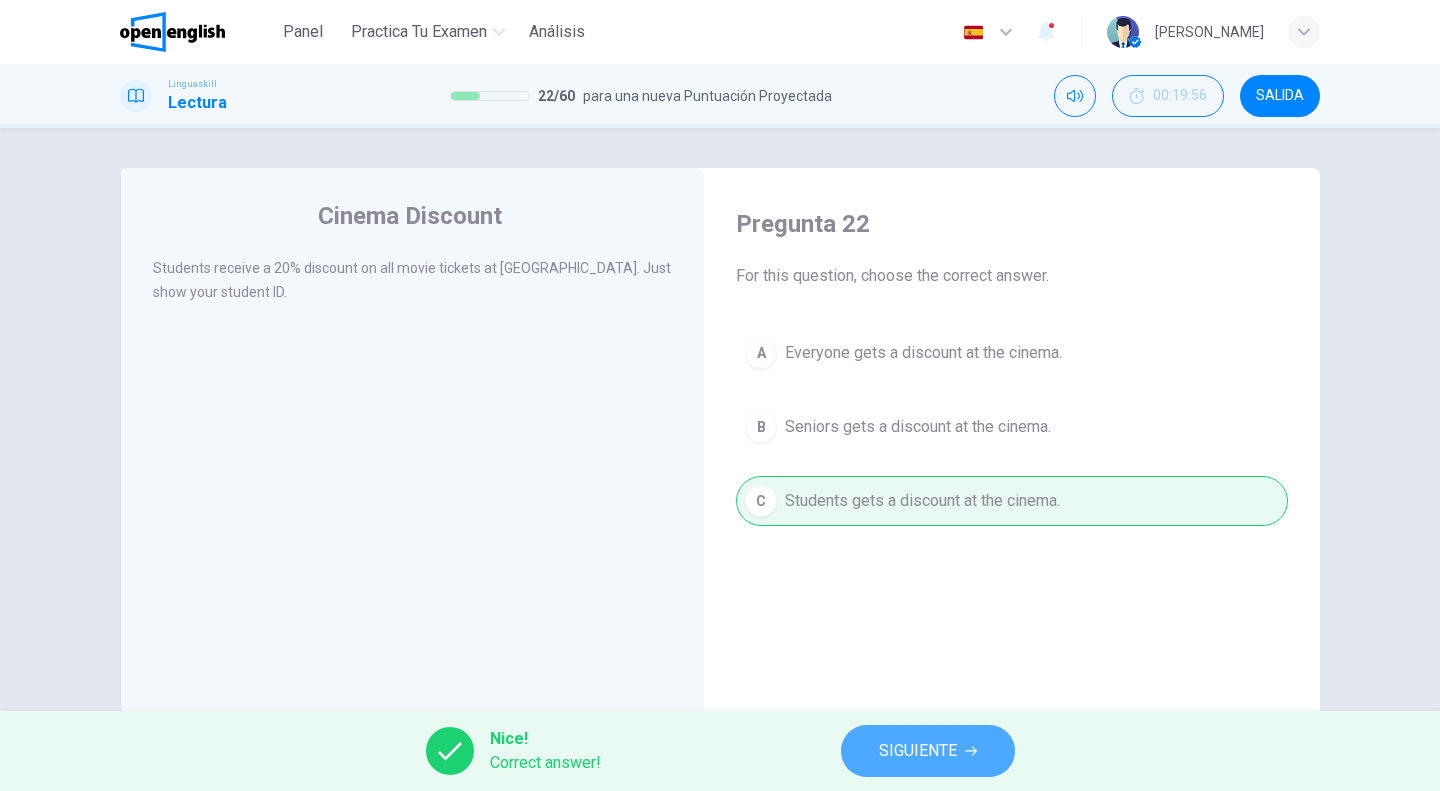 click on "SIGUIENTE" at bounding box center [918, 751] 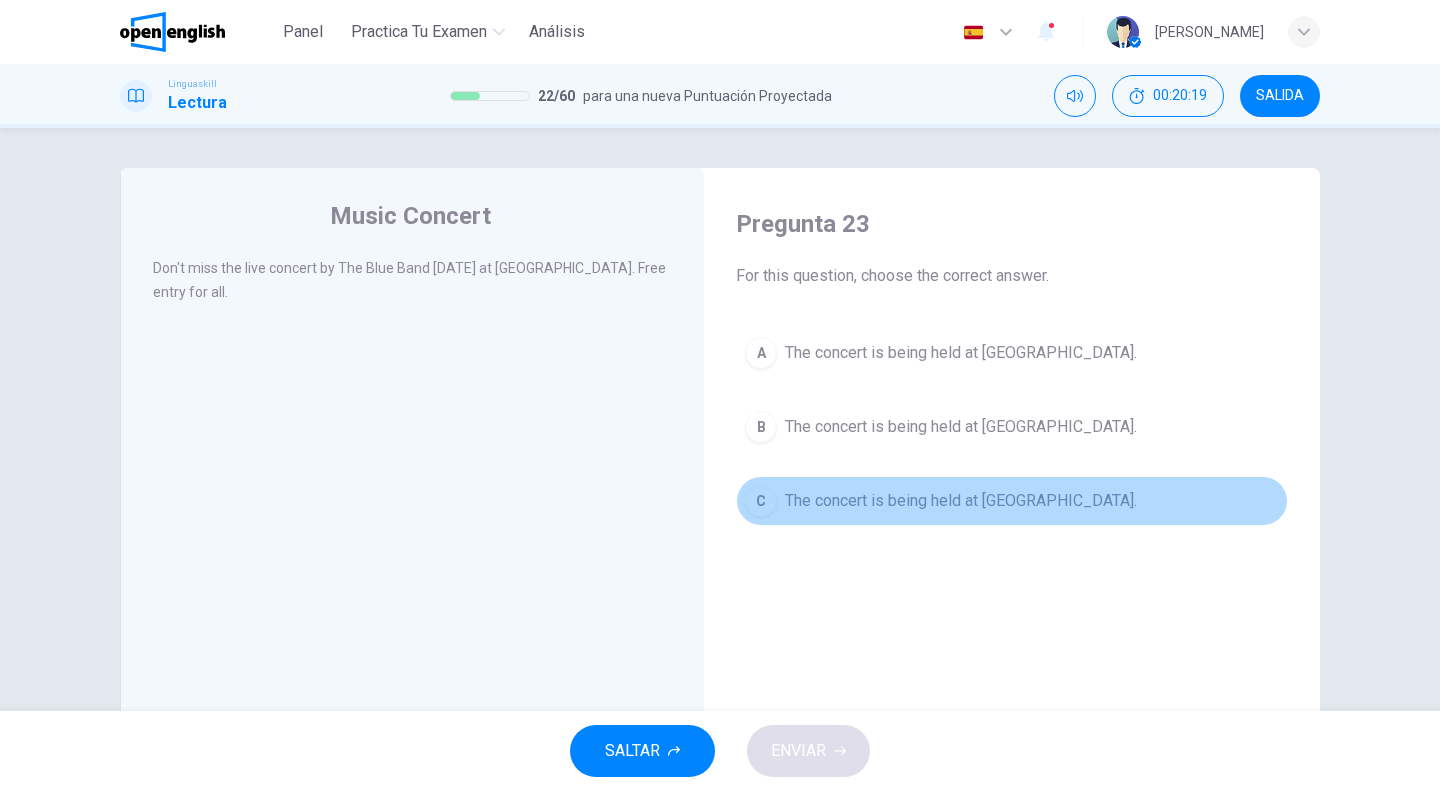 click on "The concert is being held at City Park." at bounding box center [961, 501] 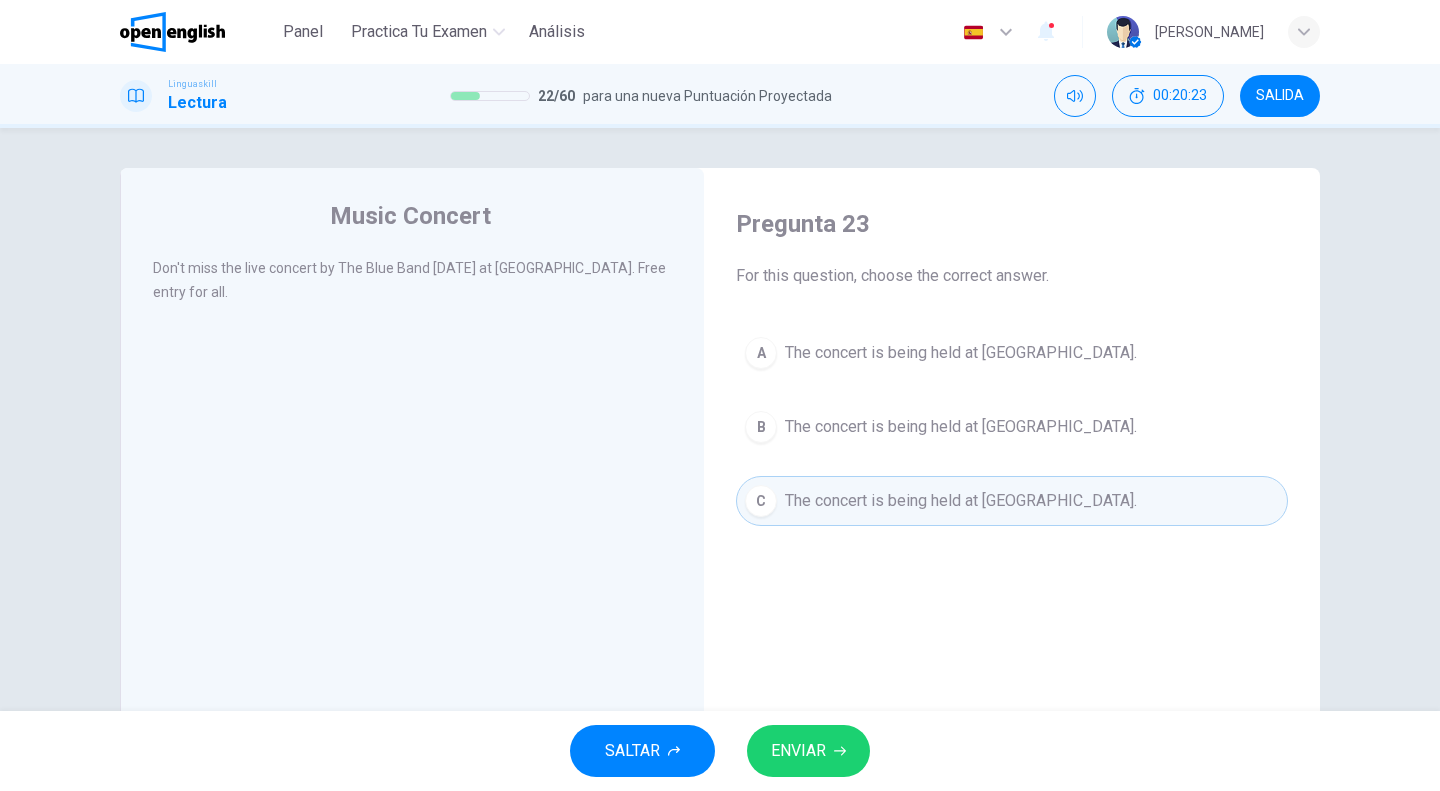 click on "ENVIAR" at bounding box center [798, 751] 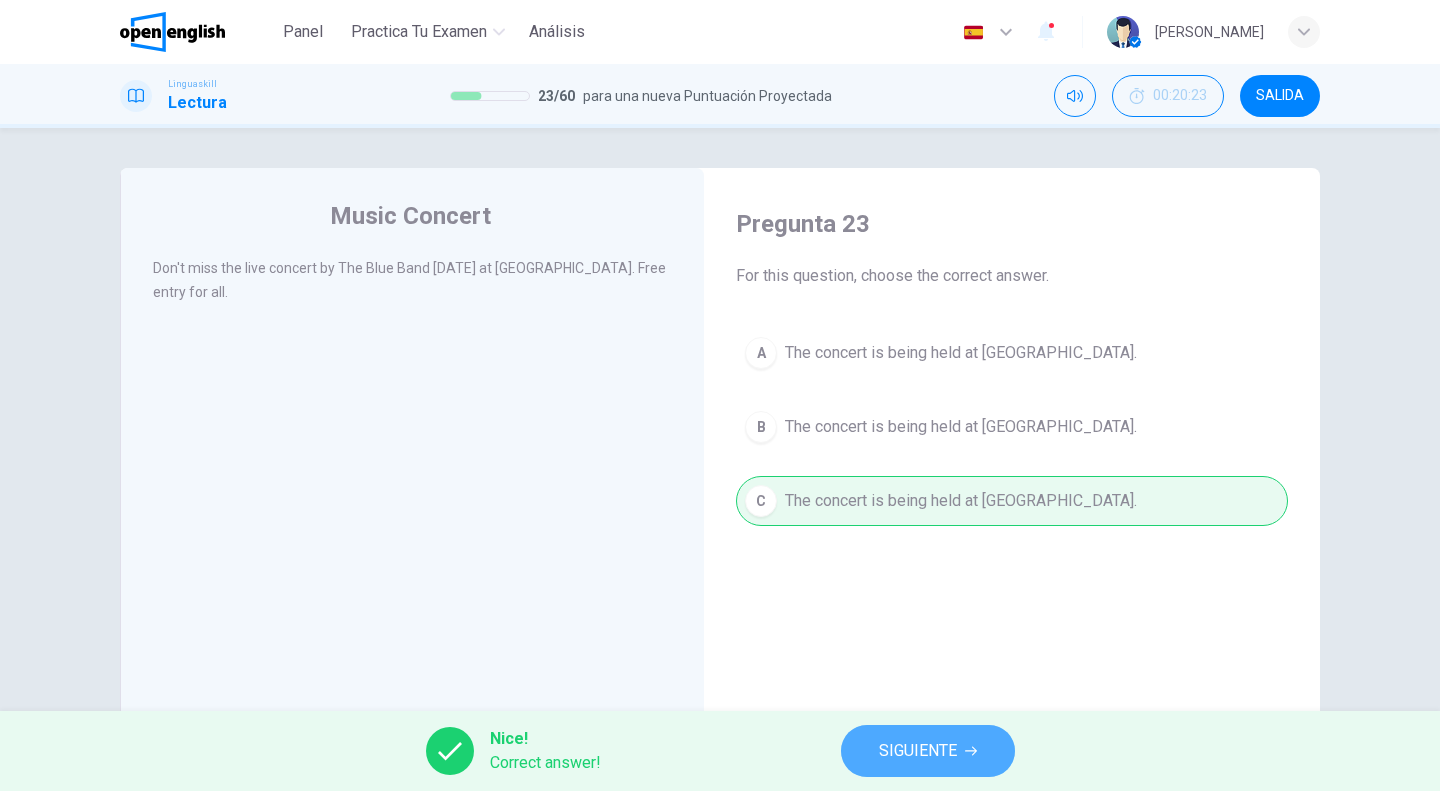 click on "SIGUIENTE" at bounding box center (918, 751) 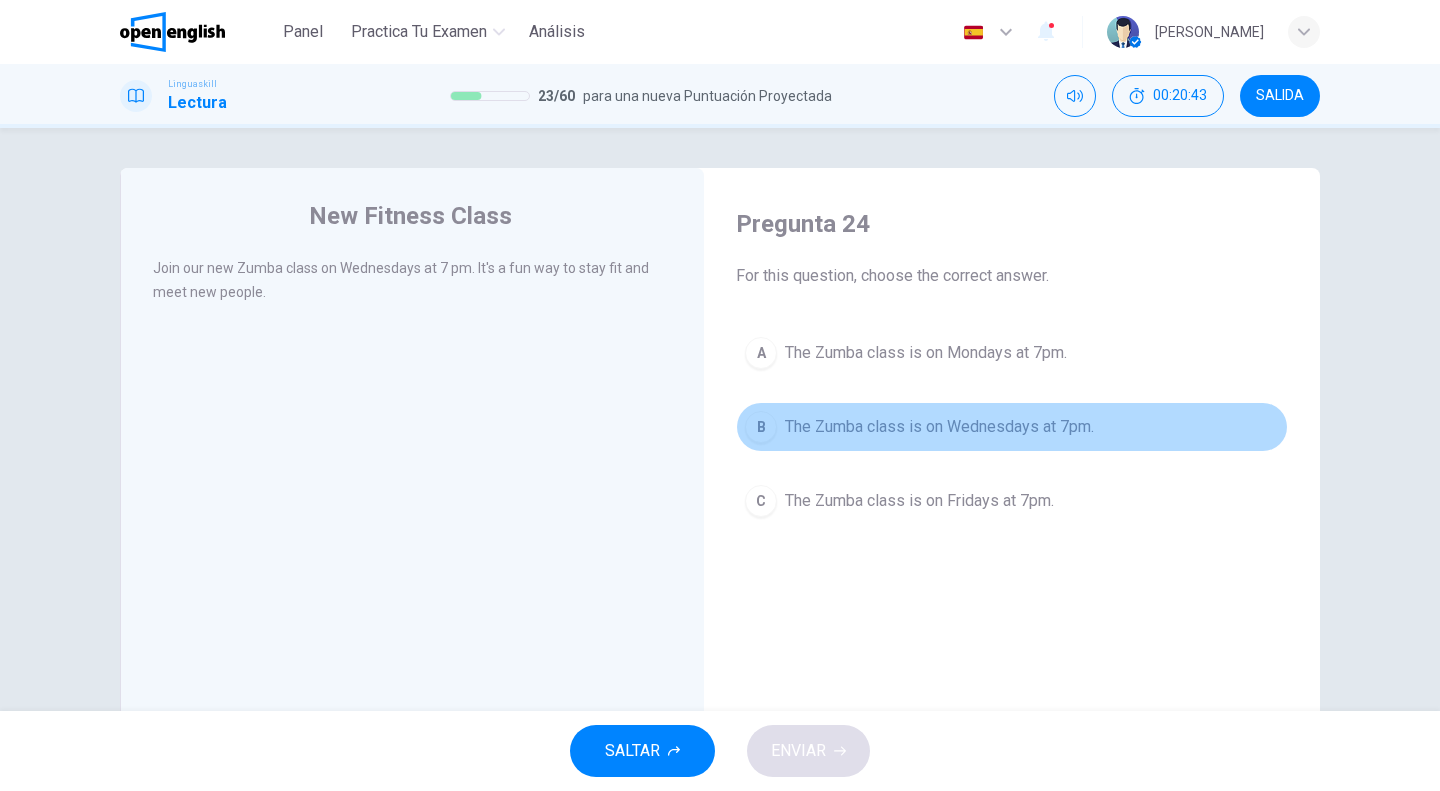 click on "The Zumba class is on Wednesdays at 7pm." at bounding box center [939, 427] 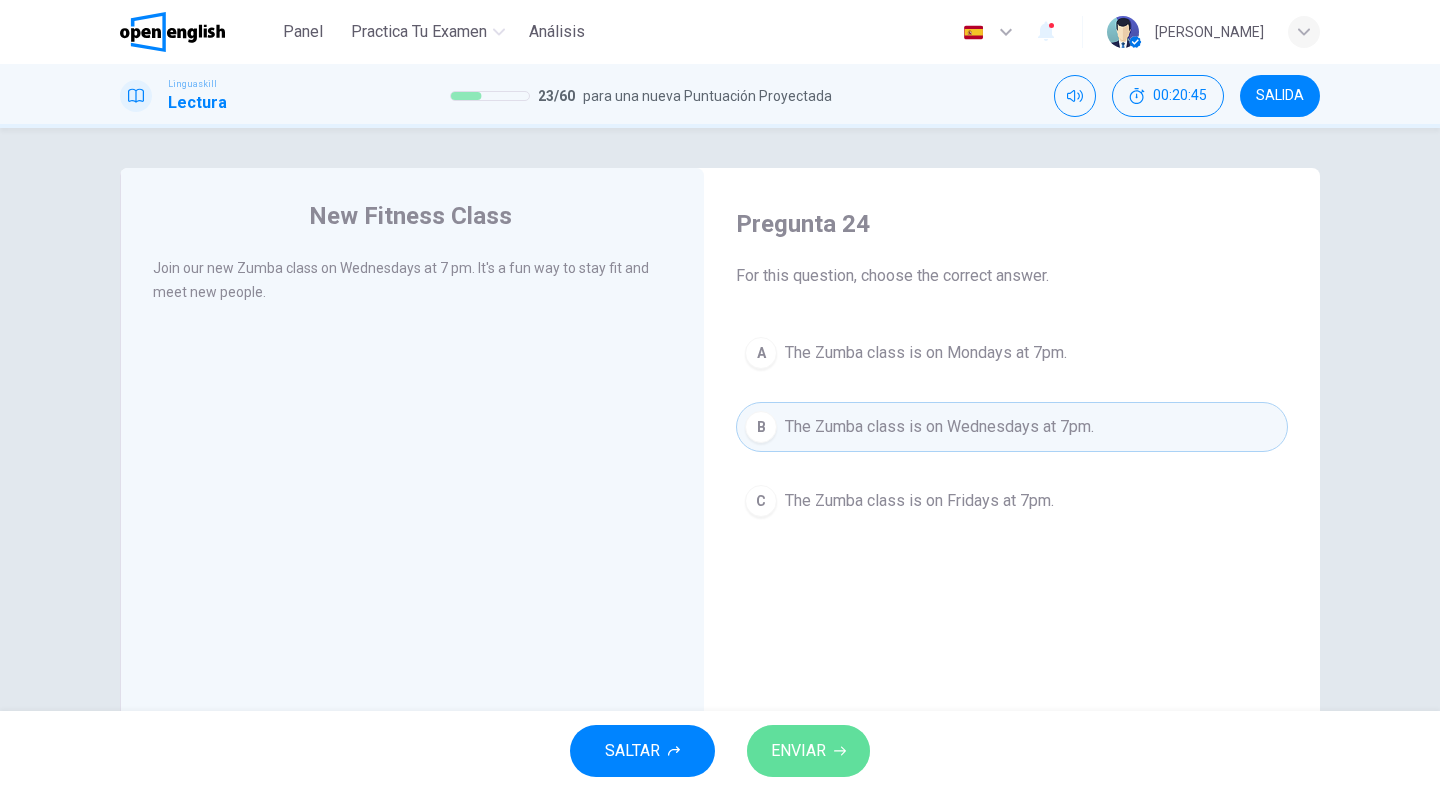 click on "ENVIAR" at bounding box center (798, 751) 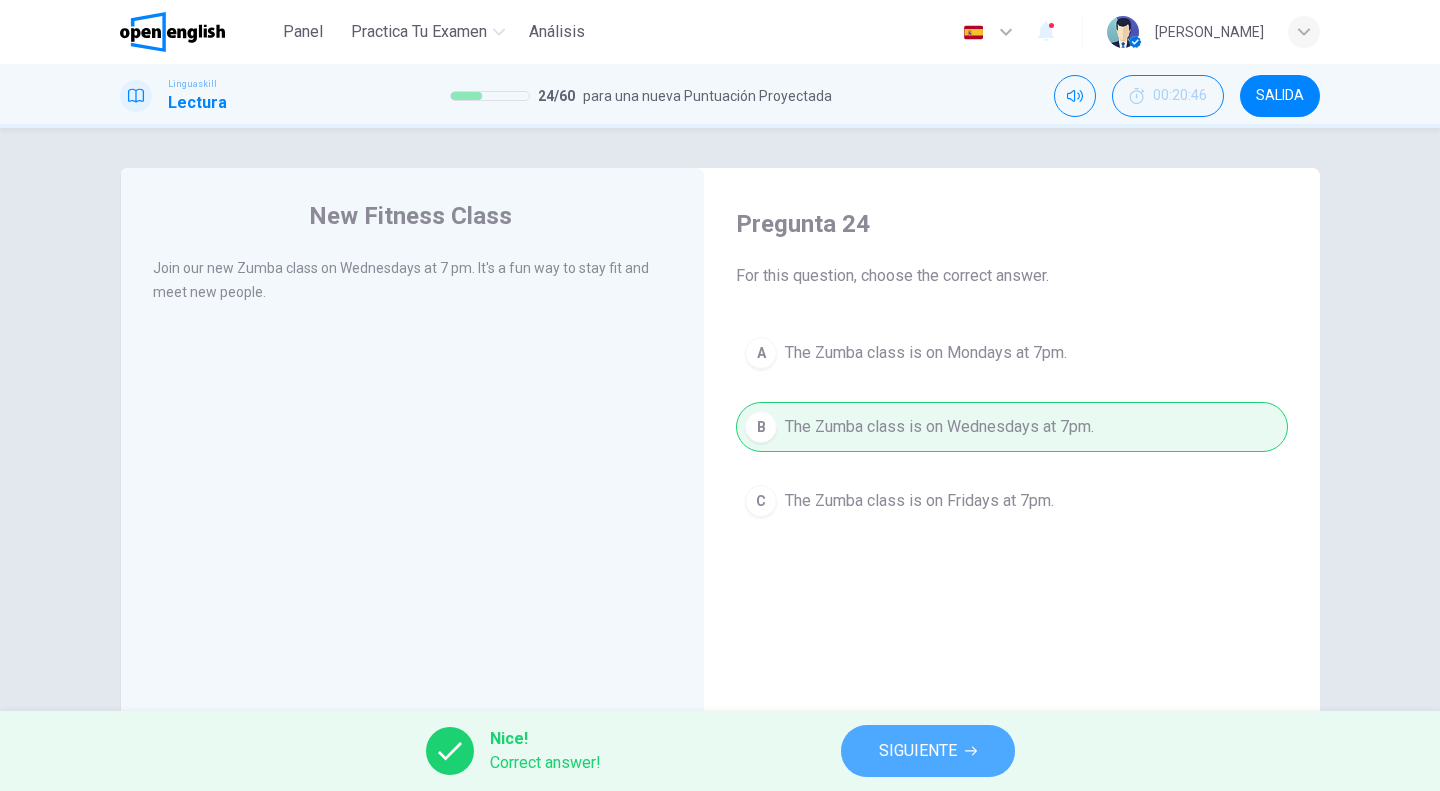 click on "SIGUIENTE" at bounding box center [918, 751] 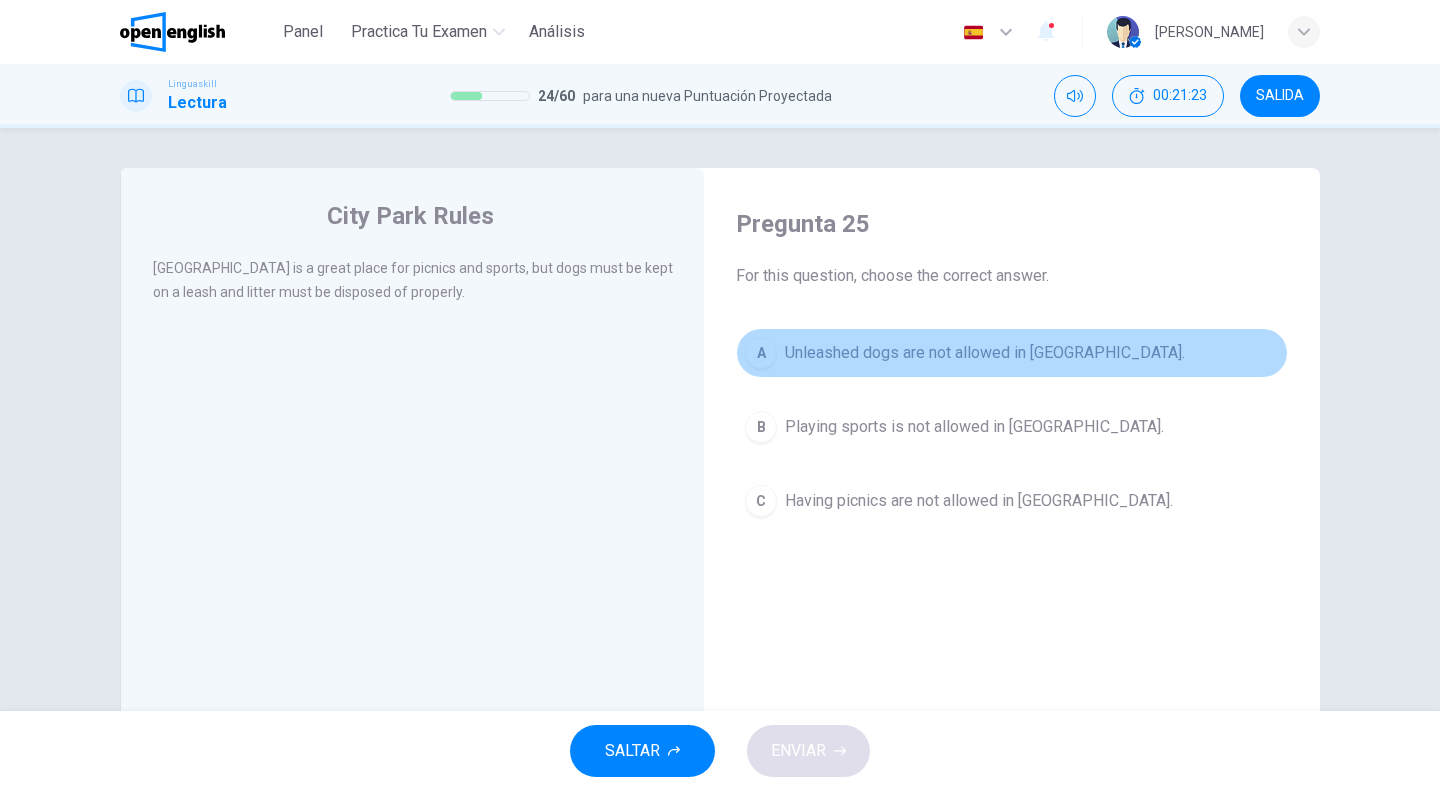 click on "Unleashed dogs are not allowed in City Park." at bounding box center (985, 353) 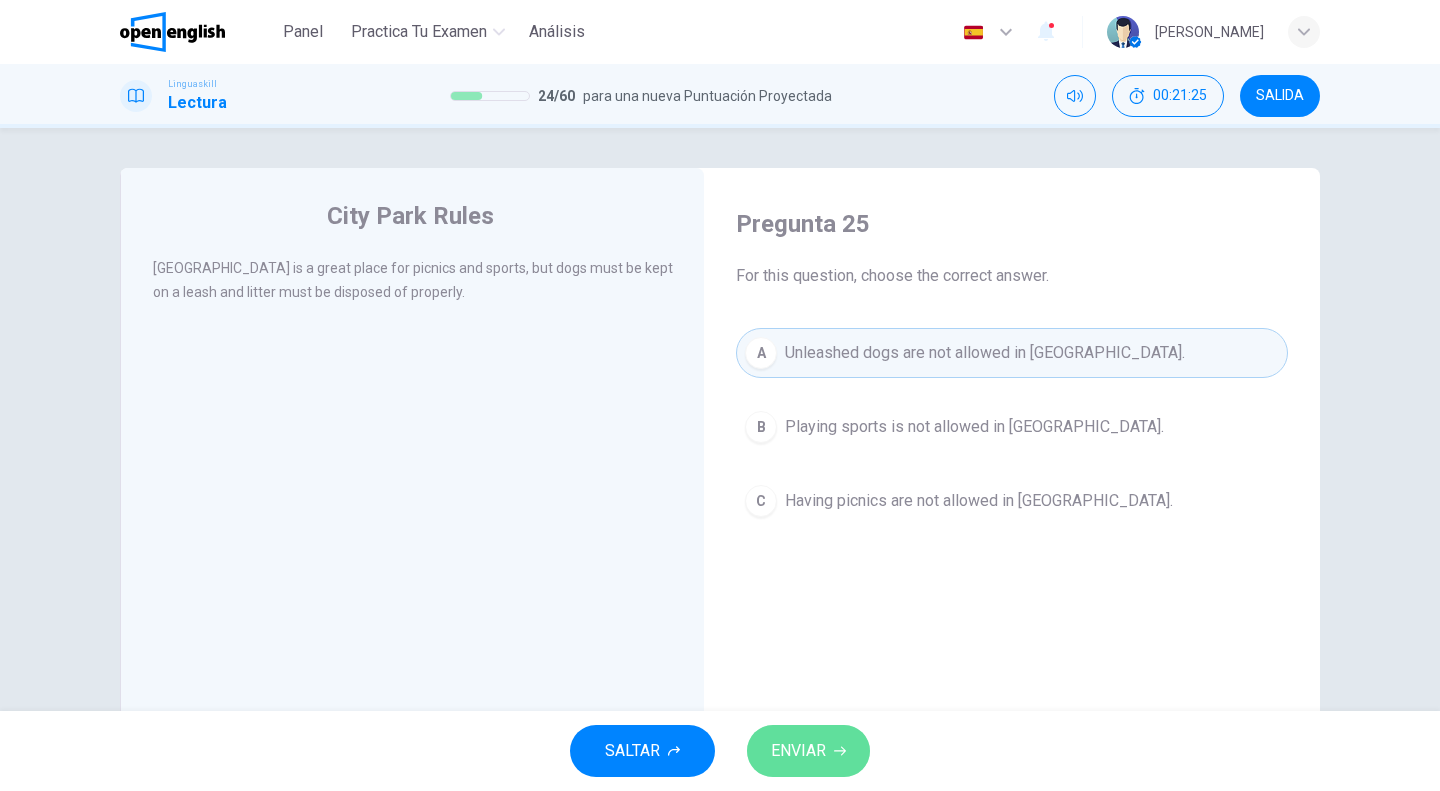 click on "ENVIAR" at bounding box center (798, 751) 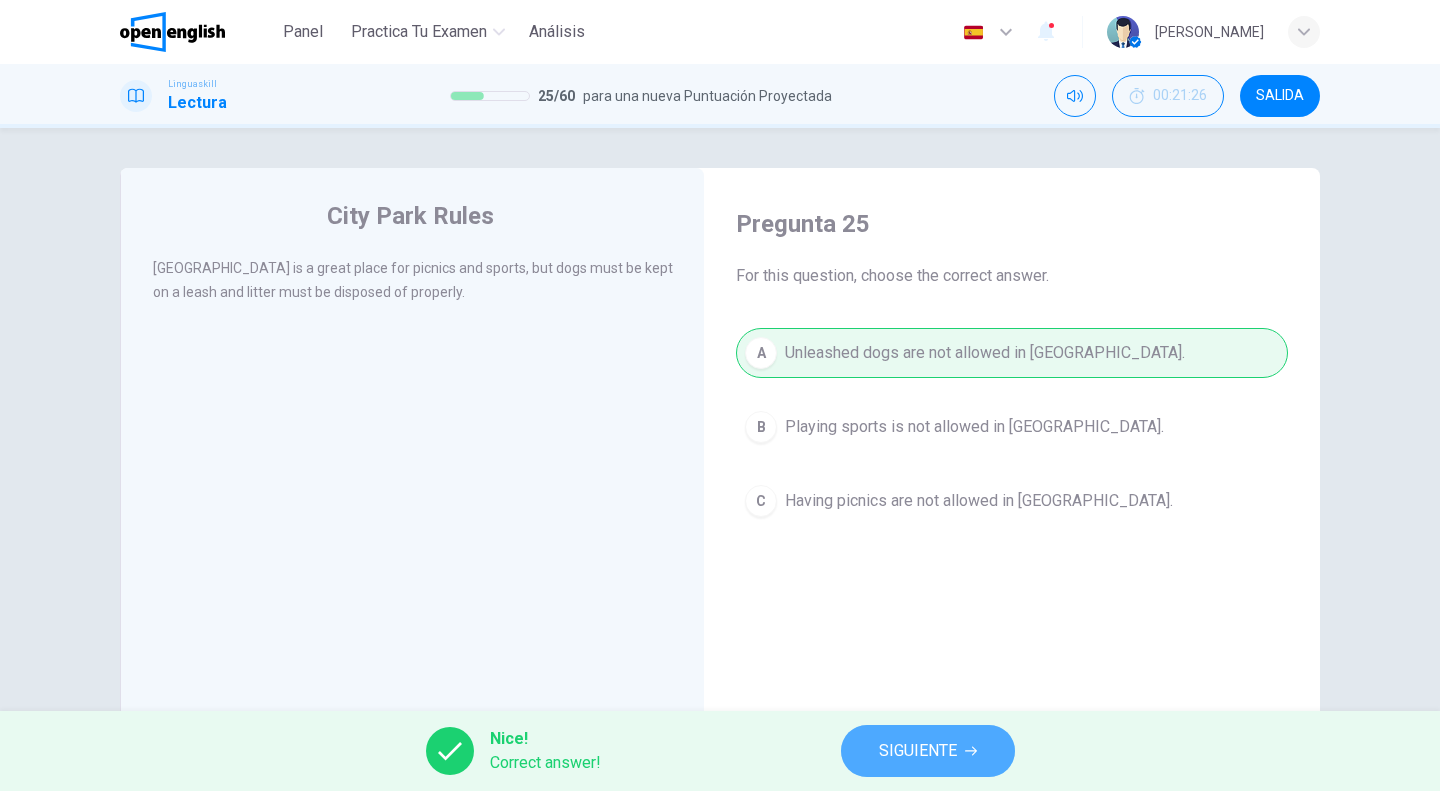 click on "SIGUIENTE" at bounding box center [918, 751] 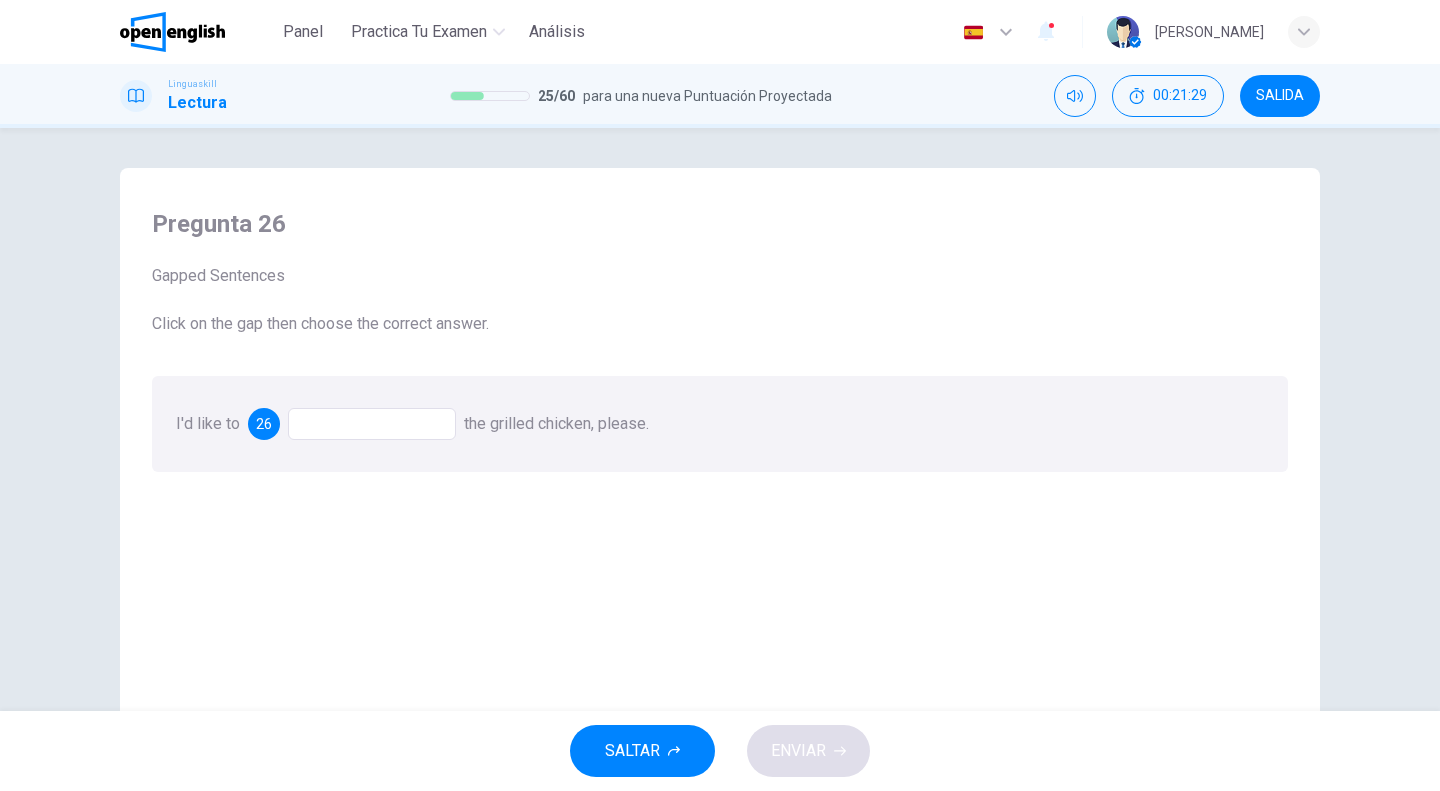 click at bounding box center (372, 424) 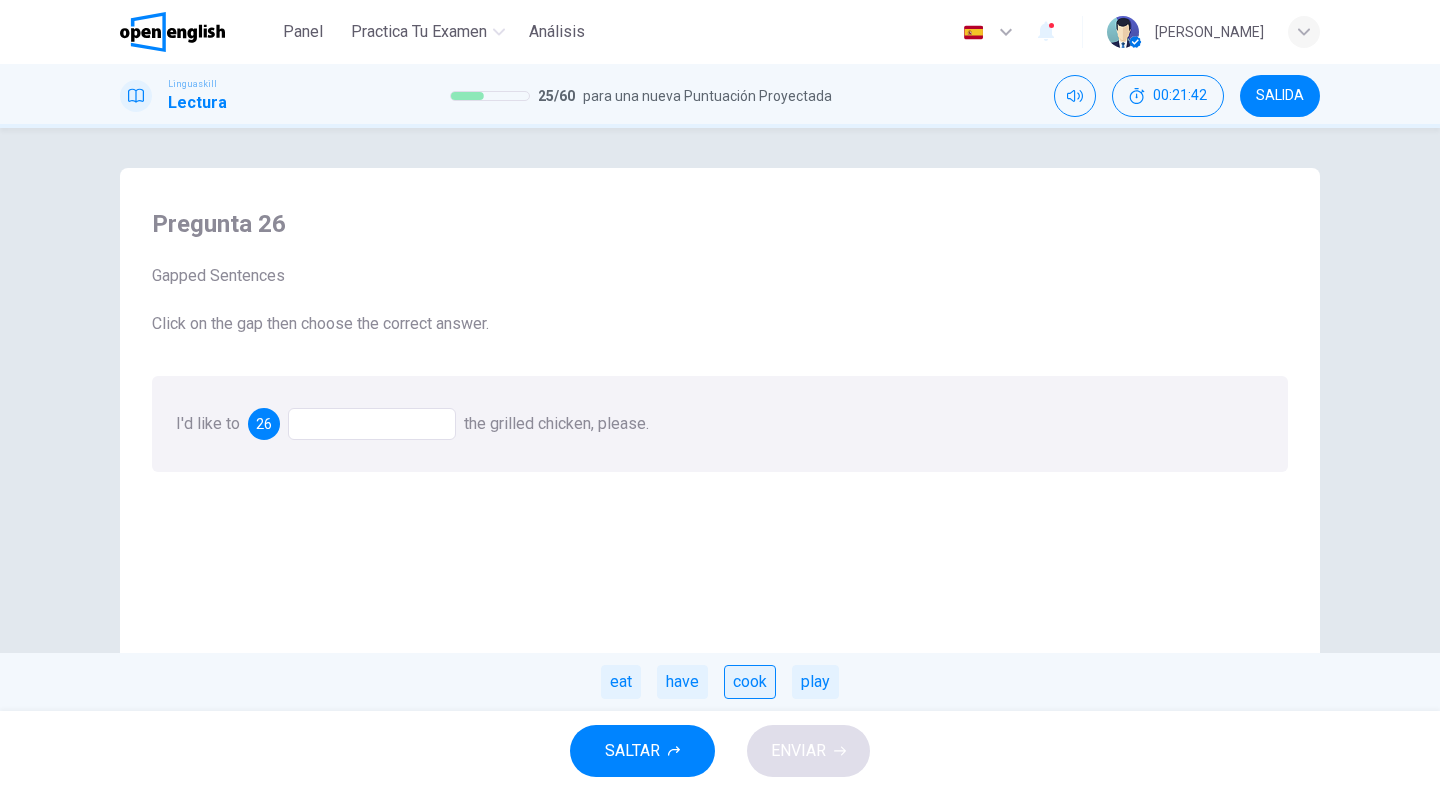 click on "cook" at bounding box center [750, 682] 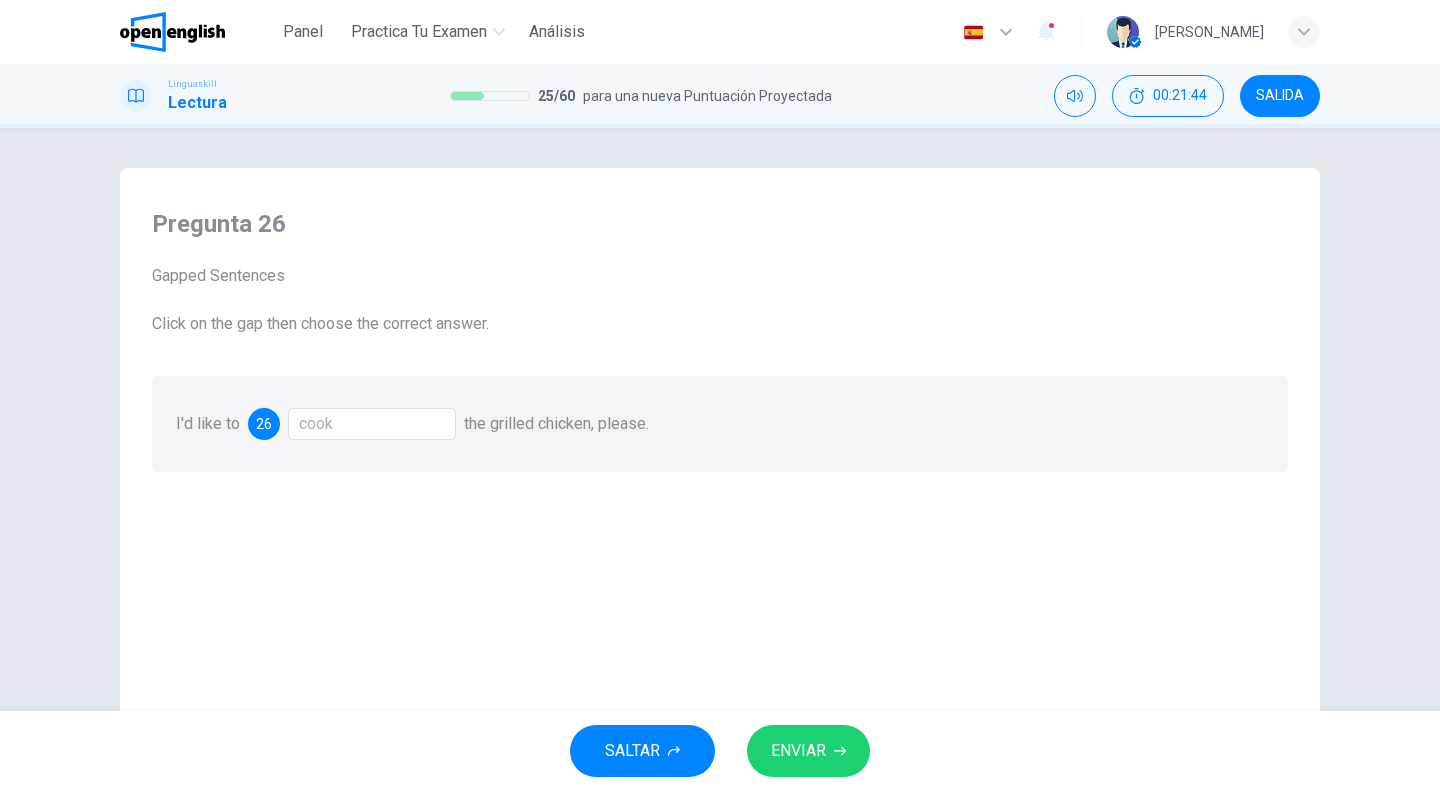 click on "ENVIAR" at bounding box center [798, 751] 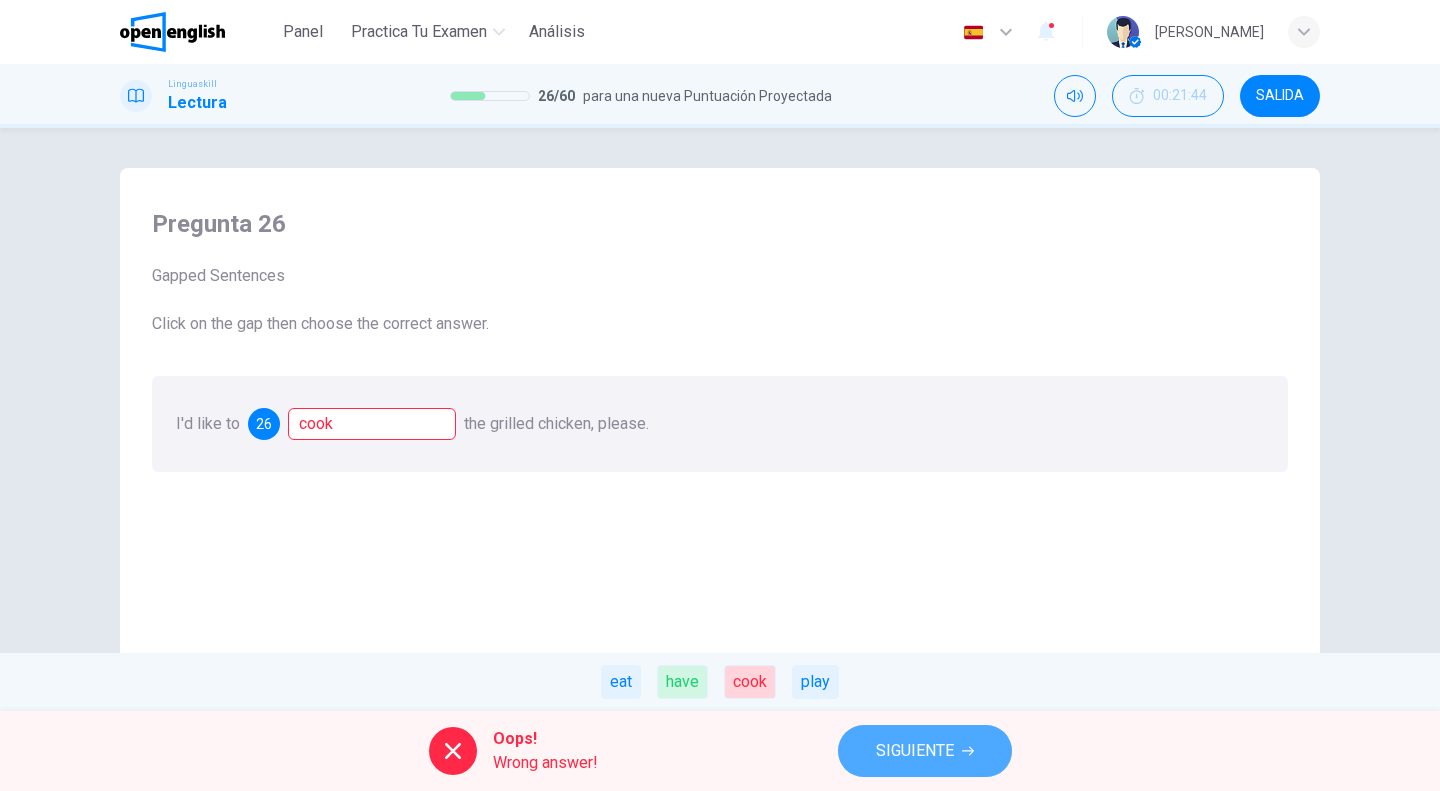 click on "SIGUIENTE" at bounding box center [915, 751] 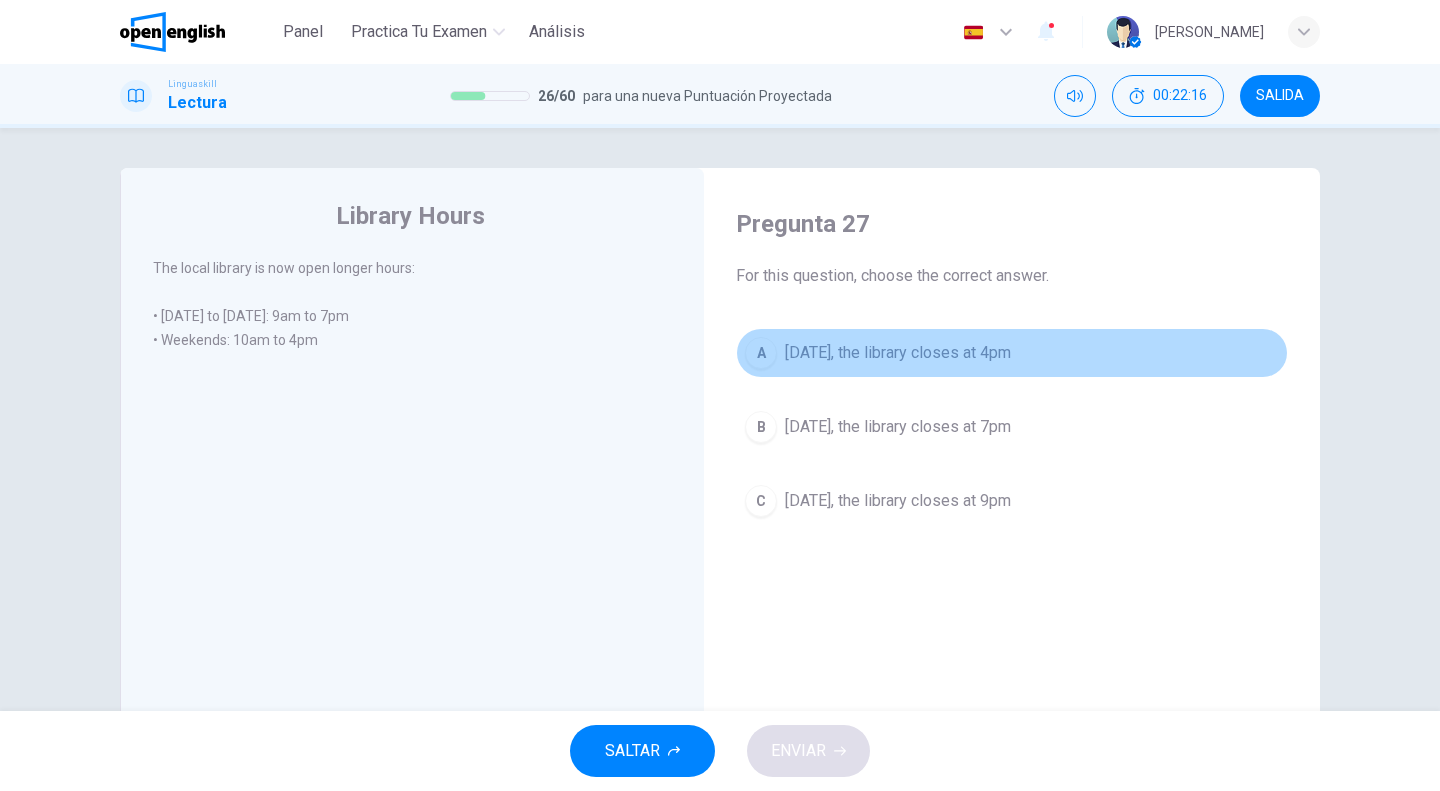 click on "On Saturday, the library closes at 4pm" at bounding box center (898, 353) 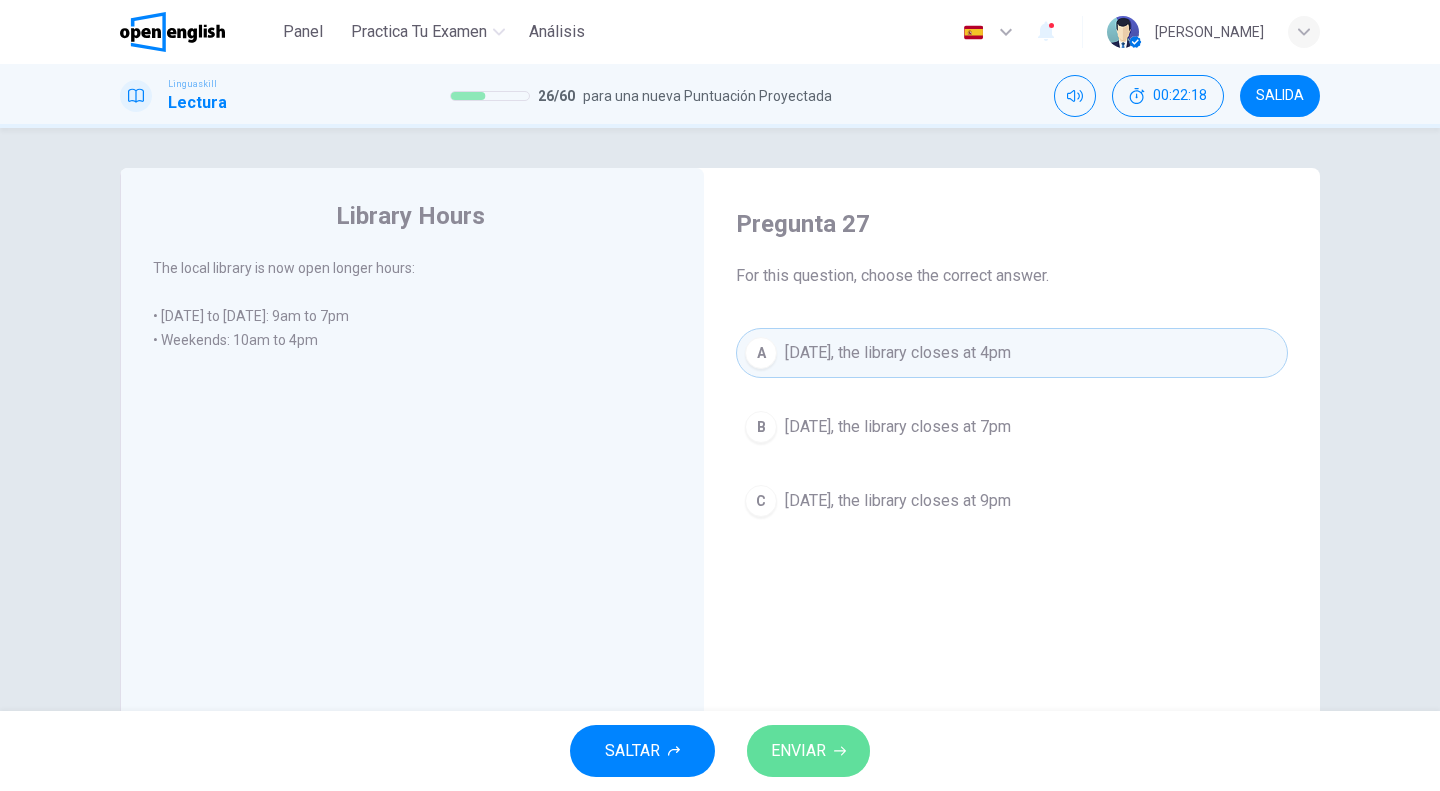 click on "ENVIAR" at bounding box center (798, 751) 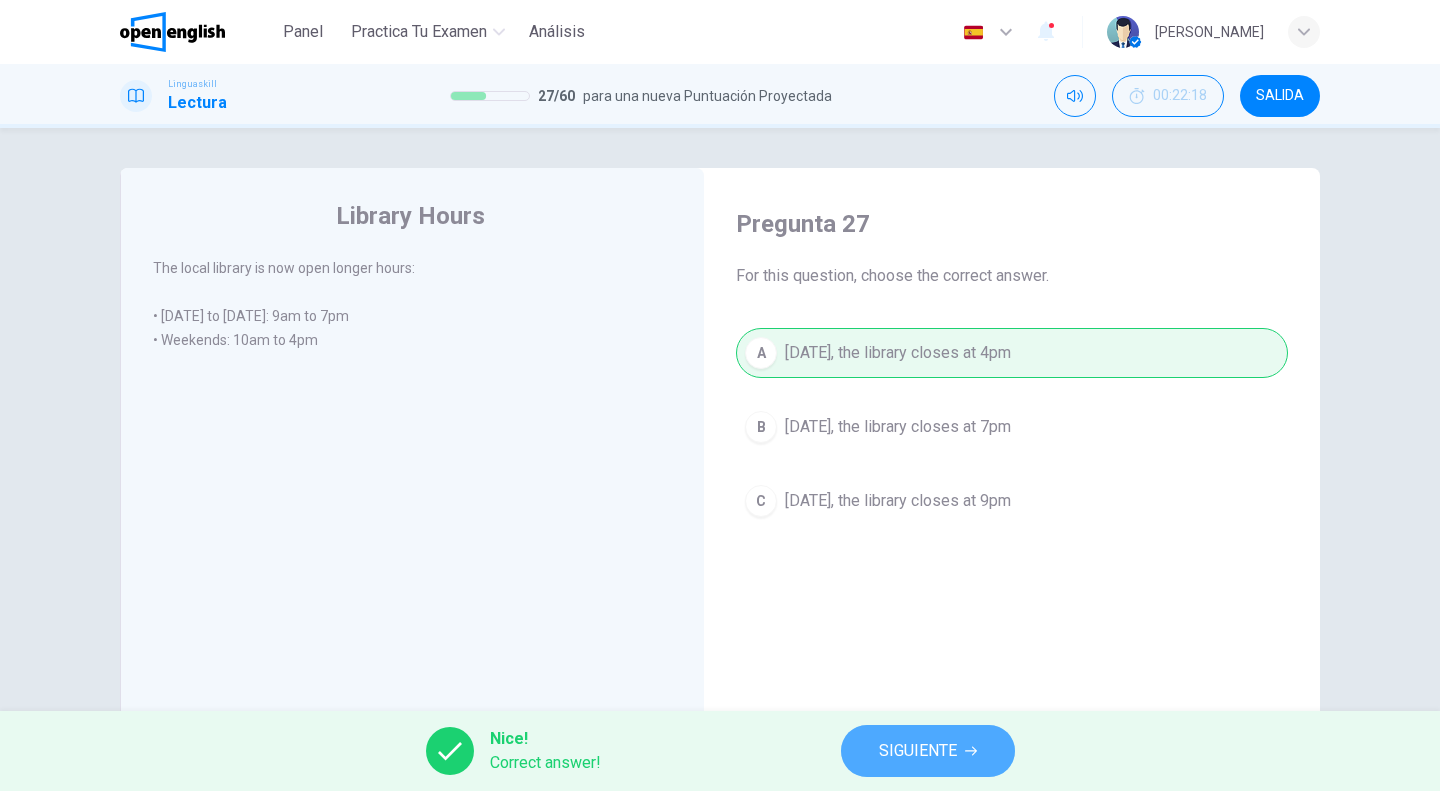 click on "SIGUIENTE" at bounding box center (928, 751) 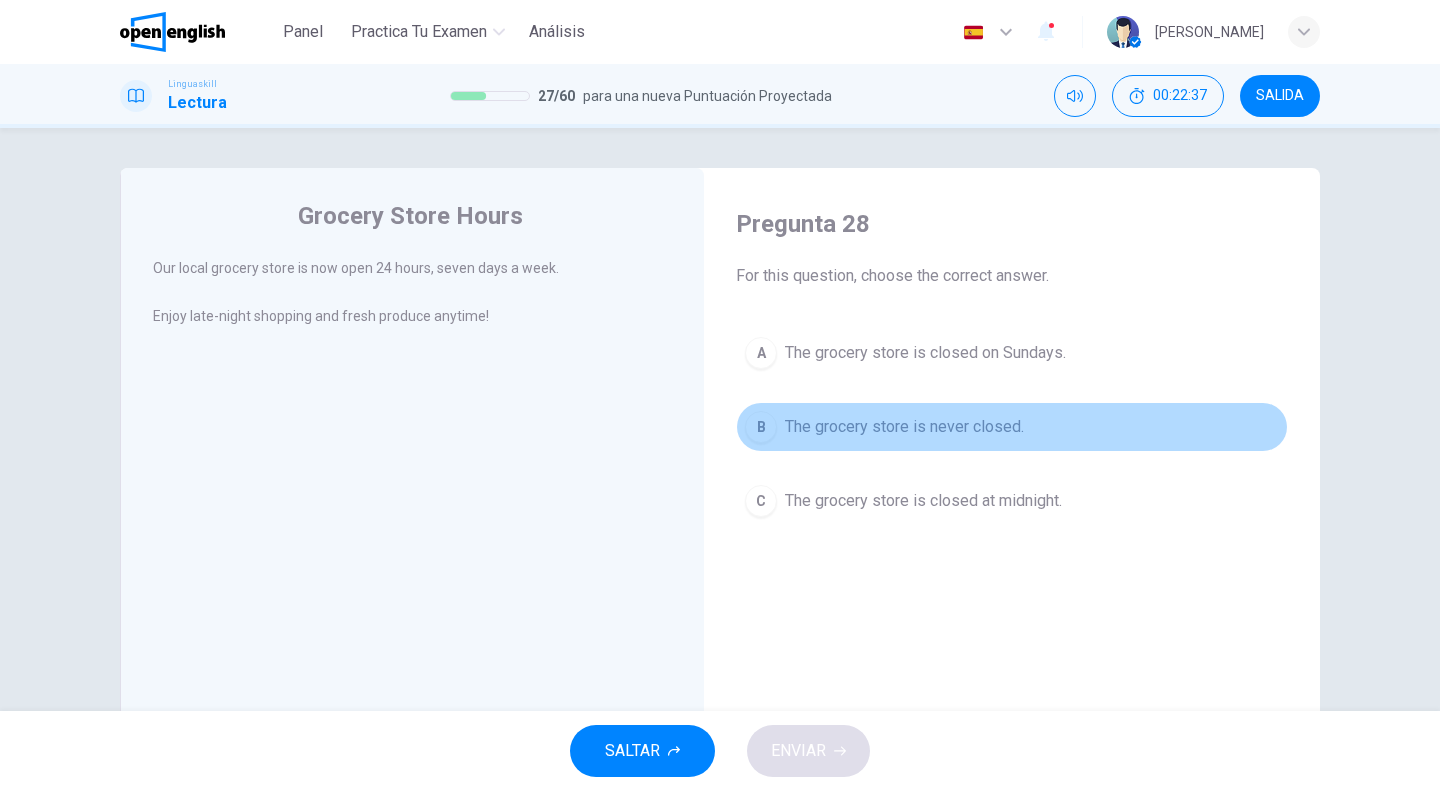click on "The grocery store is never closed." at bounding box center (904, 427) 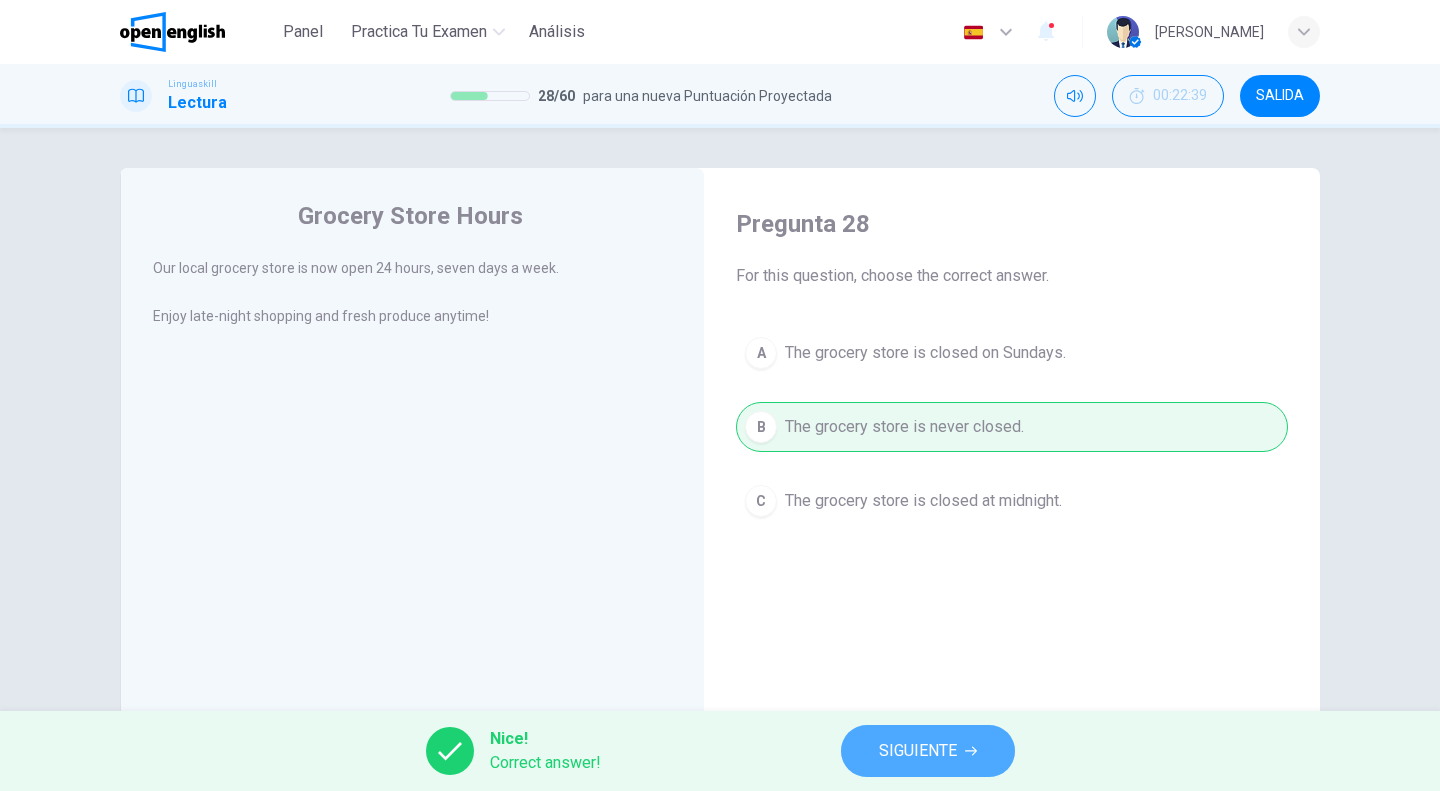click on "SIGUIENTE" at bounding box center [928, 751] 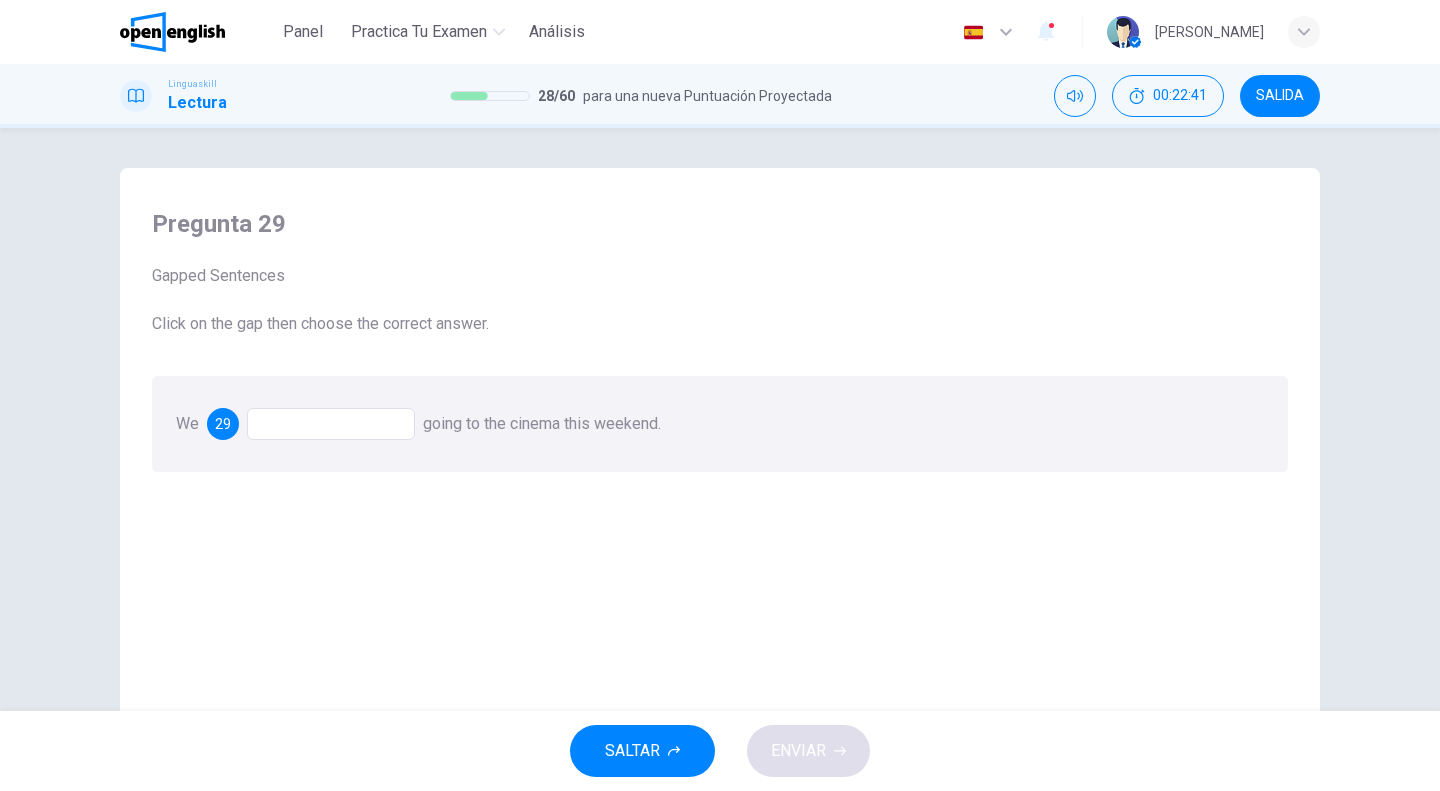 click at bounding box center (331, 424) 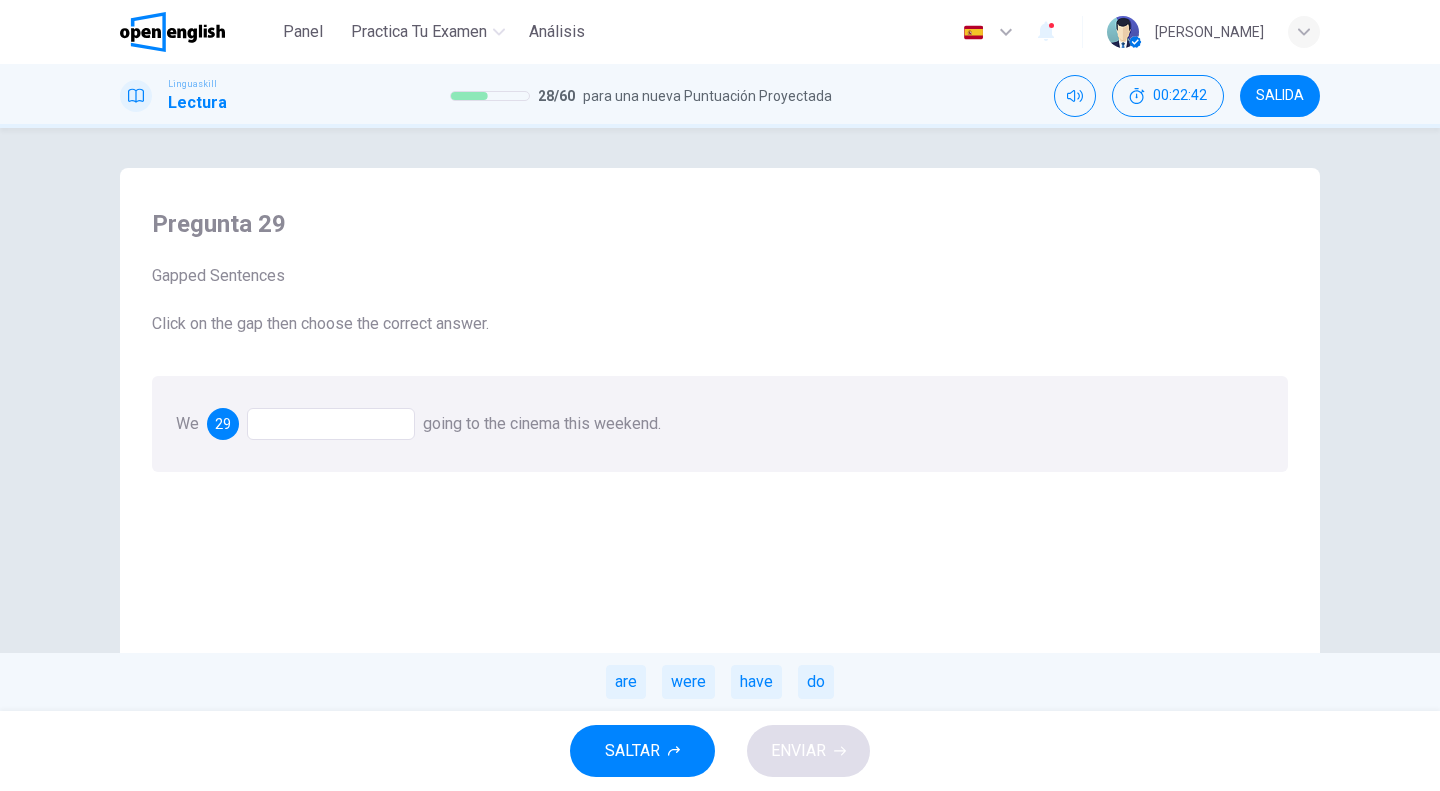 click at bounding box center [331, 424] 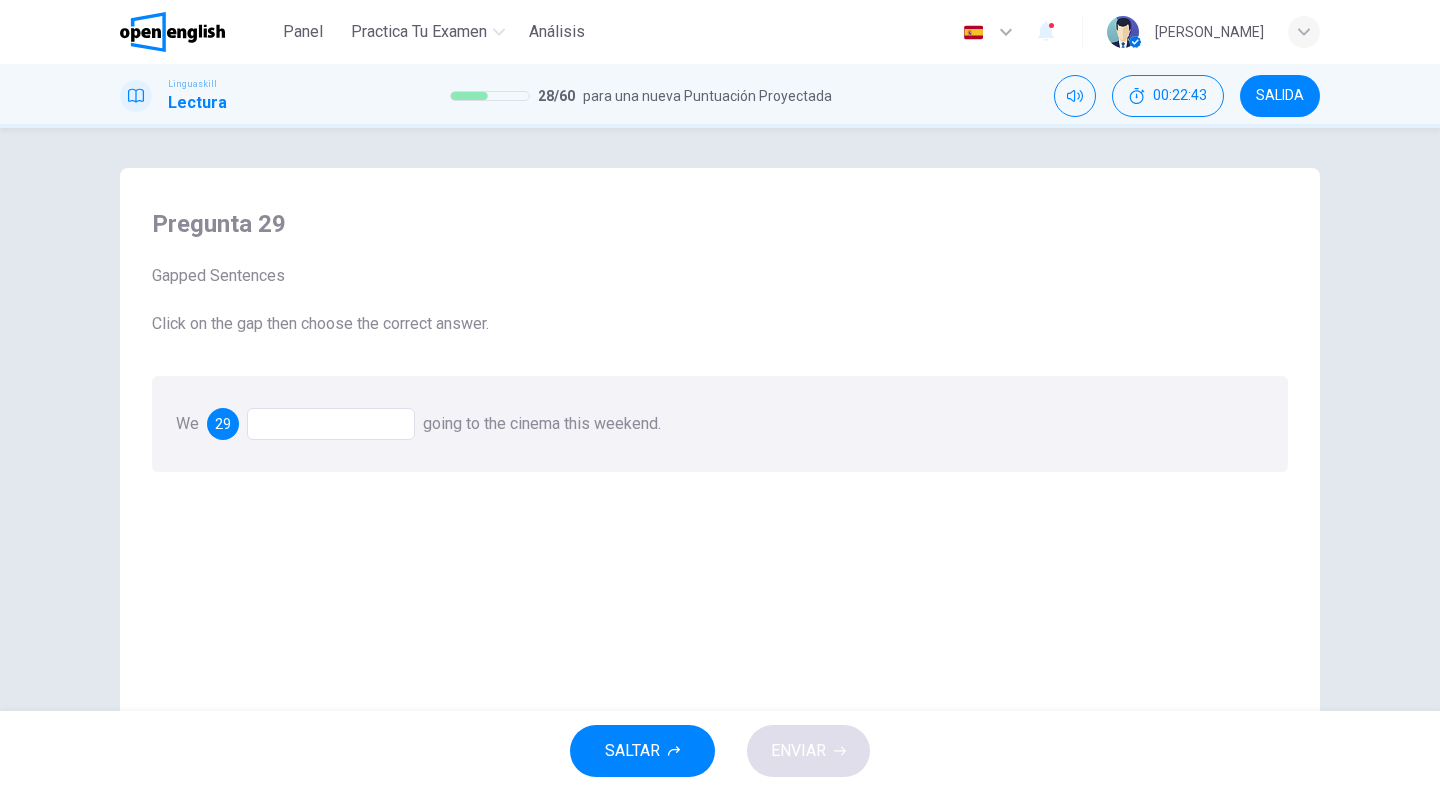 click at bounding box center (331, 424) 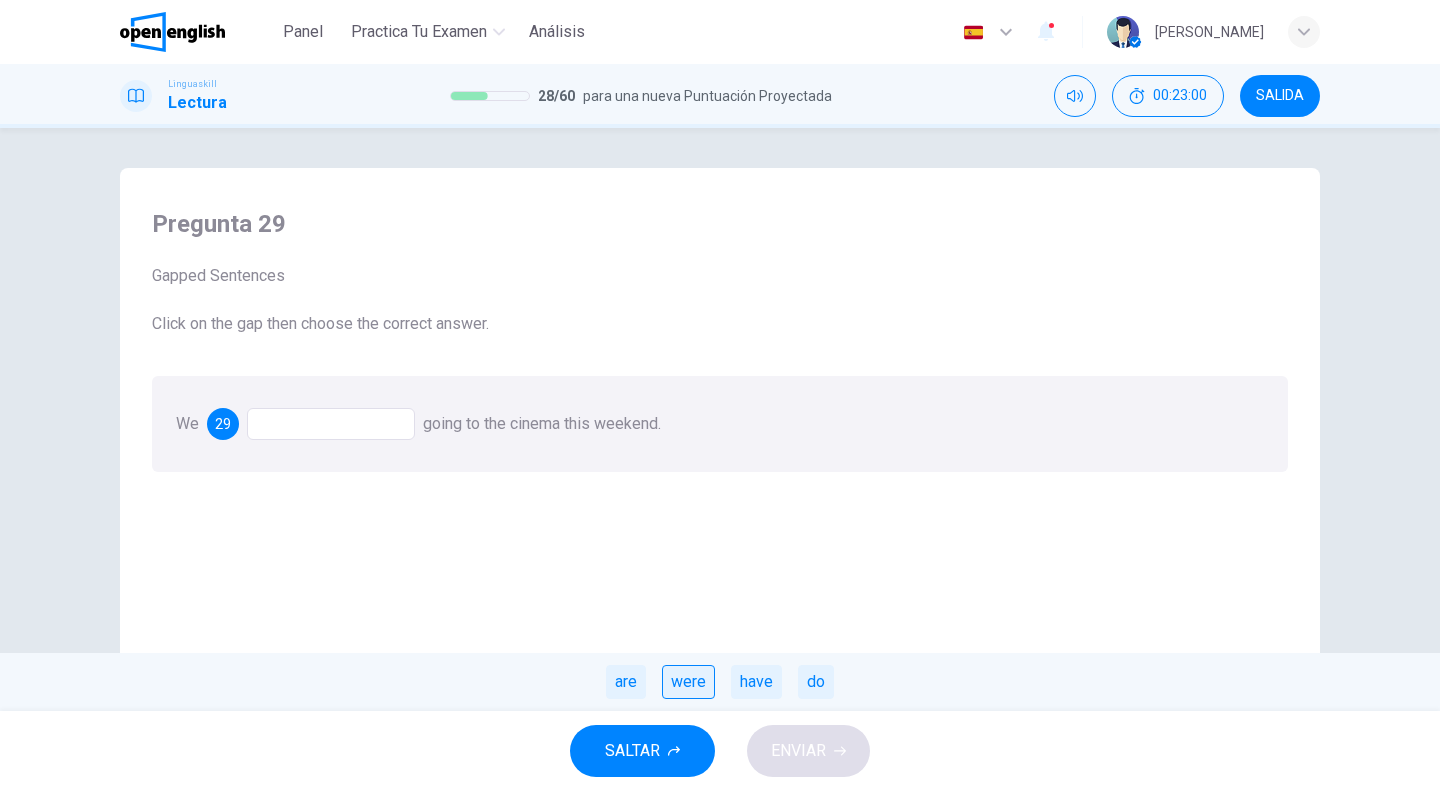 click on "were" at bounding box center [688, 682] 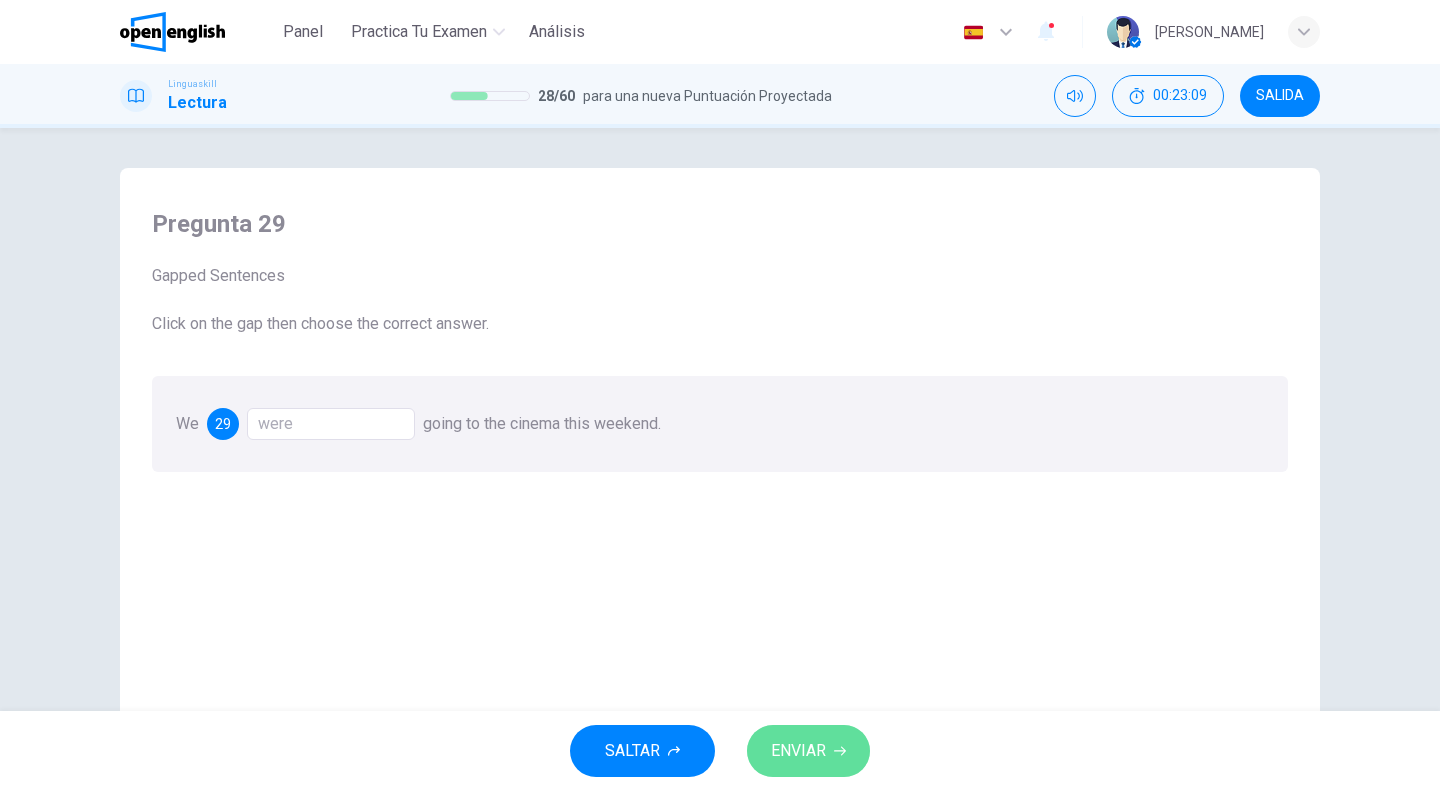 click on "ENVIAR" at bounding box center (798, 751) 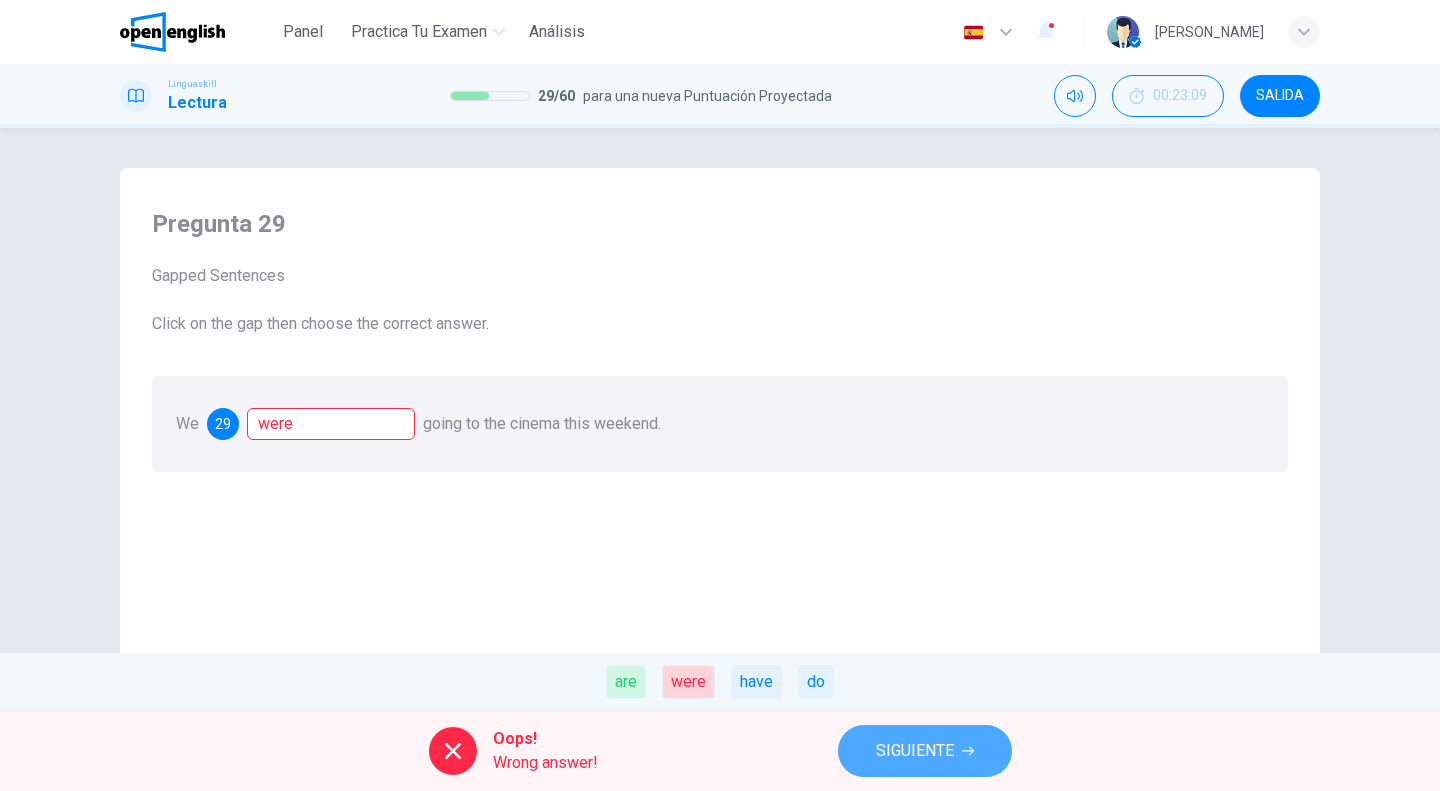 click on "SIGUIENTE" at bounding box center [915, 751] 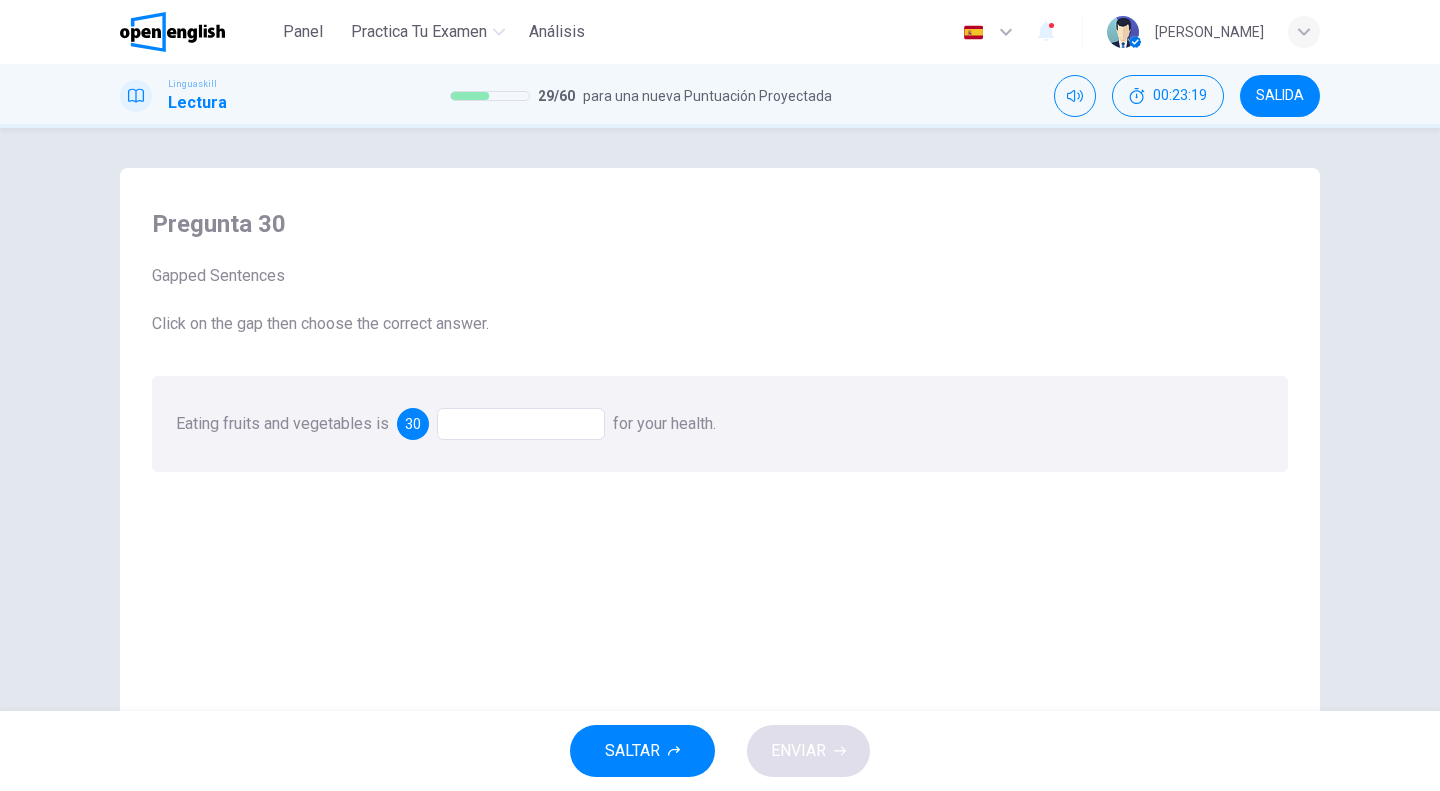 click at bounding box center [521, 424] 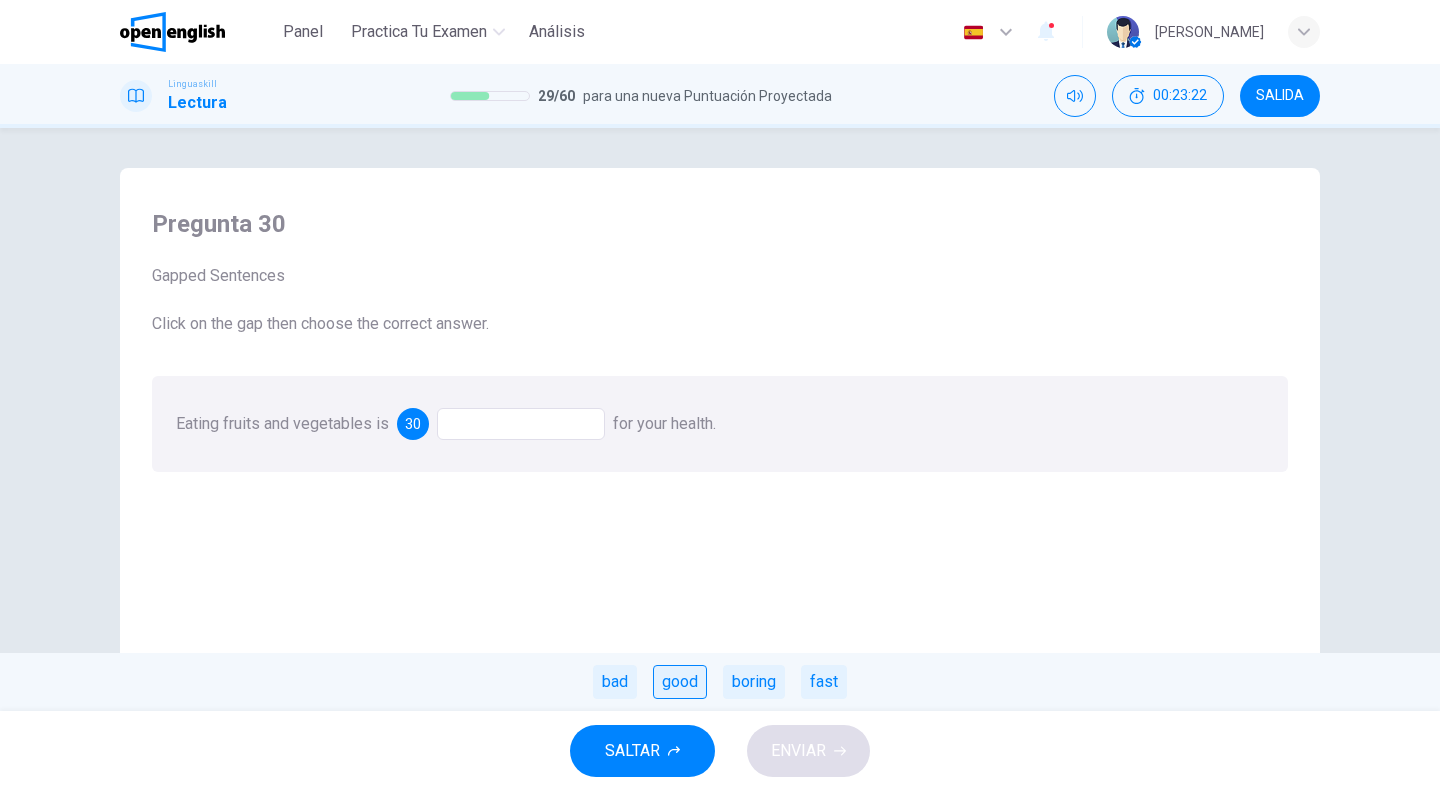 click on "good" at bounding box center (680, 682) 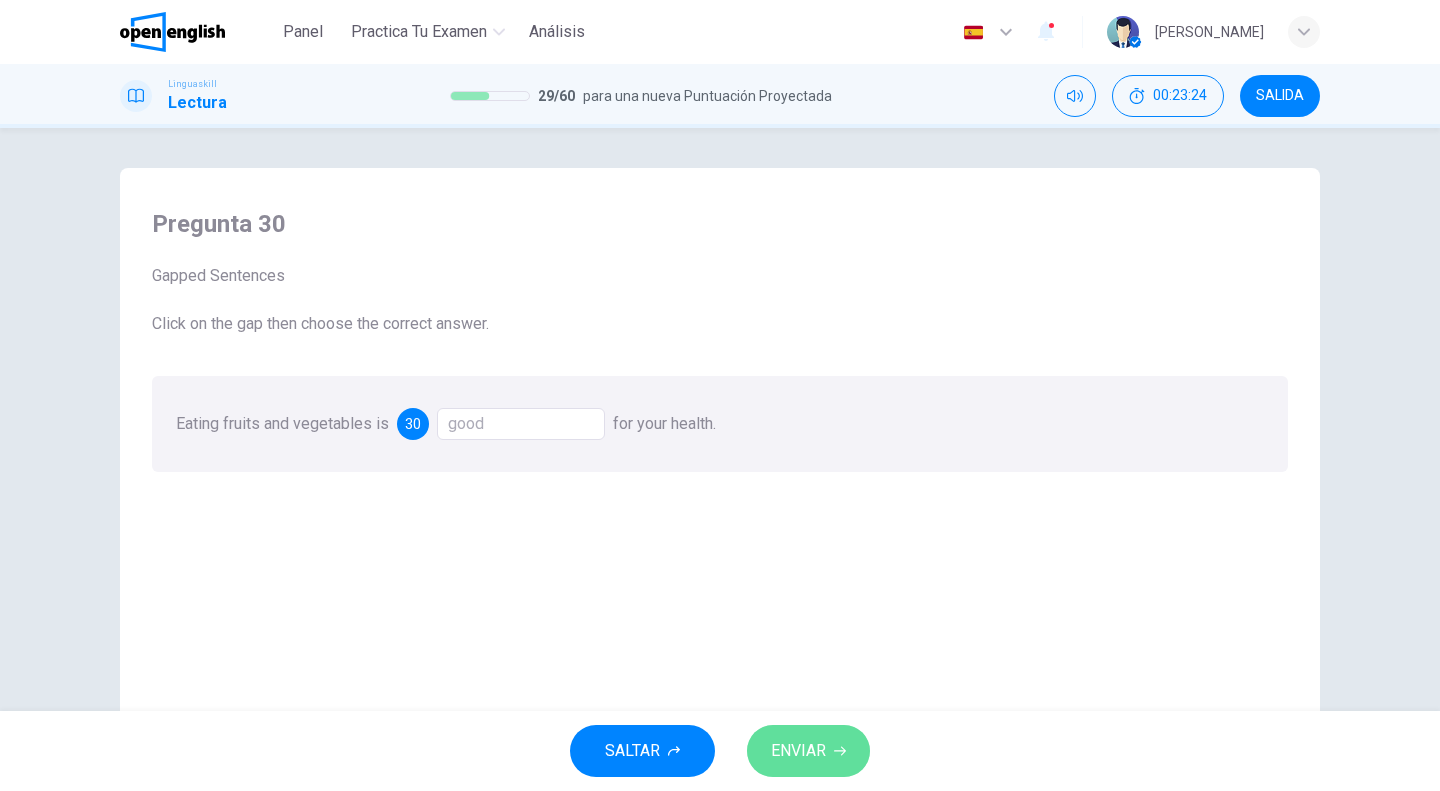 click on "ENVIAR" at bounding box center (798, 751) 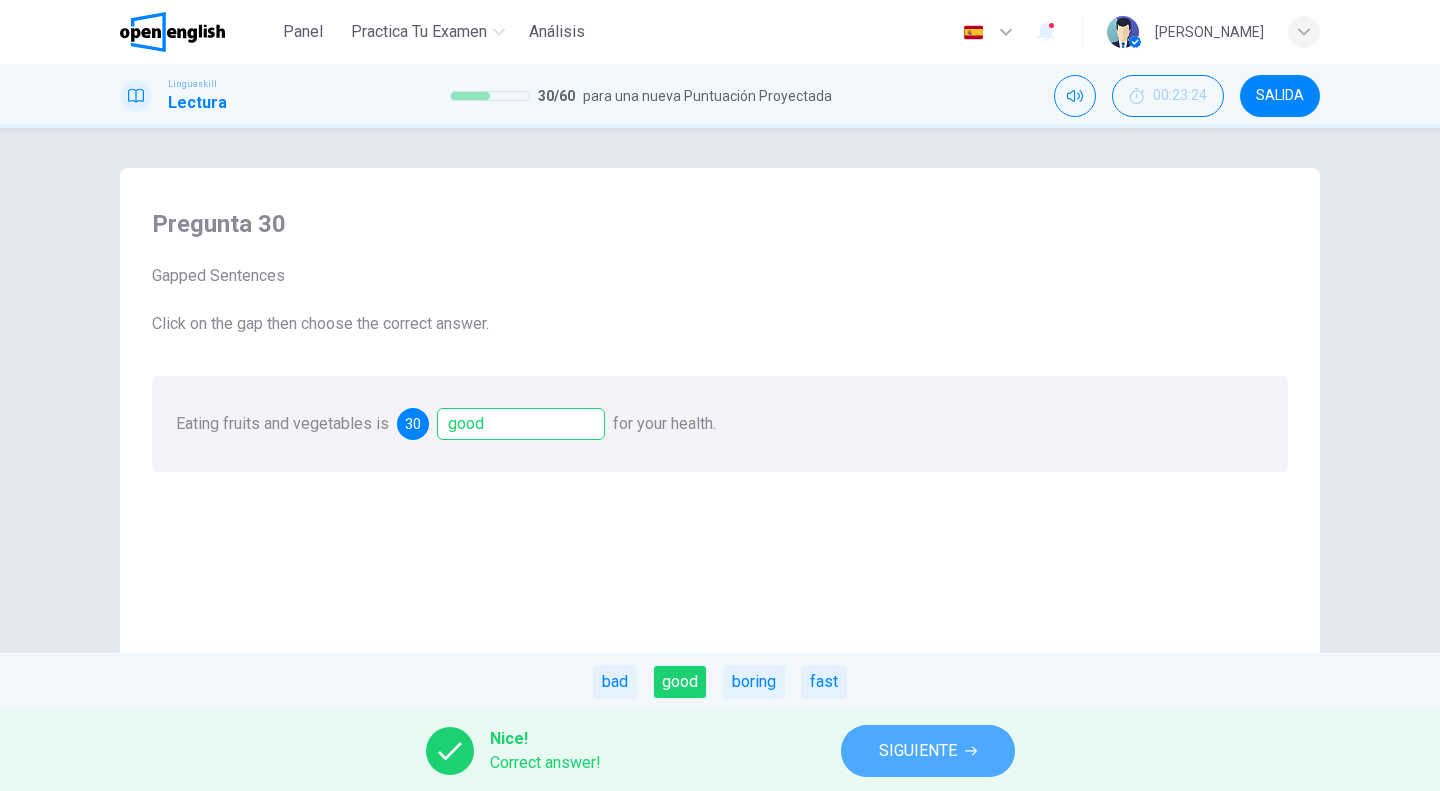click on "SIGUIENTE" at bounding box center [918, 751] 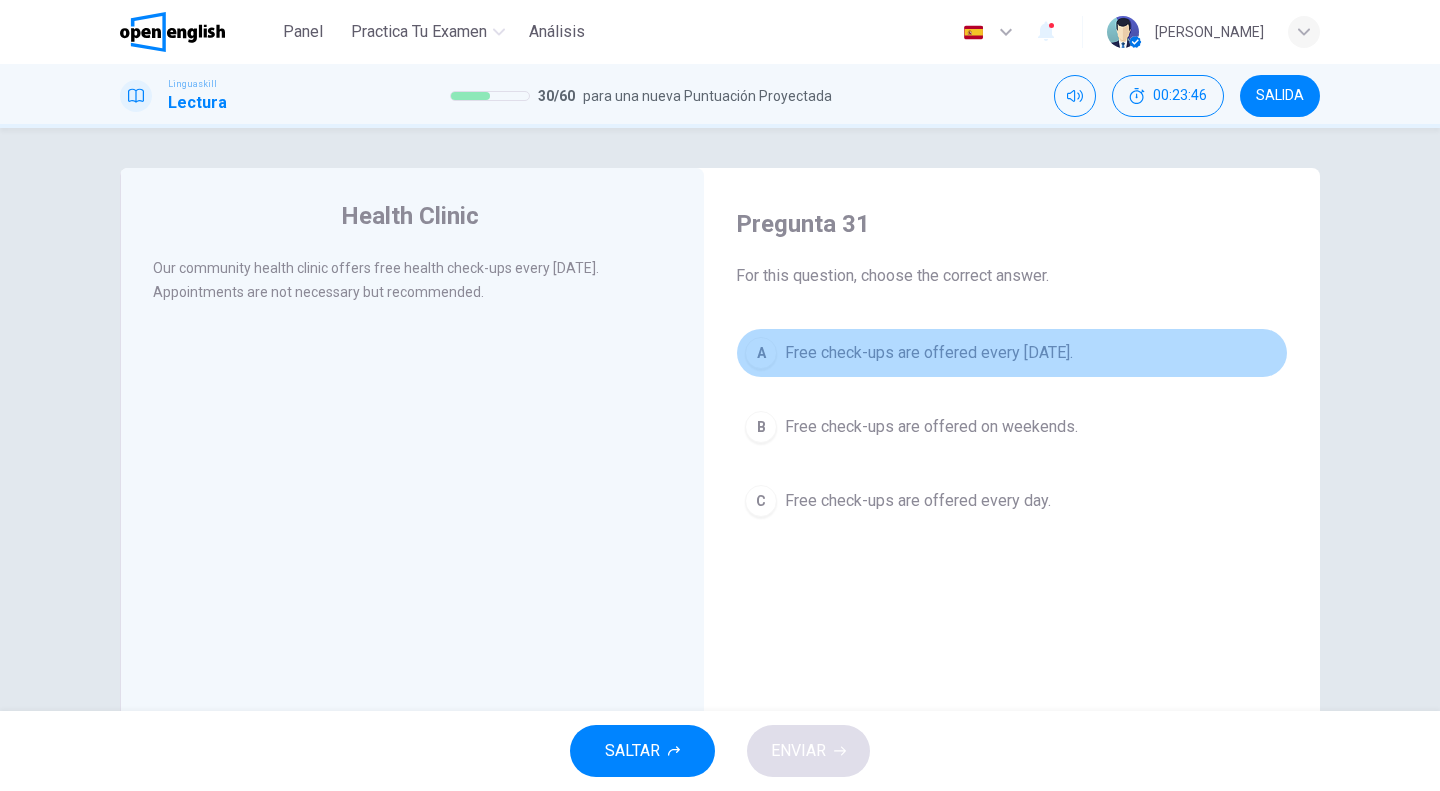 click on "Free check-ups are offered every Wednesday." at bounding box center [929, 353] 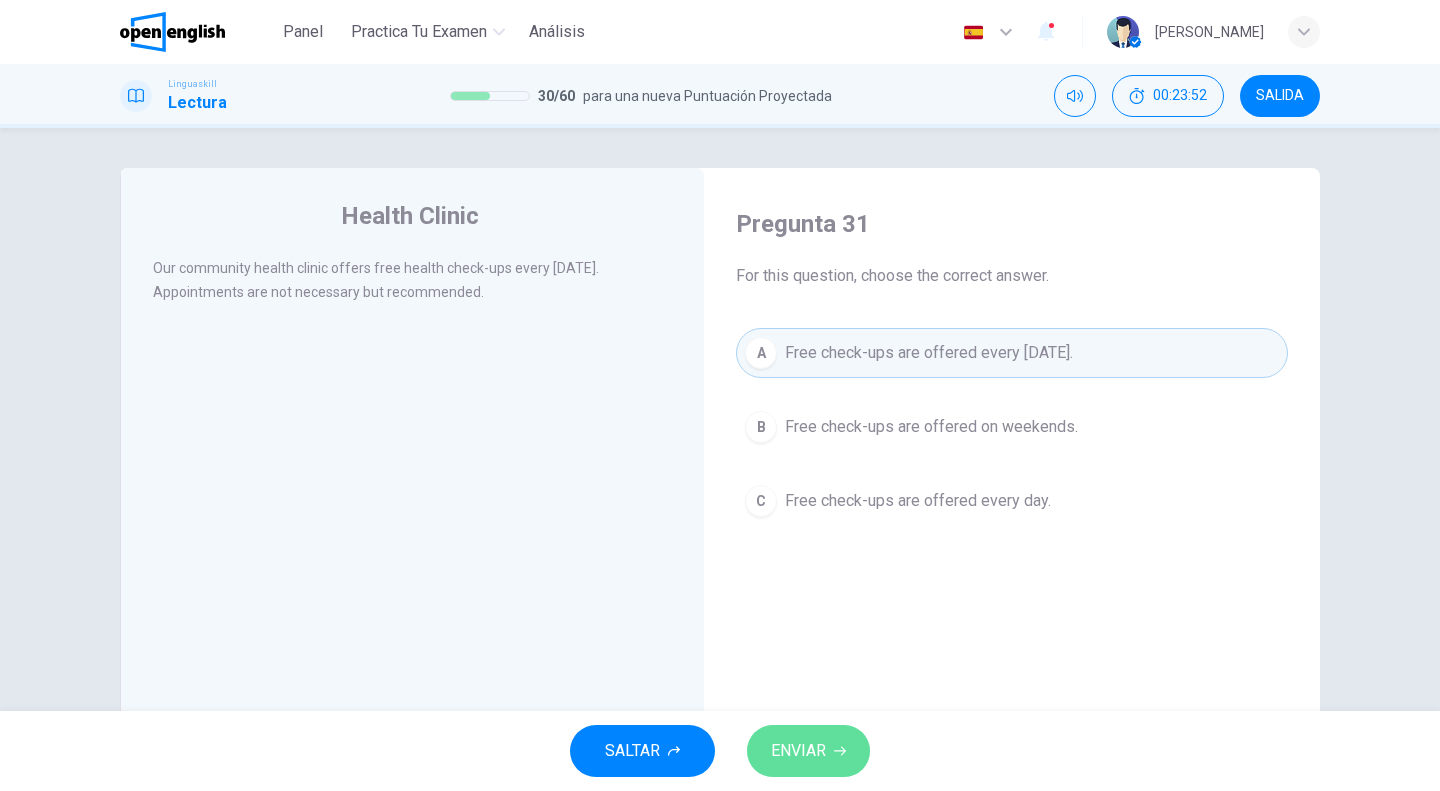 click on "ENVIAR" at bounding box center (798, 751) 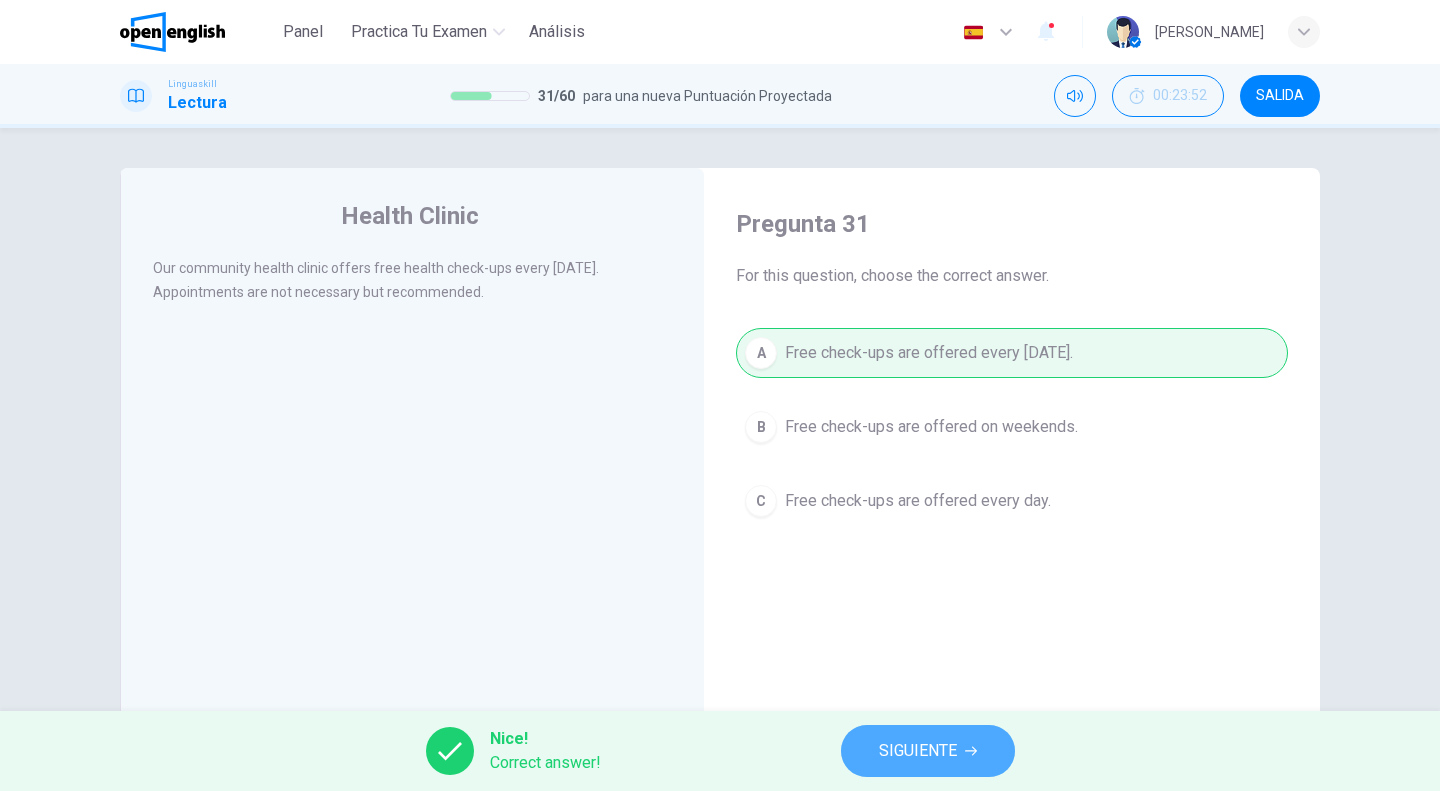click on "SIGUIENTE" at bounding box center (918, 751) 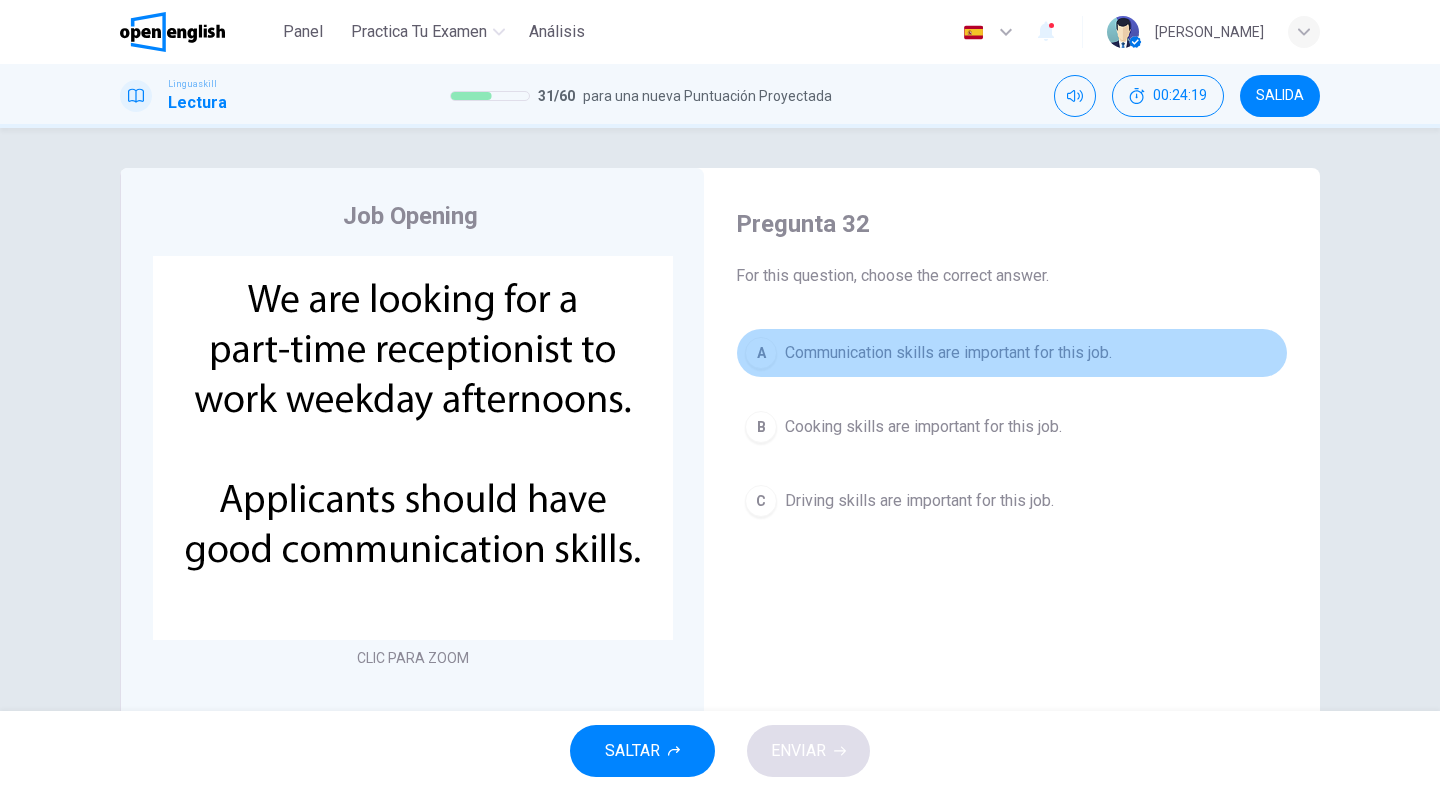 click on "Communication skills are important for this job." at bounding box center (948, 353) 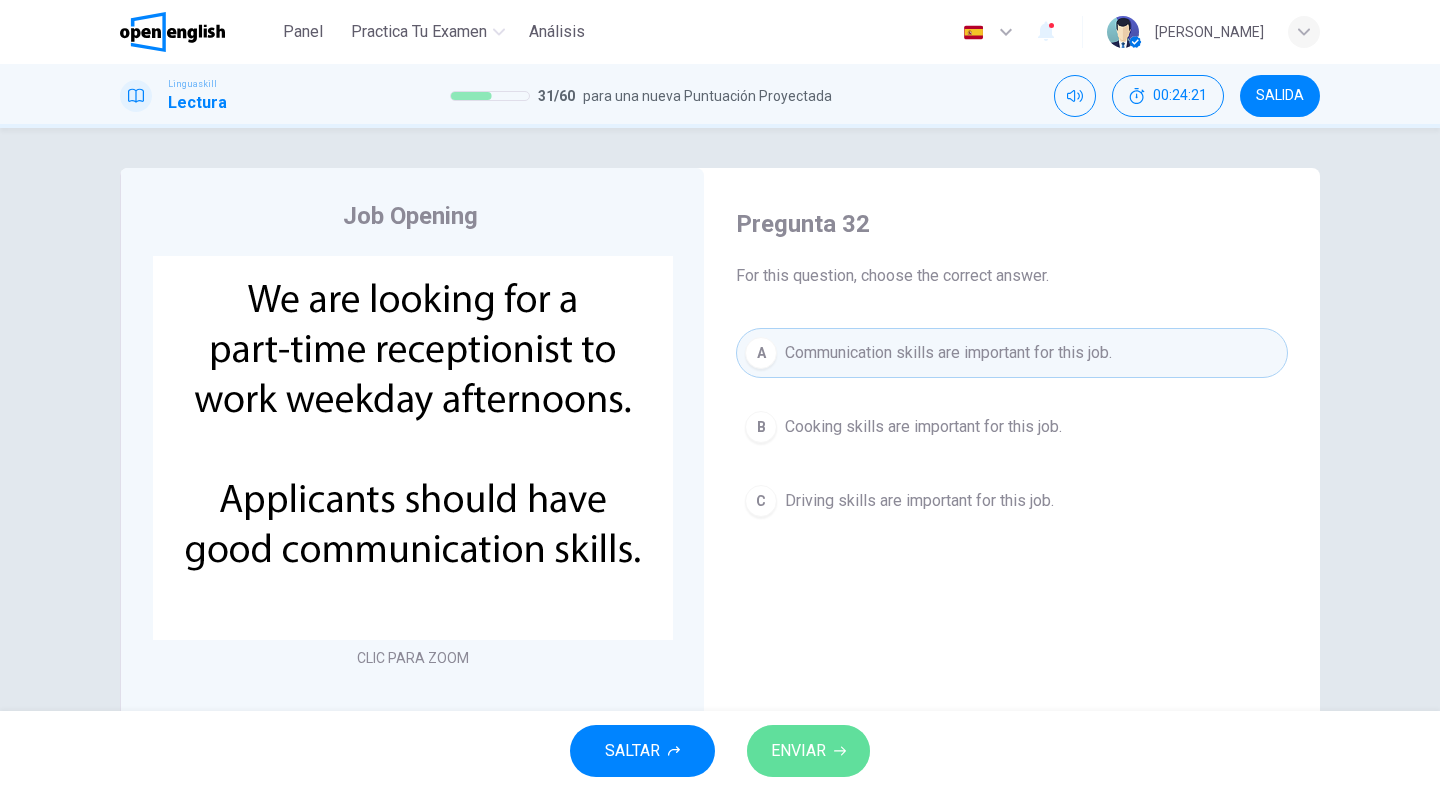 click on "ENVIAR" at bounding box center [808, 751] 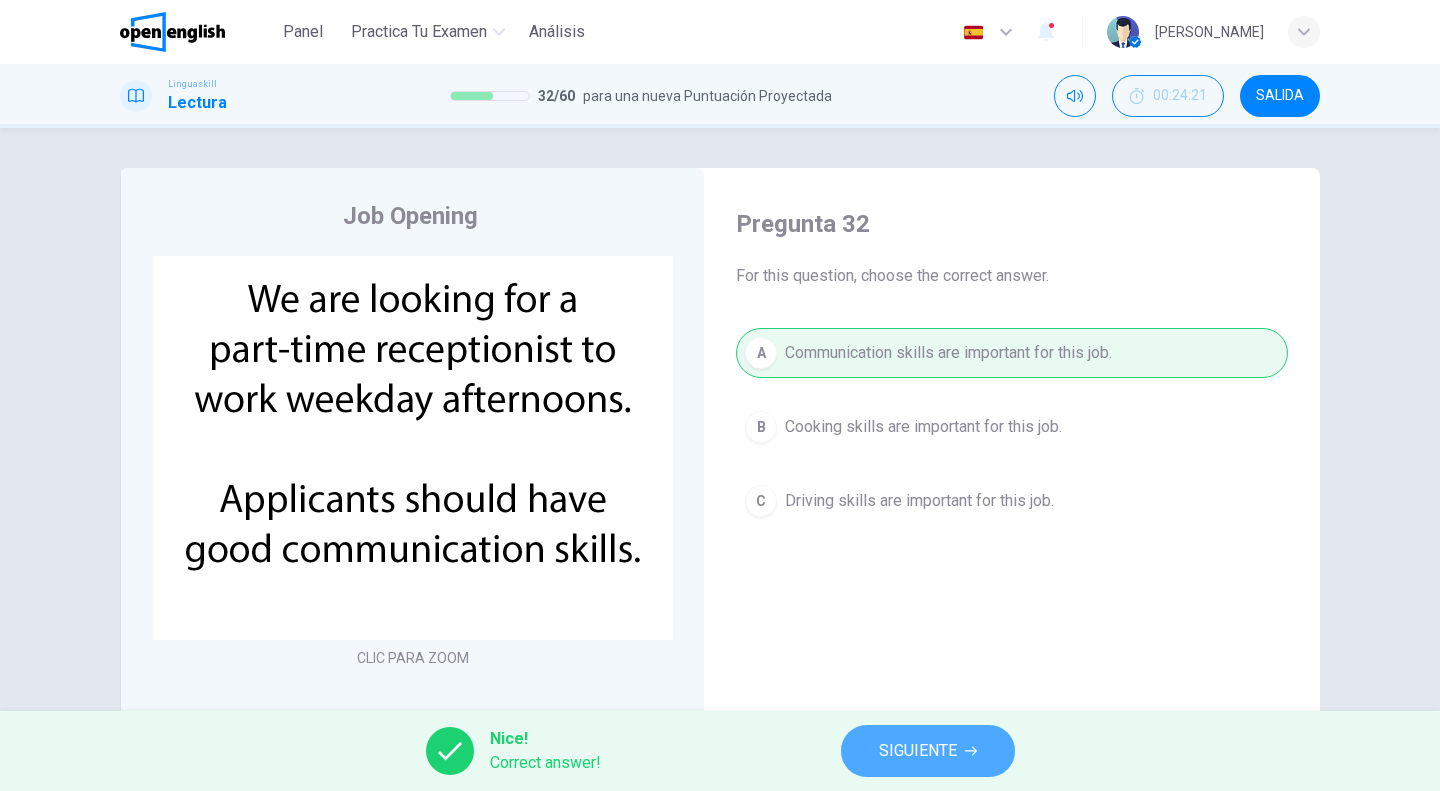 click on "SIGUIENTE" at bounding box center (928, 751) 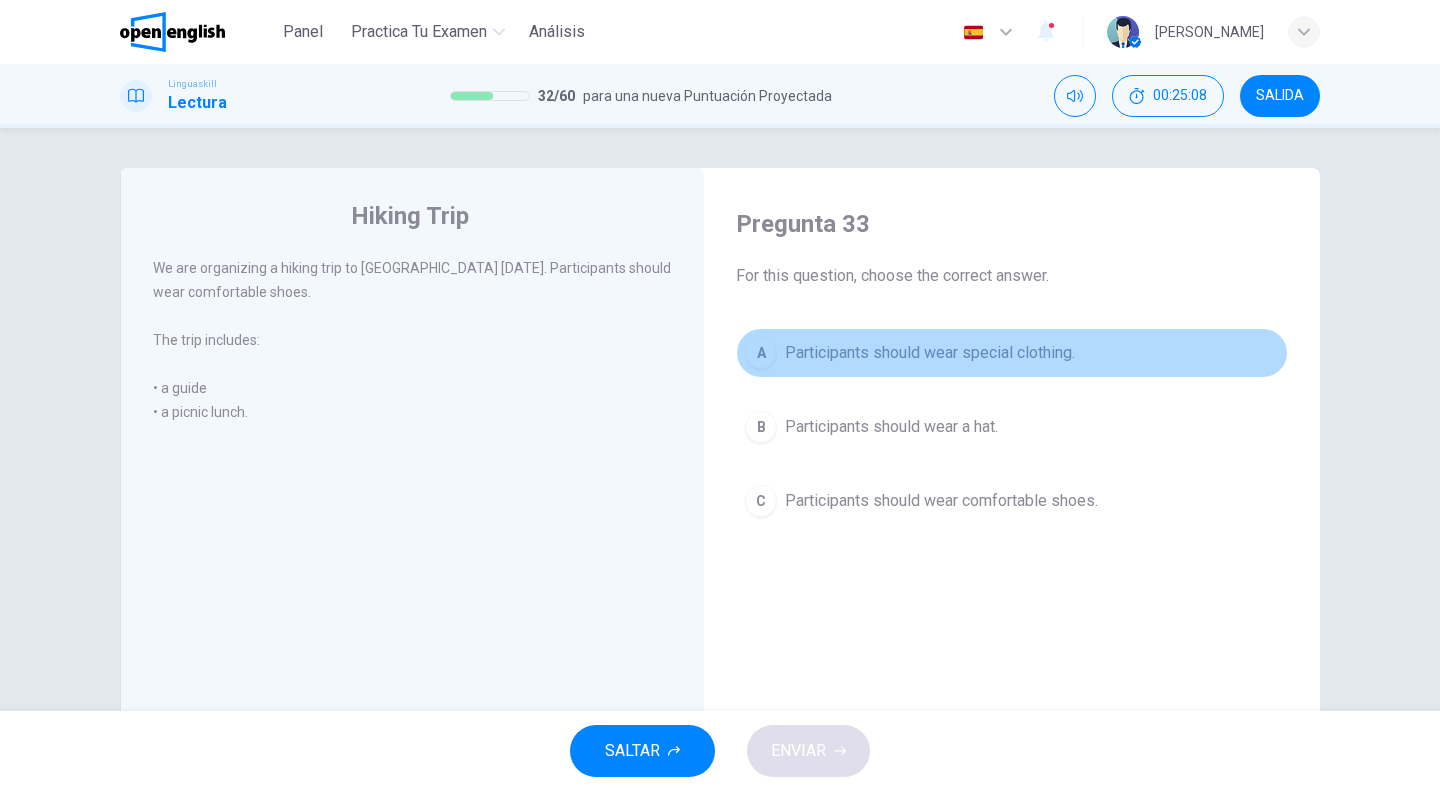 click on "Participants should wear special clothing." at bounding box center (930, 353) 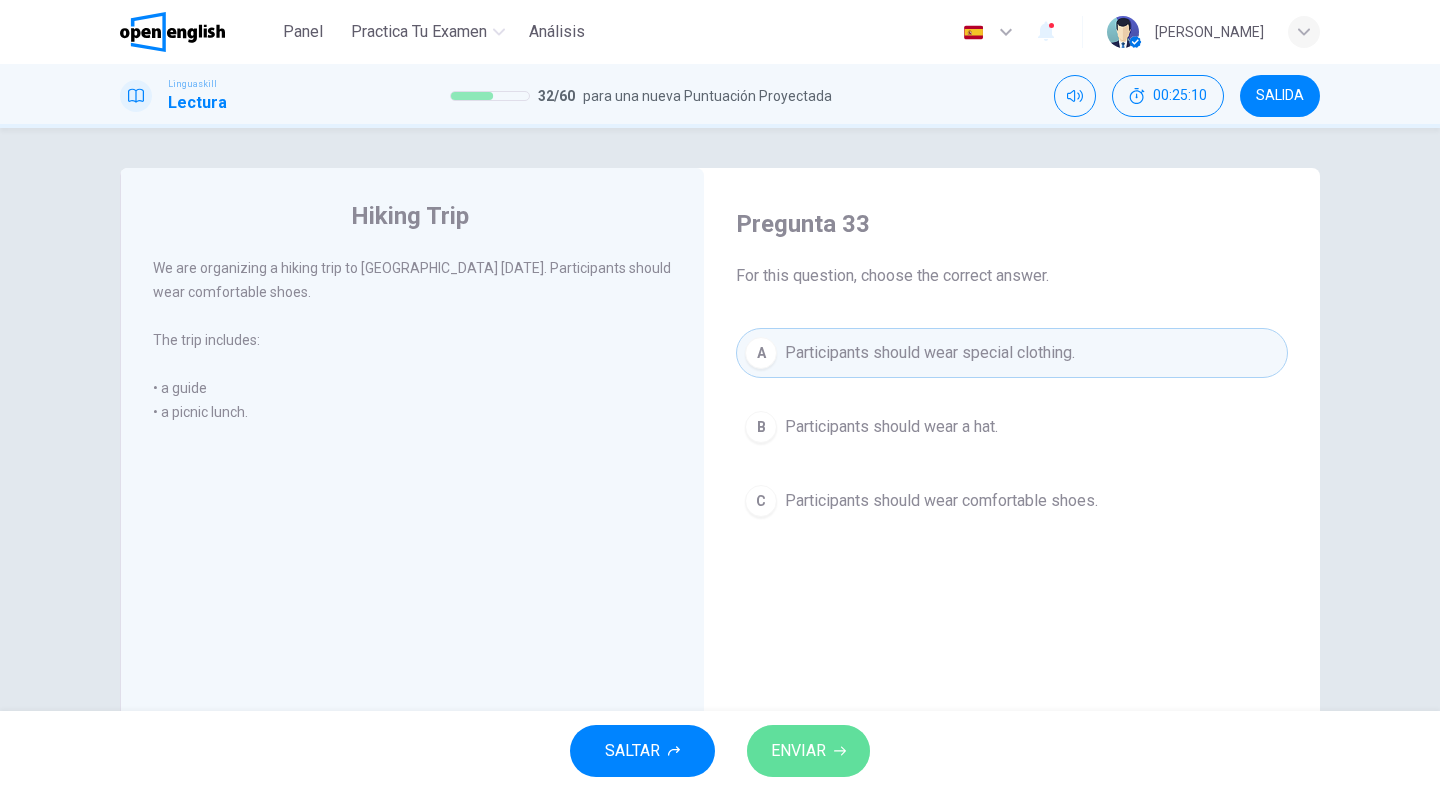 click on "ENVIAR" at bounding box center [798, 751] 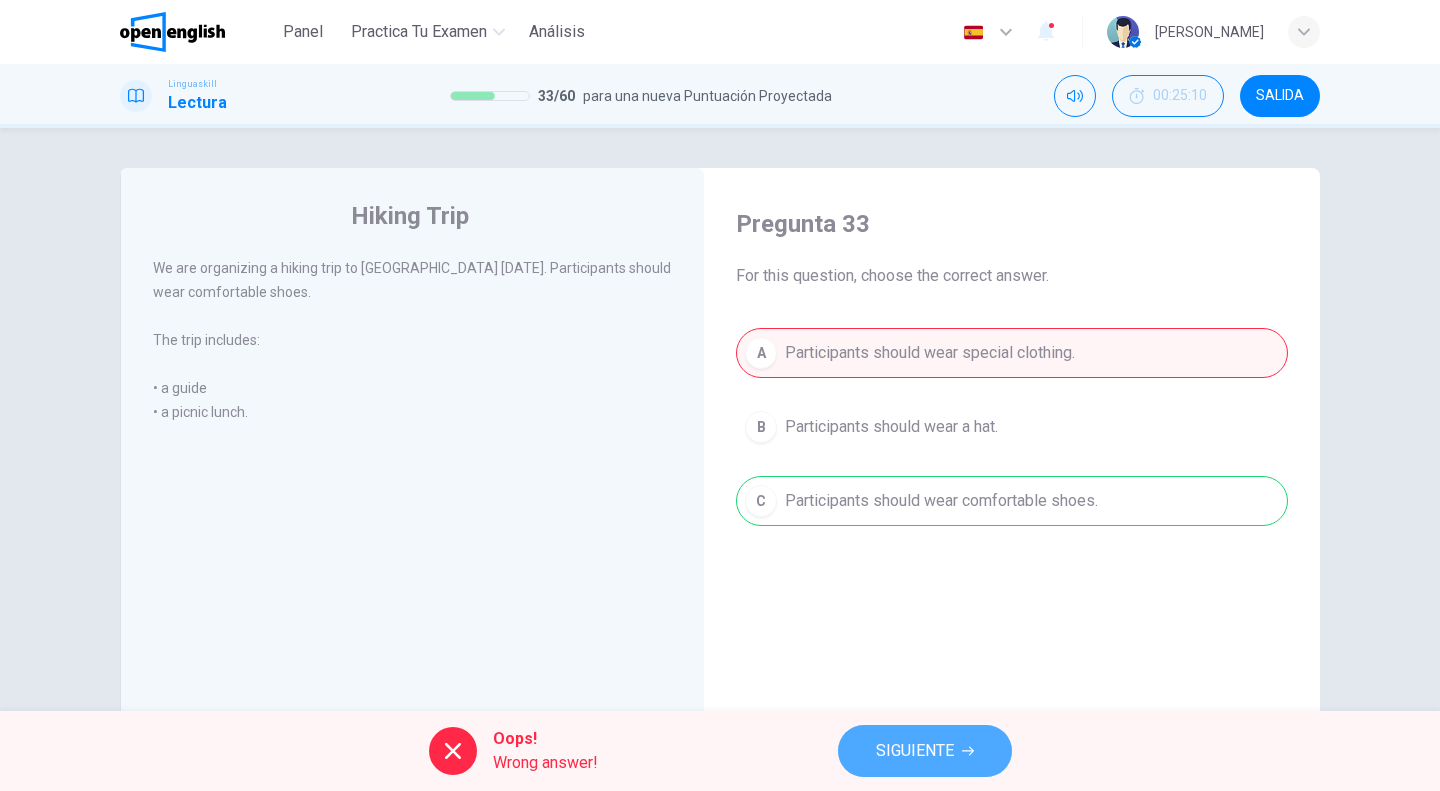 click on "SIGUIENTE" at bounding box center (915, 751) 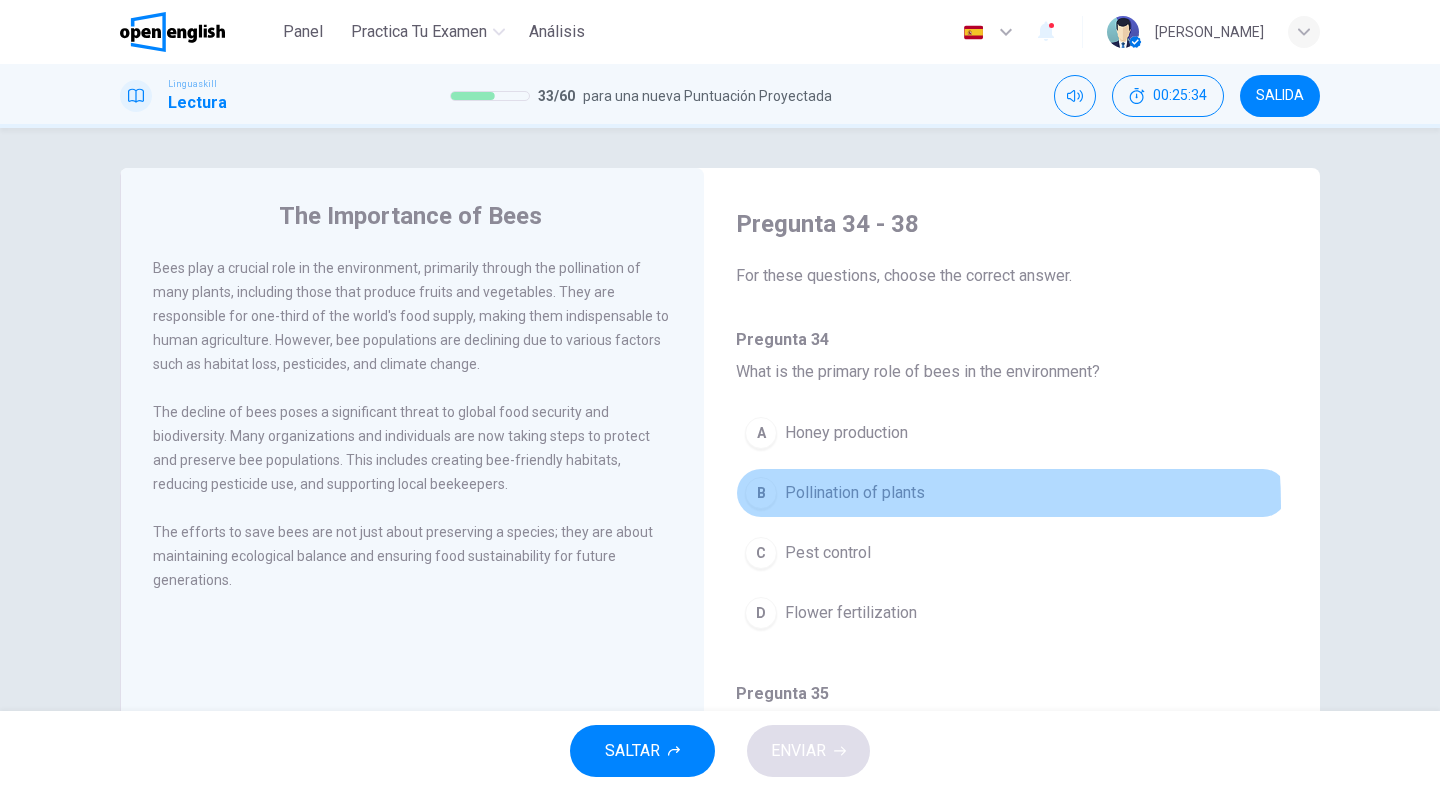 click on "B Pollination of plants" at bounding box center [1012, 493] 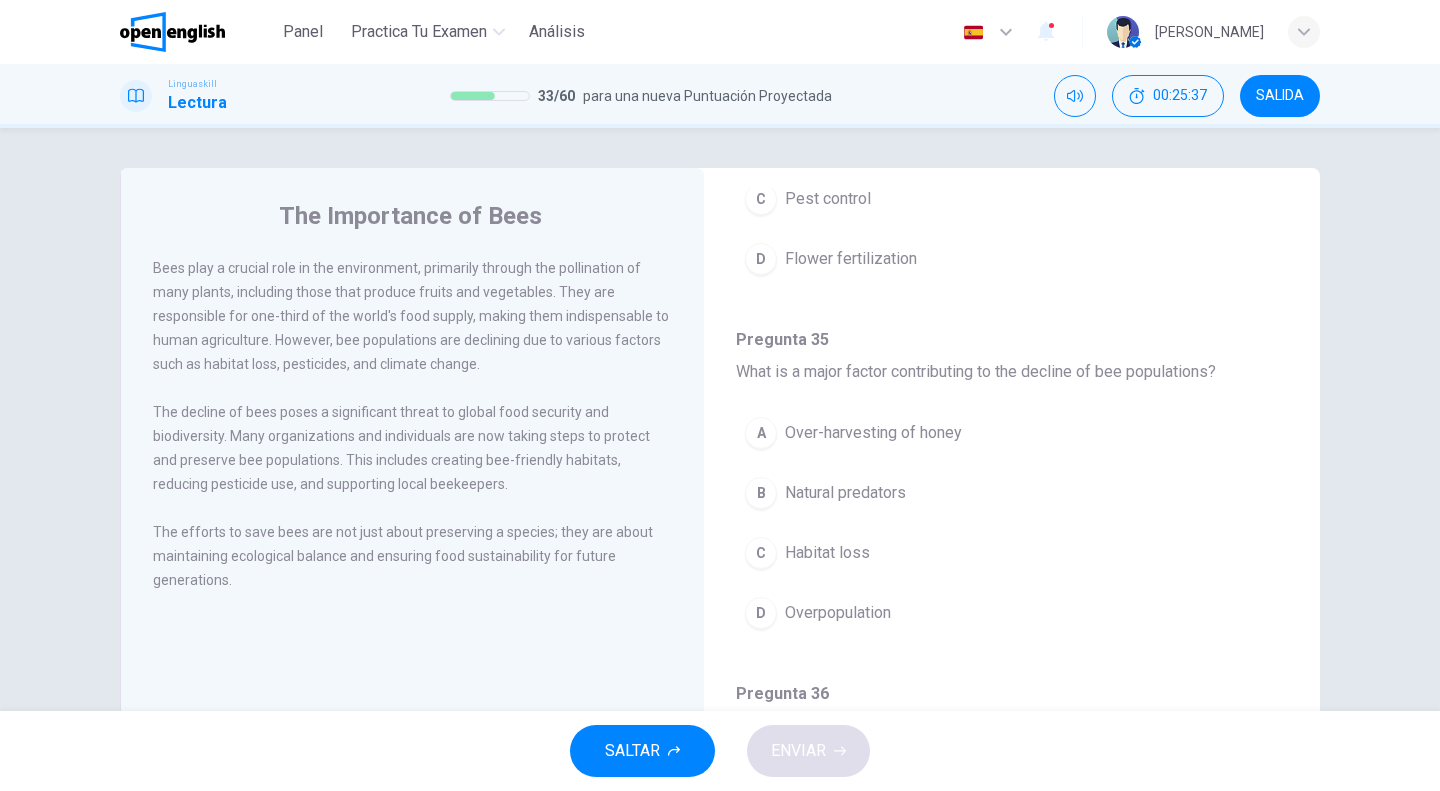 scroll, scrollTop: 400, scrollLeft: 0, axis: vertical 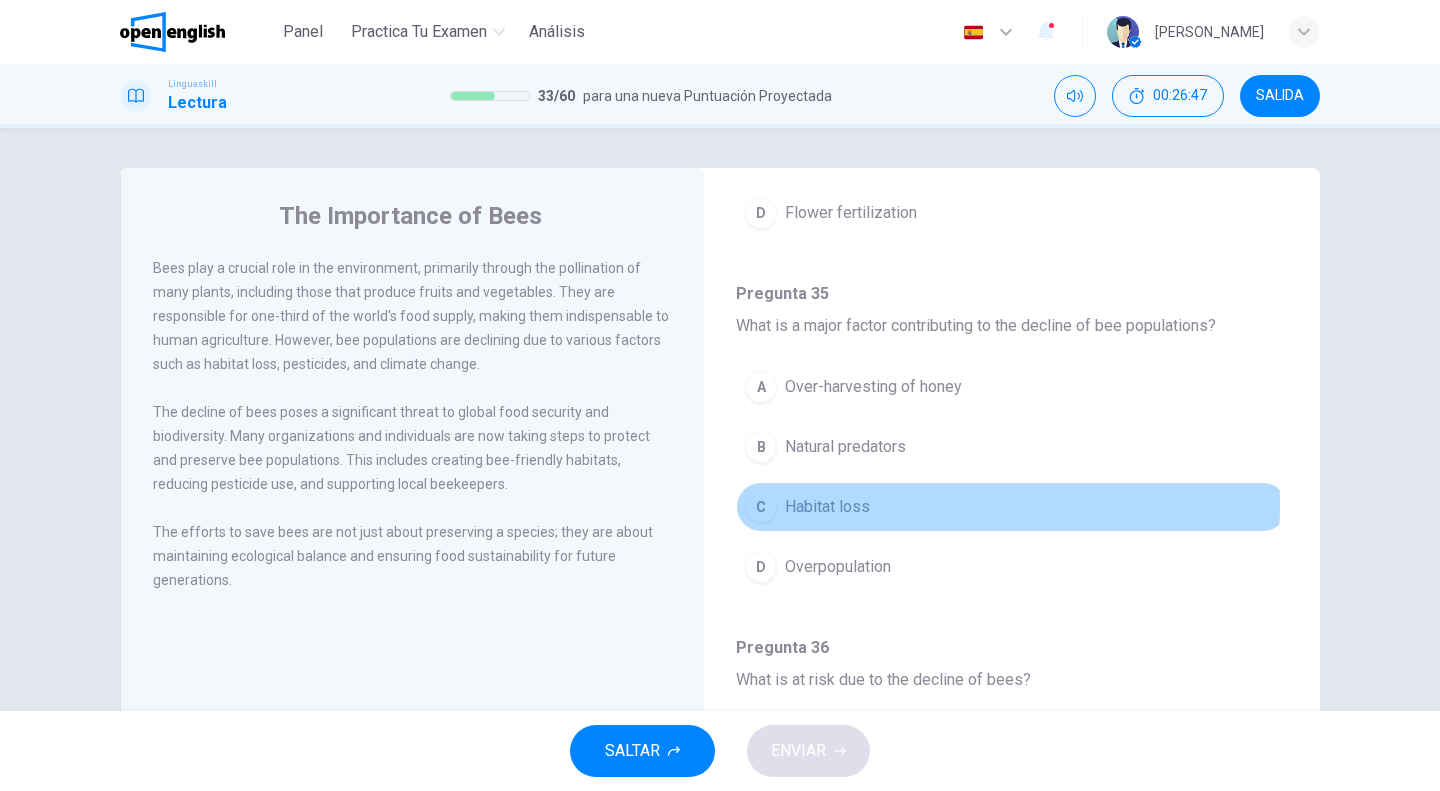 click on "Habitat loss" at bounding box center (827, 507) 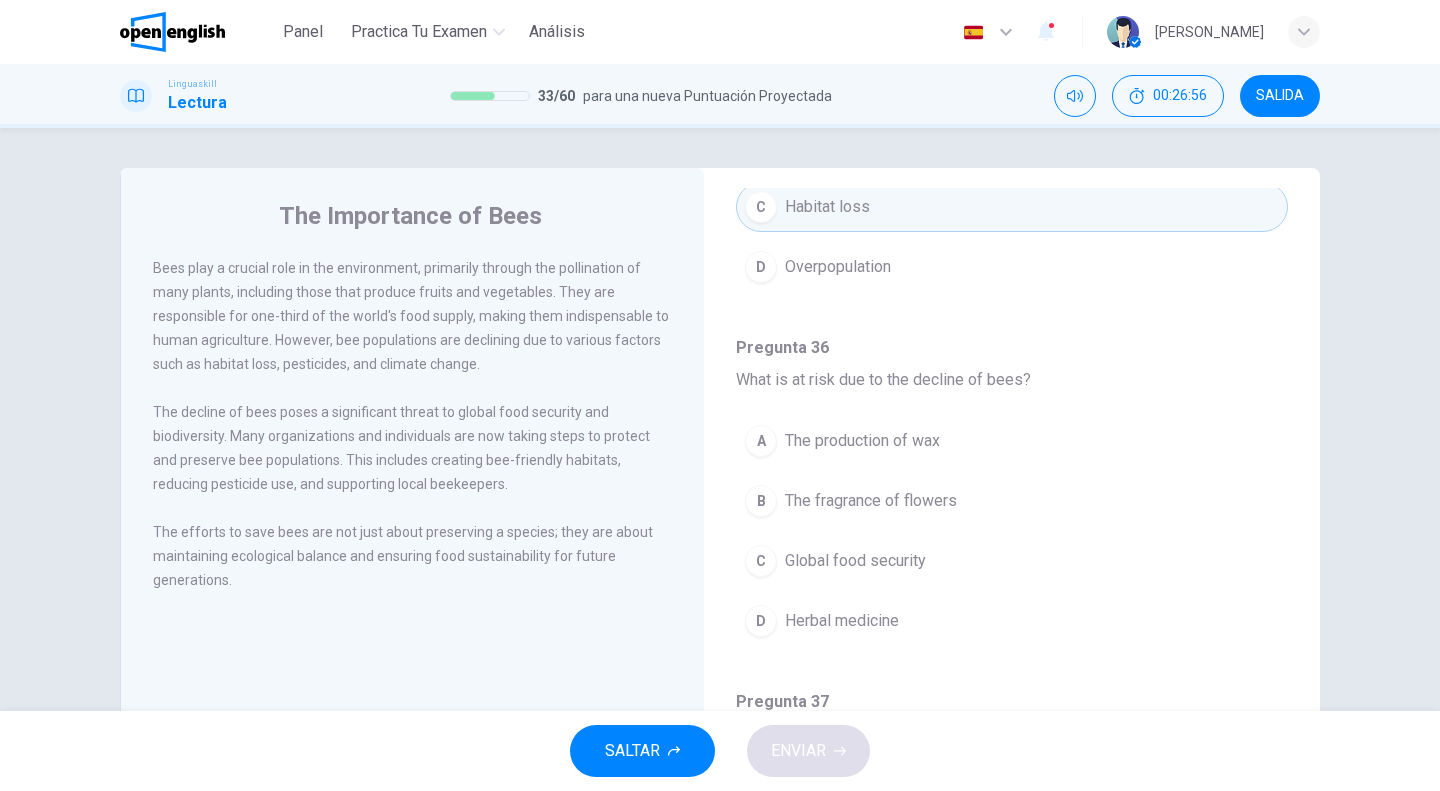 scroll, scrollTop: 800, scrollLeft: 0, axis: vertical 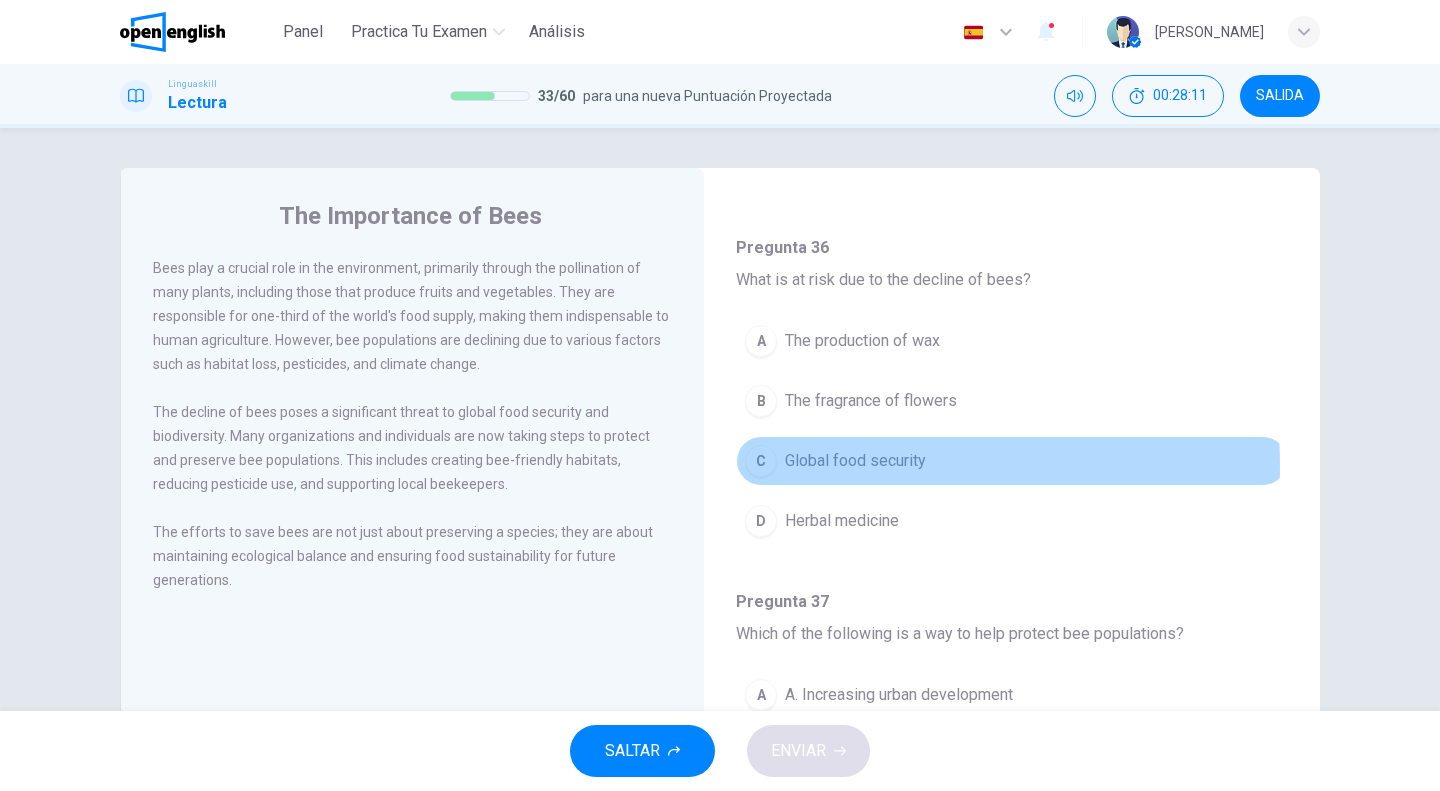 click on "Global food security" at bounding box center [855, 461] 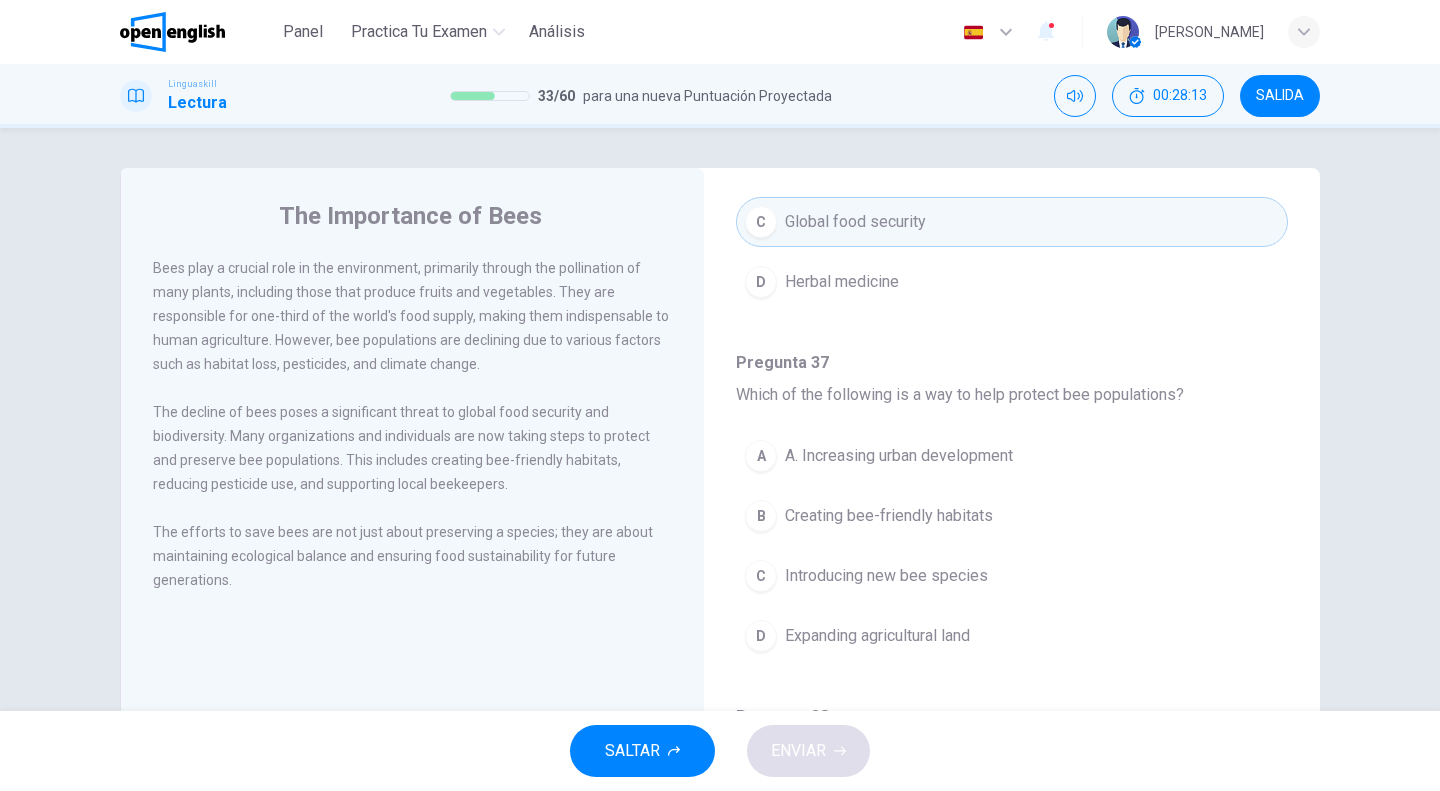 scroll, scrollTop: 1100, scrollLeft: 0, axis: vertical 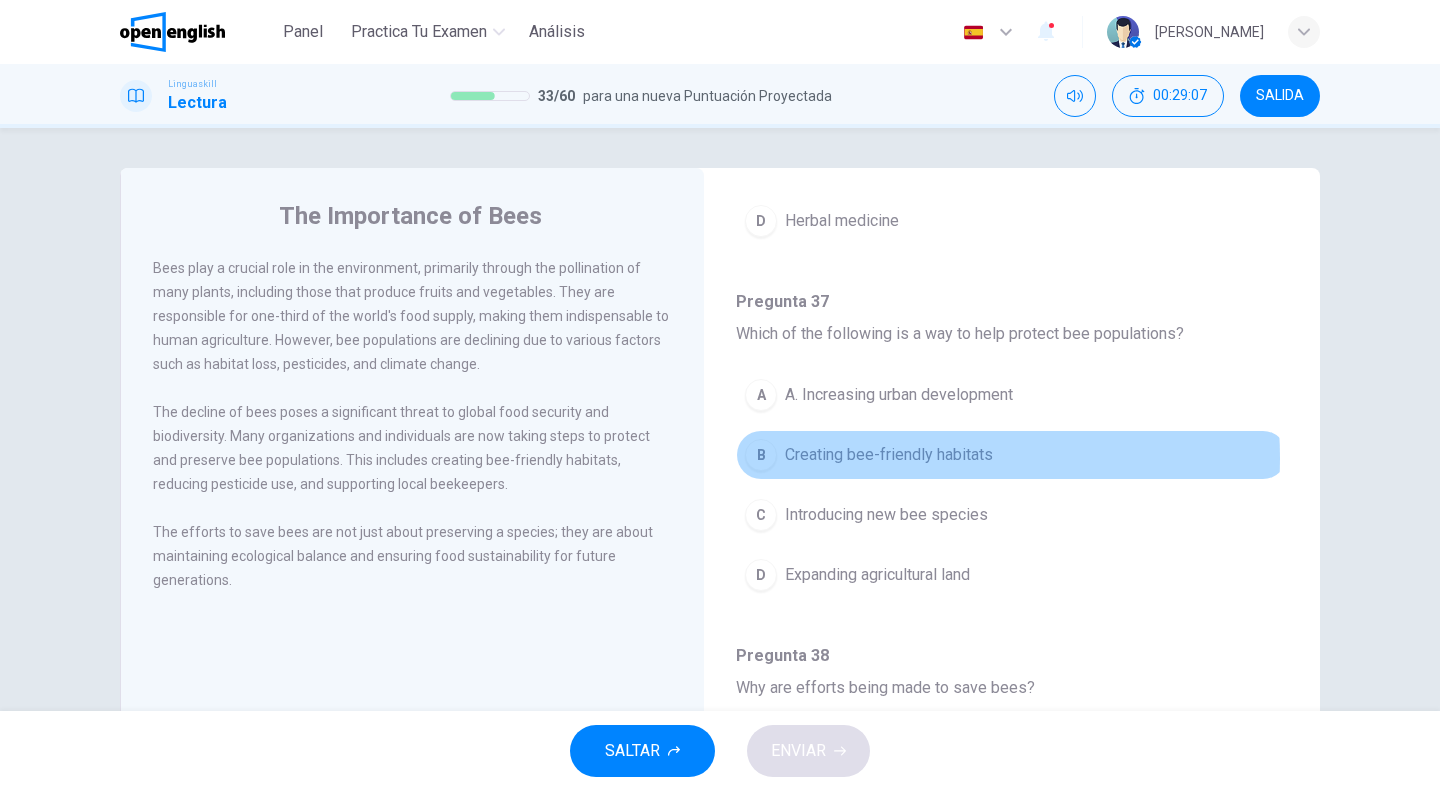 click on "Creating bee-friendly habitats" at bounding box center [889, 455] 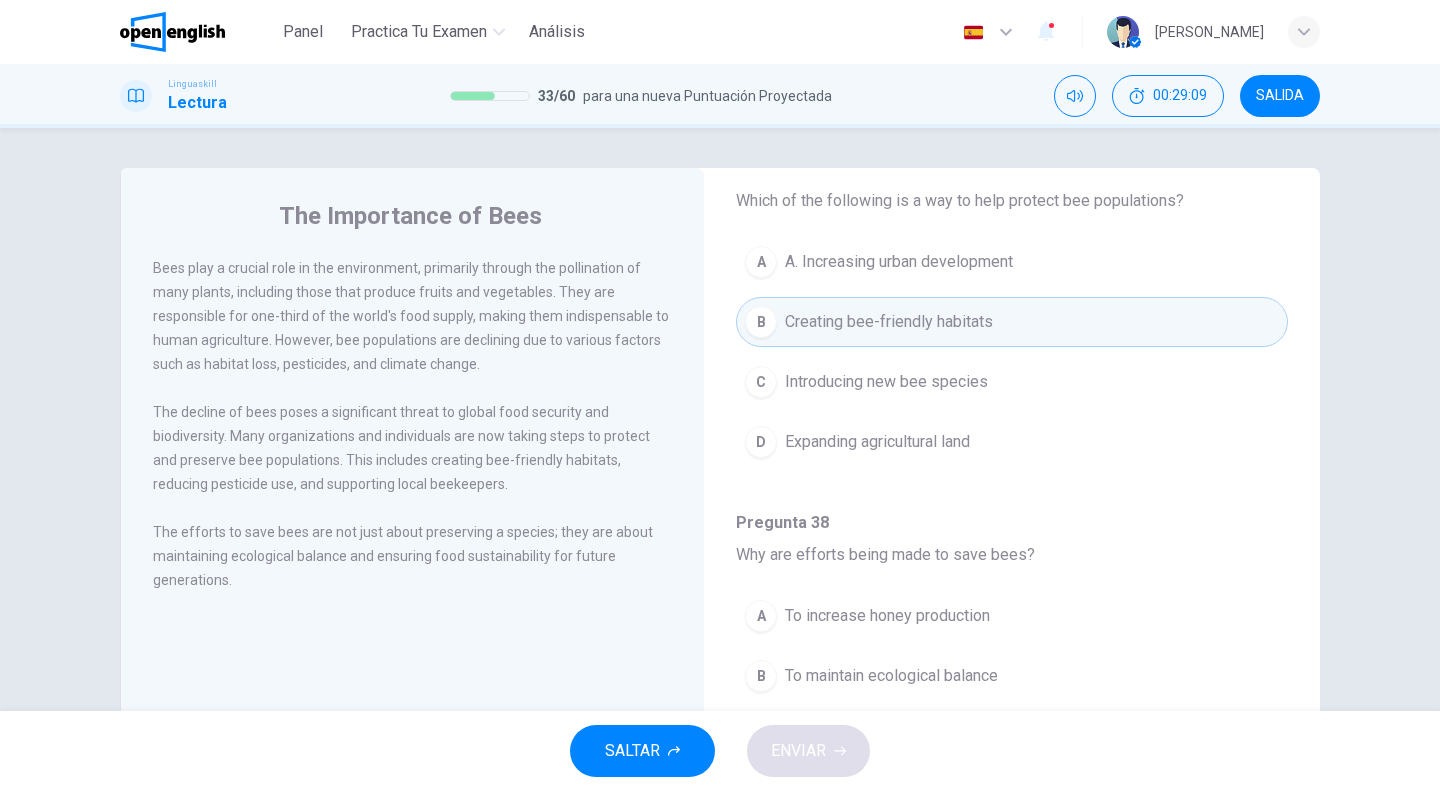 scroll, scrollTop: 1237, scrollLeft: 0, axis: vertical 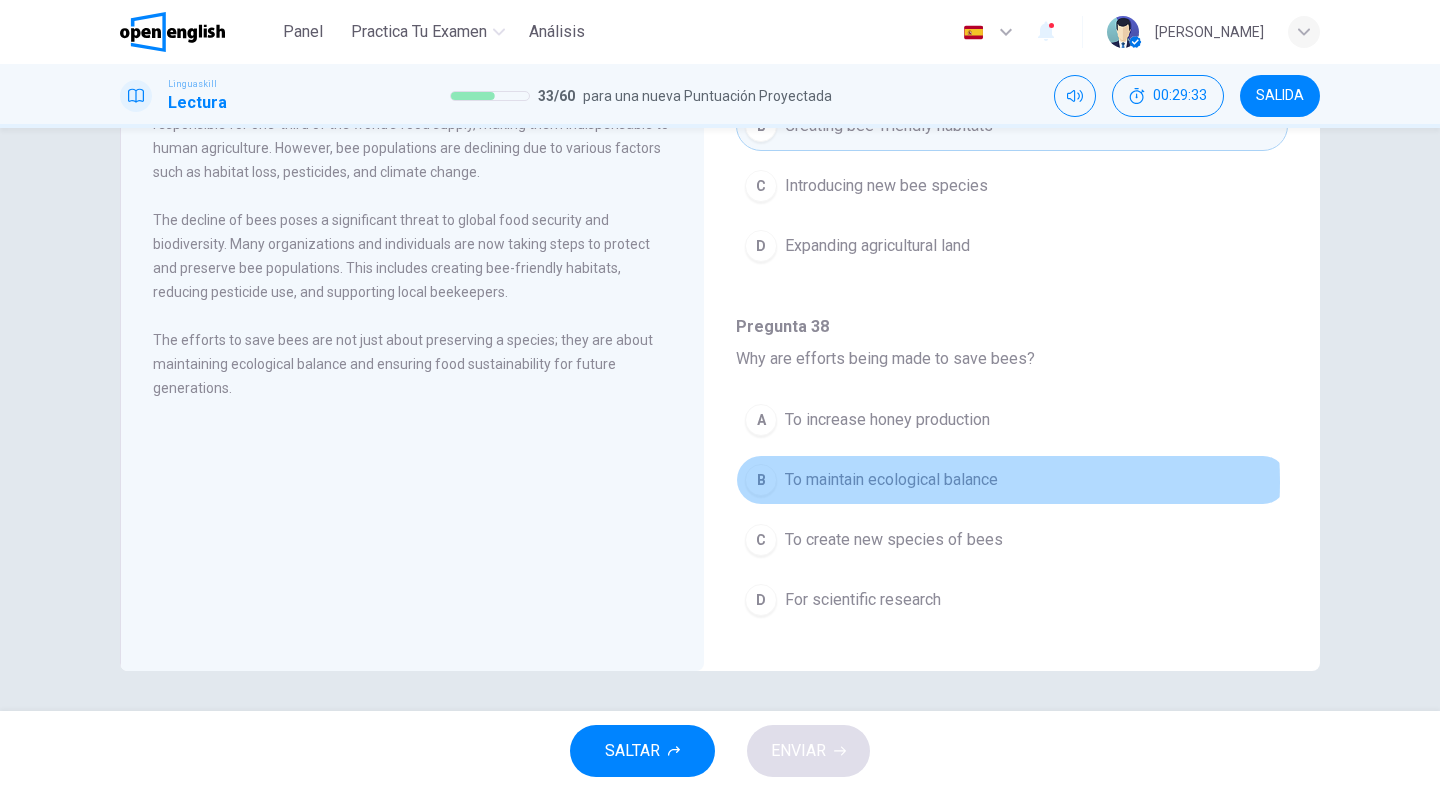 click on "To maintain ecological balance" at bounding box center [891, 480] 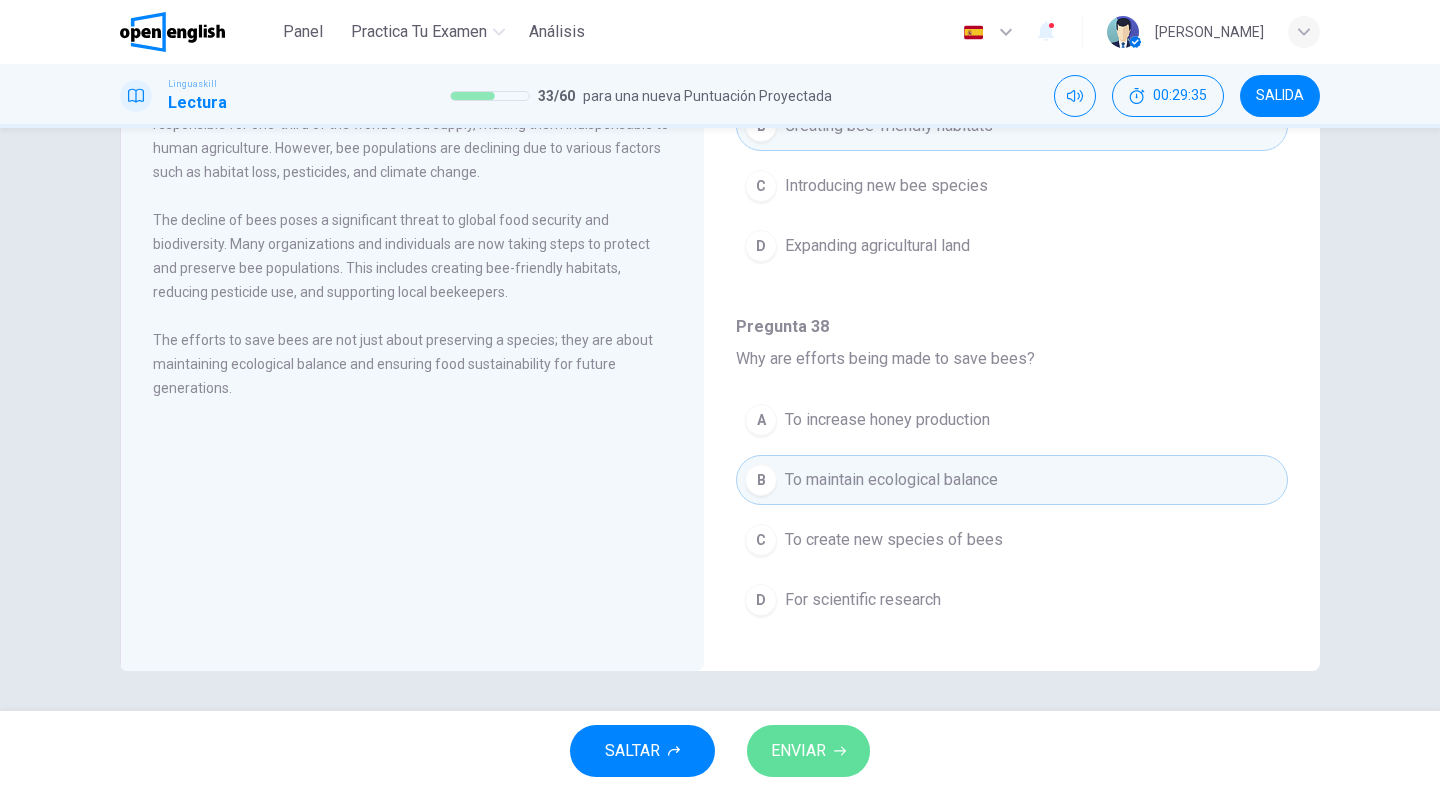 click on "ENVIAR" at bounding box center (808, 751) 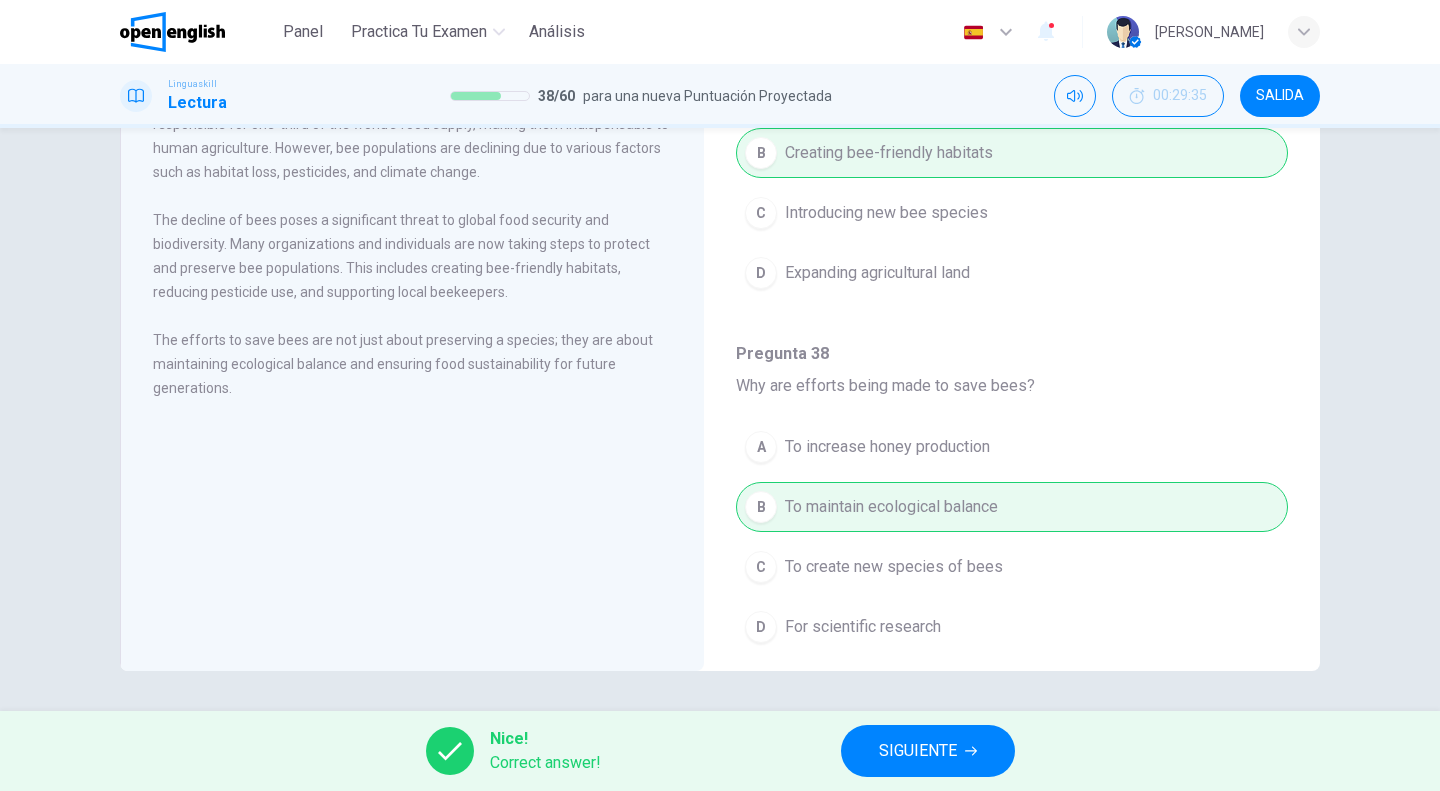 scroll, scrollTop: 1237, scrollLeft: 0, axis: vertical 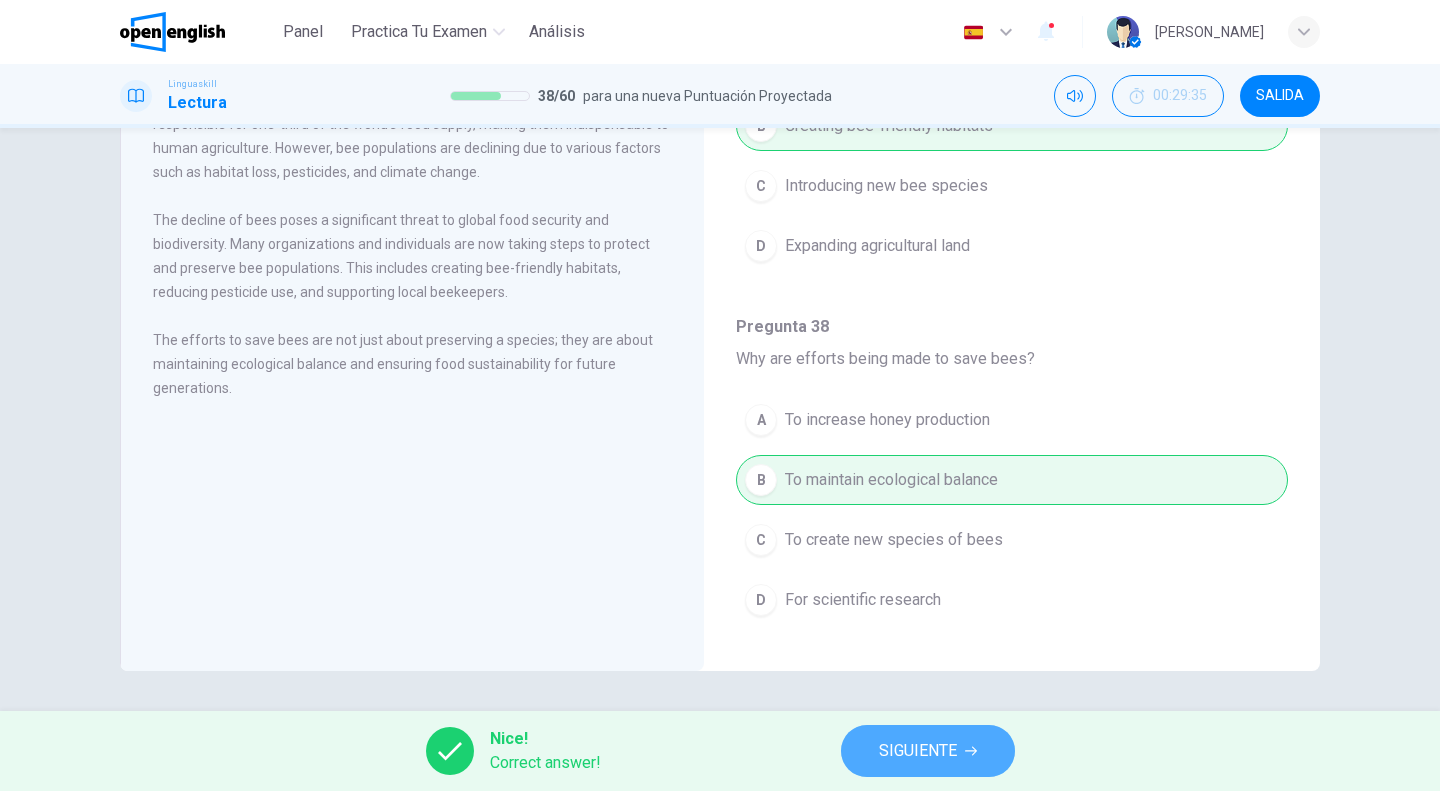 click on "SIGUIENTE" at bounding box center (918, 751) 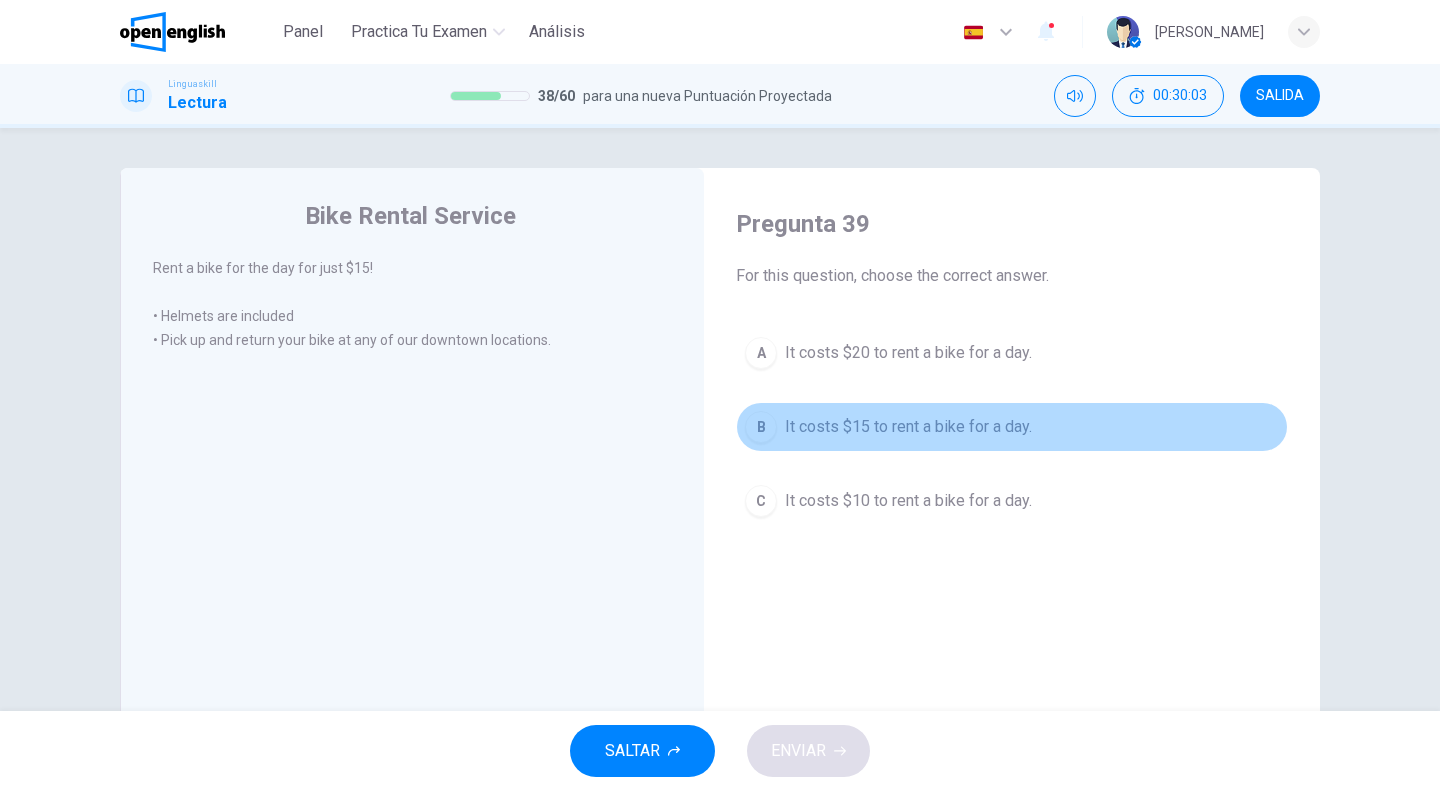 click on "It costs $15 to rent a bike for a day." at bounding box center [908, 427] 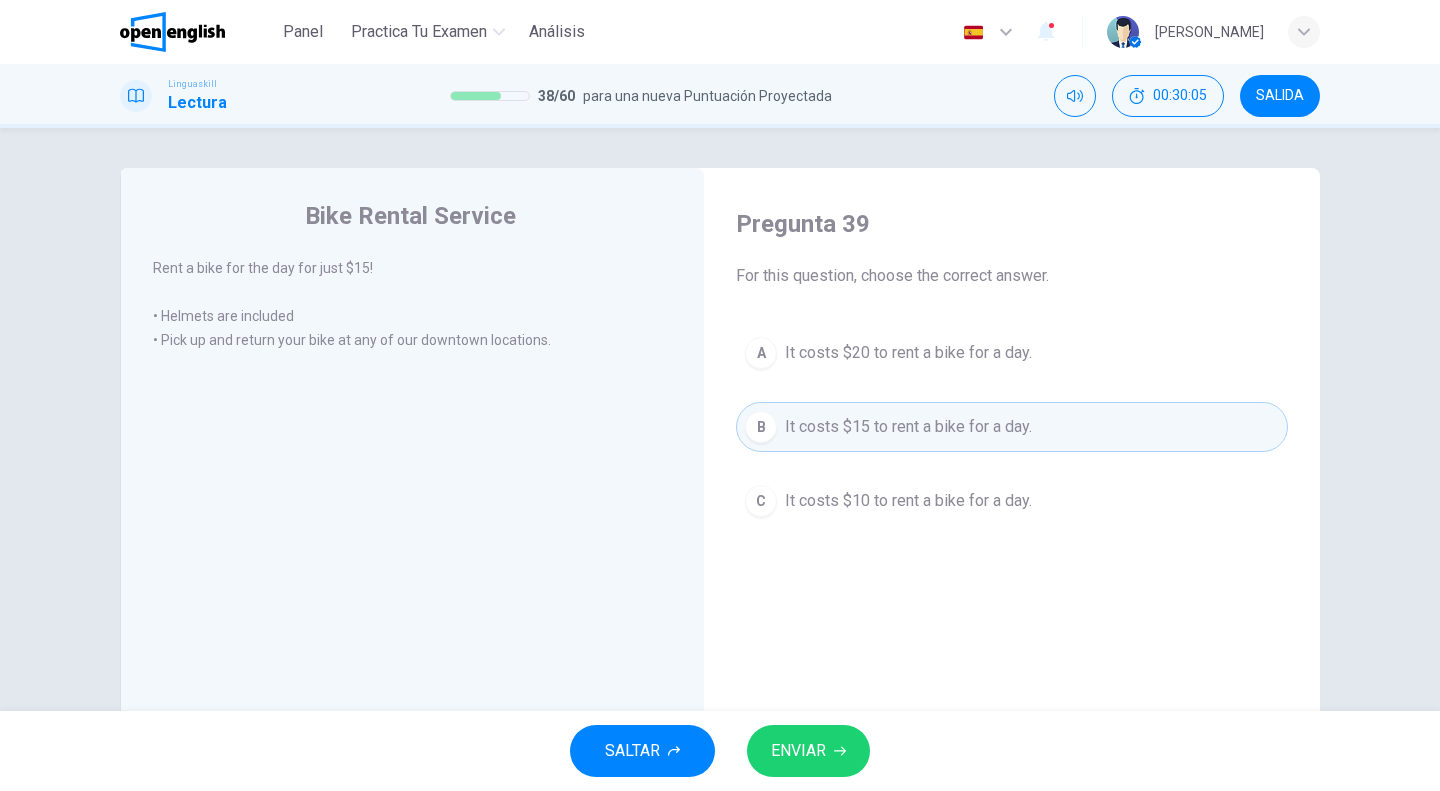click on "ENVIAR" at bounding box center (798, 751) 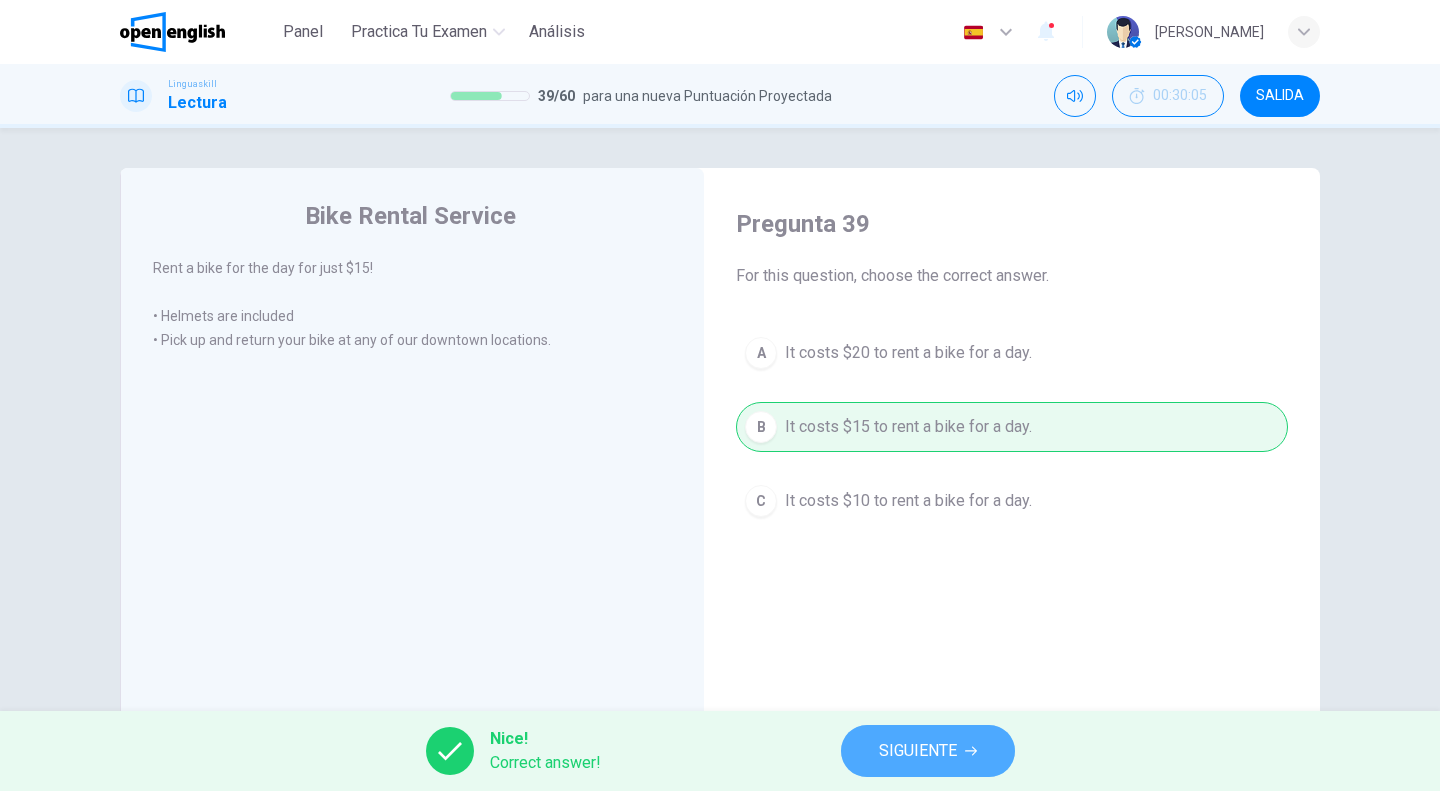 click on "SIGUIENTE" at bounding box center (918, 751) 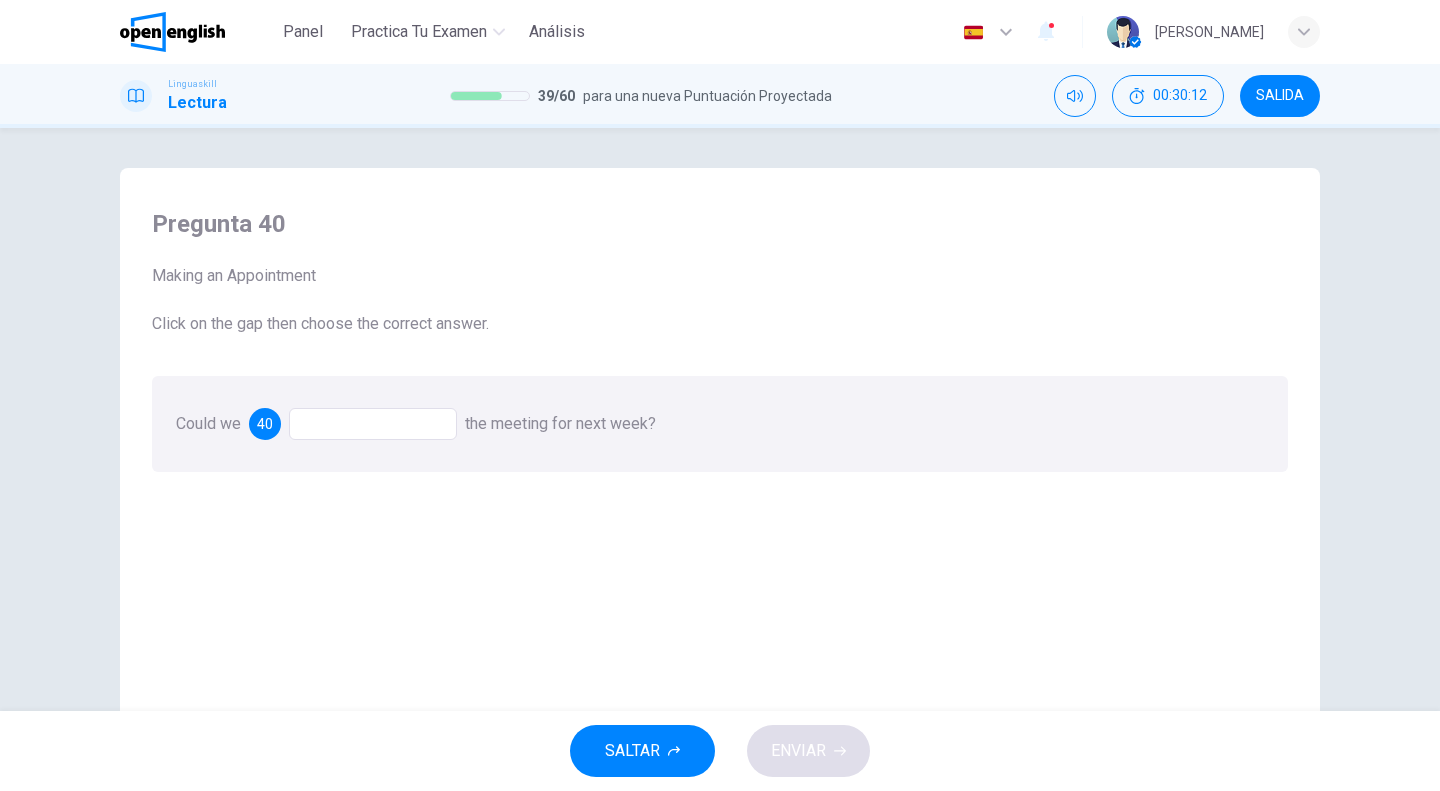 click at bounding box center [373, 424] 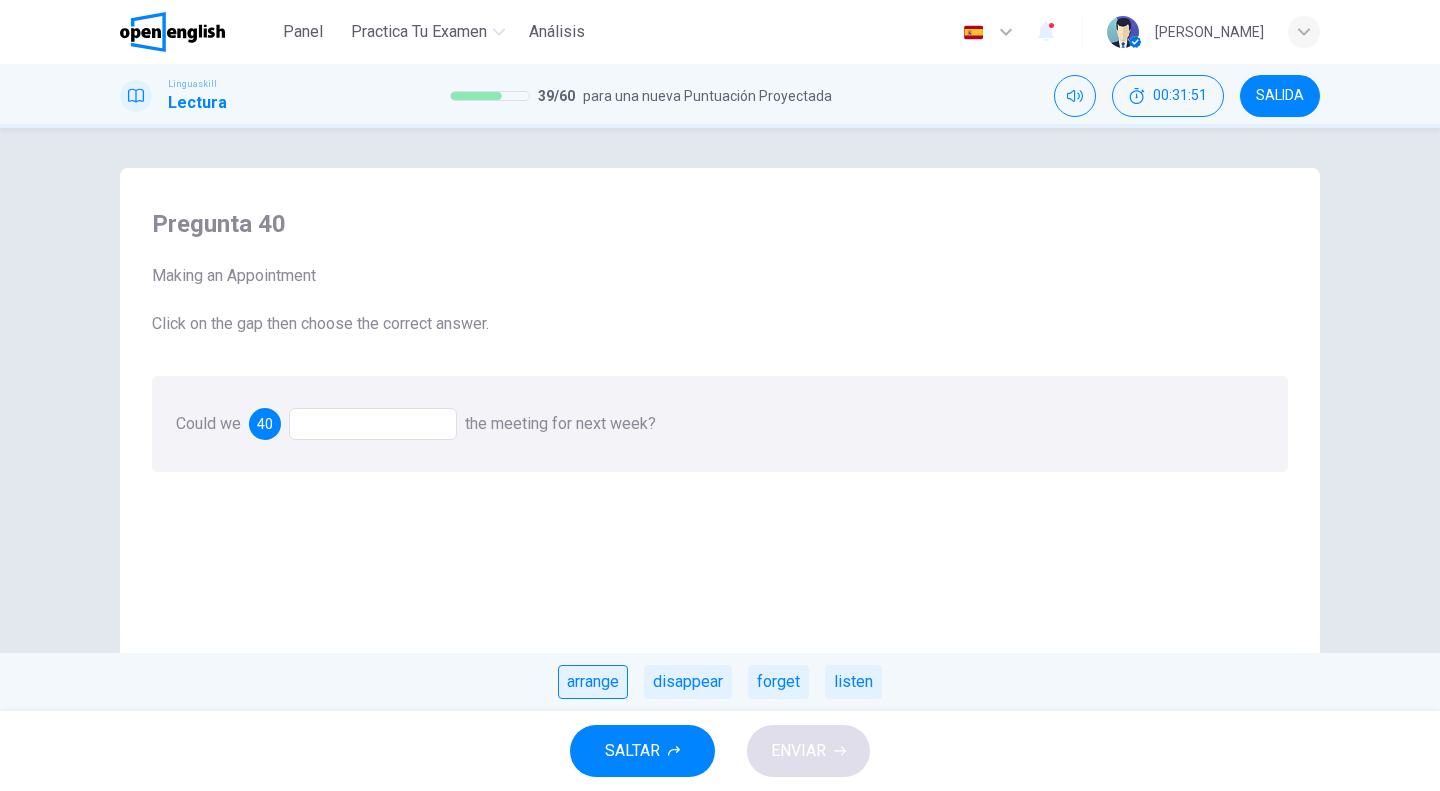 click on "arrange" at bounding box center [593, 682] 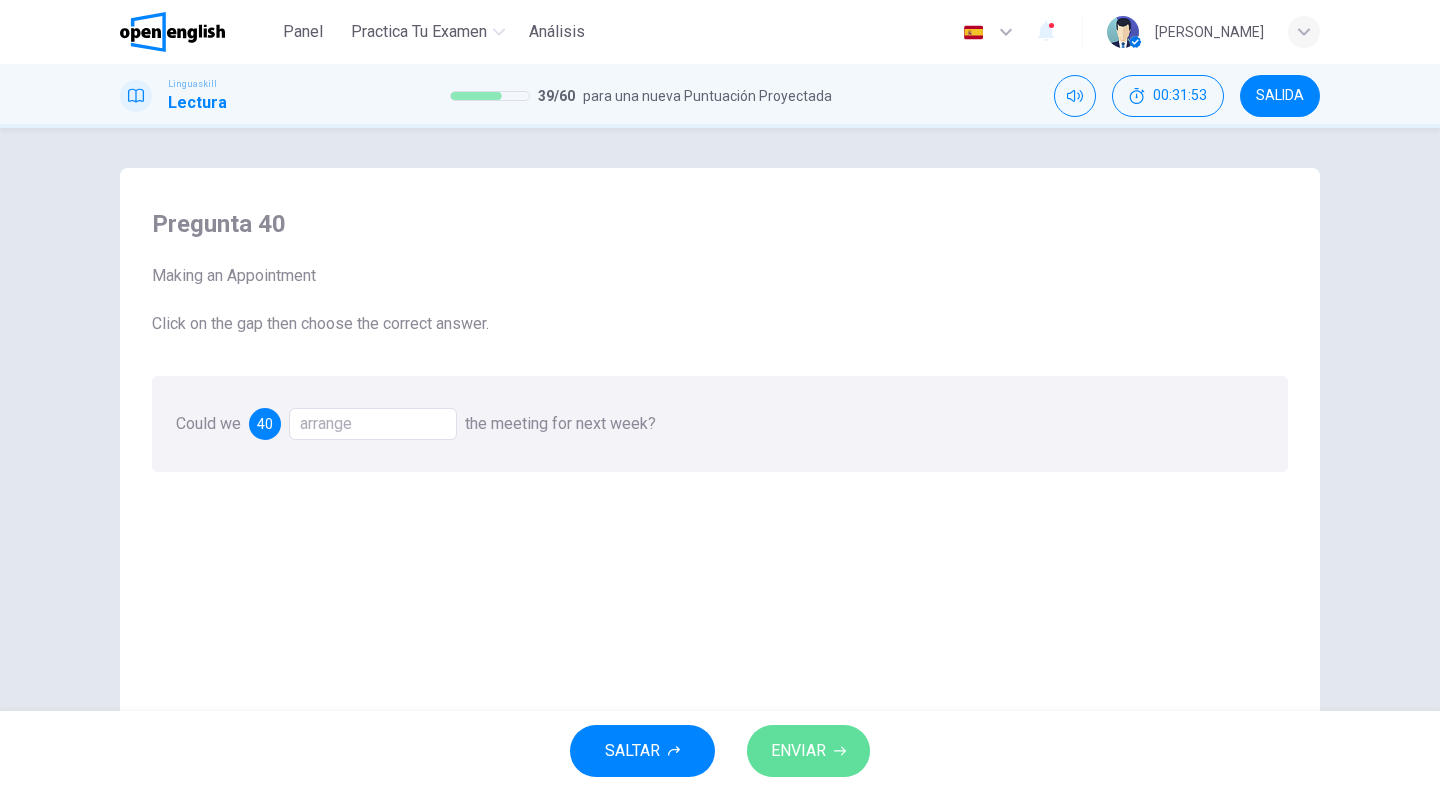 click on "ENVIAR" at bounding box center (798, 751) 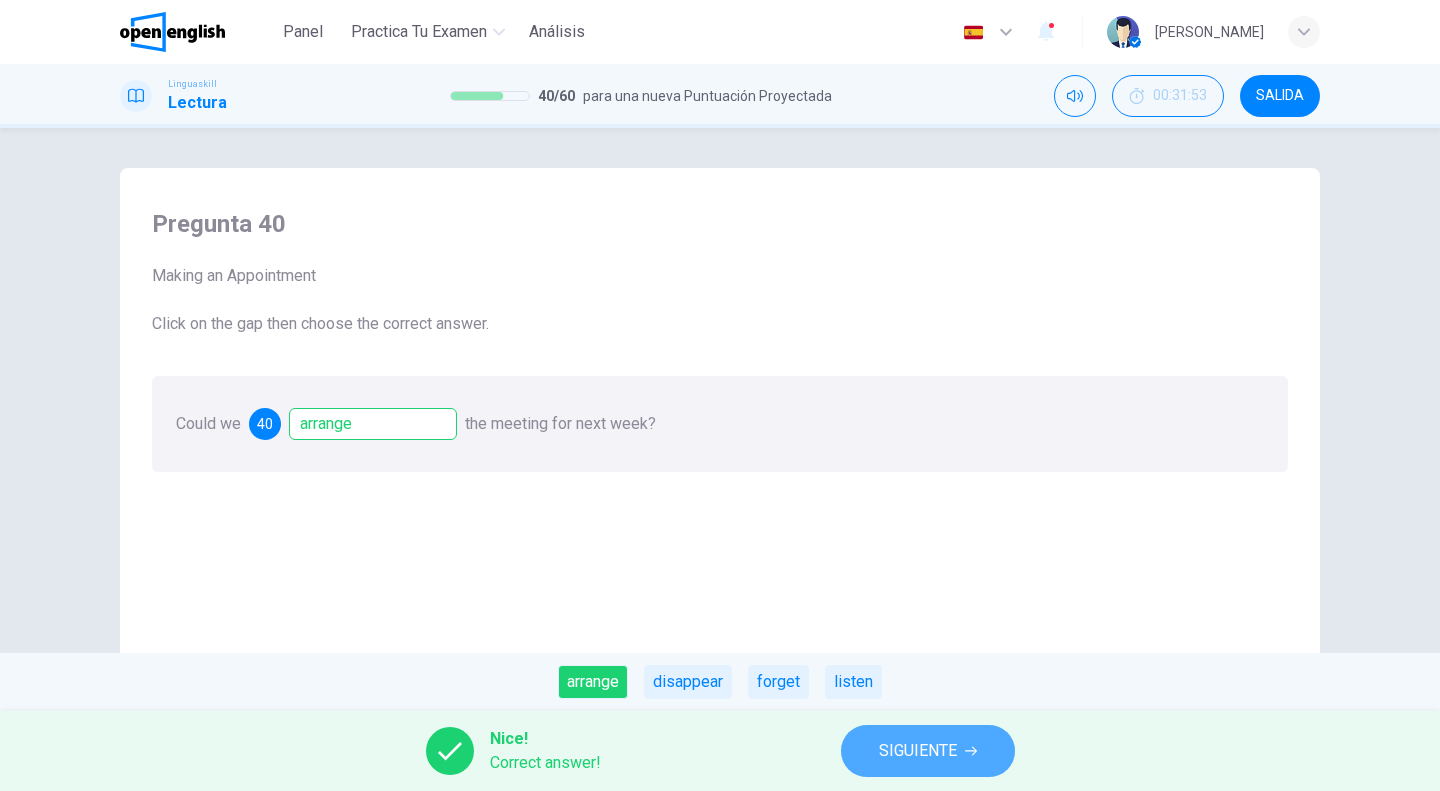 click on "SIGUIENTE" at bounding box center [918, 751] 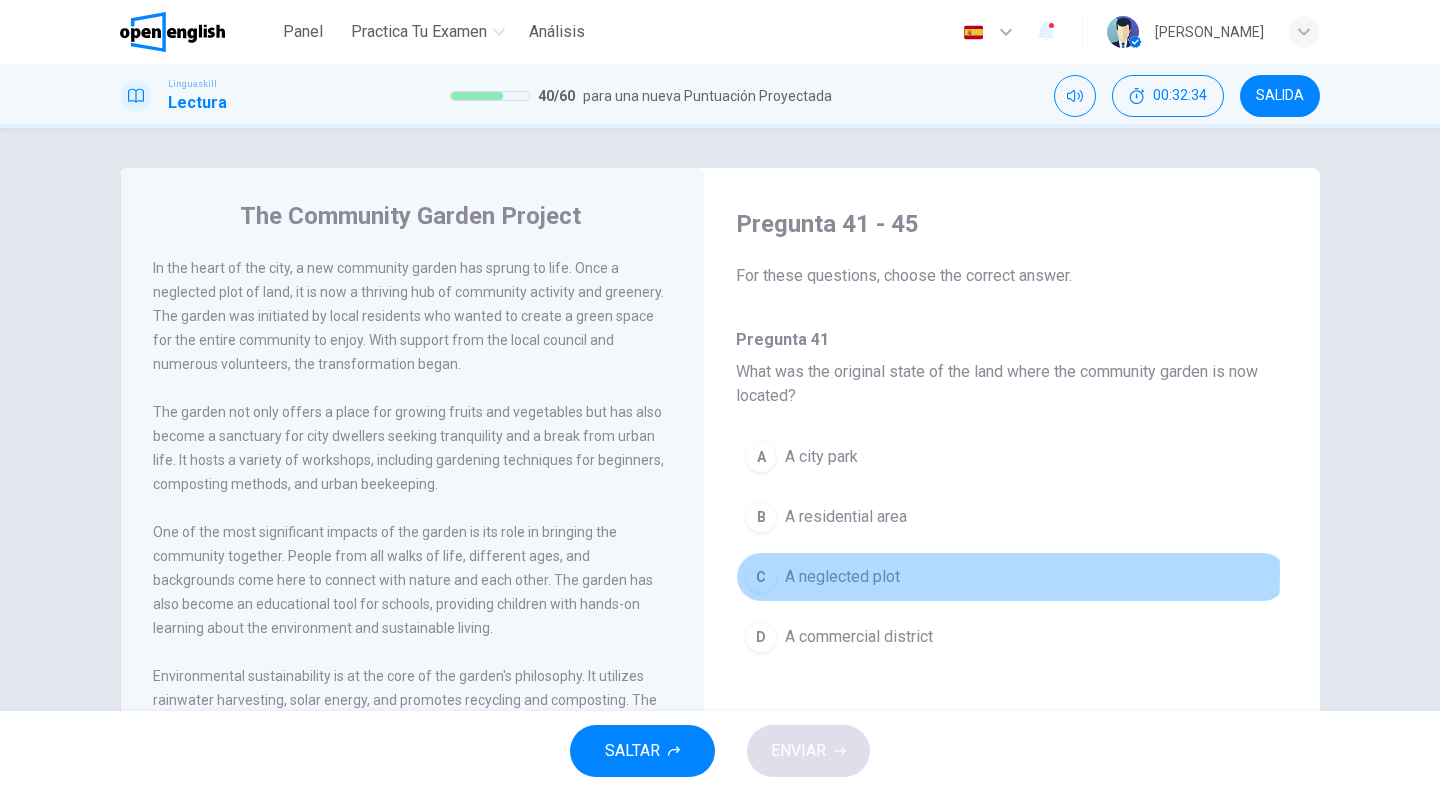click on "A neglected plot" at bounding box center (842, 577) 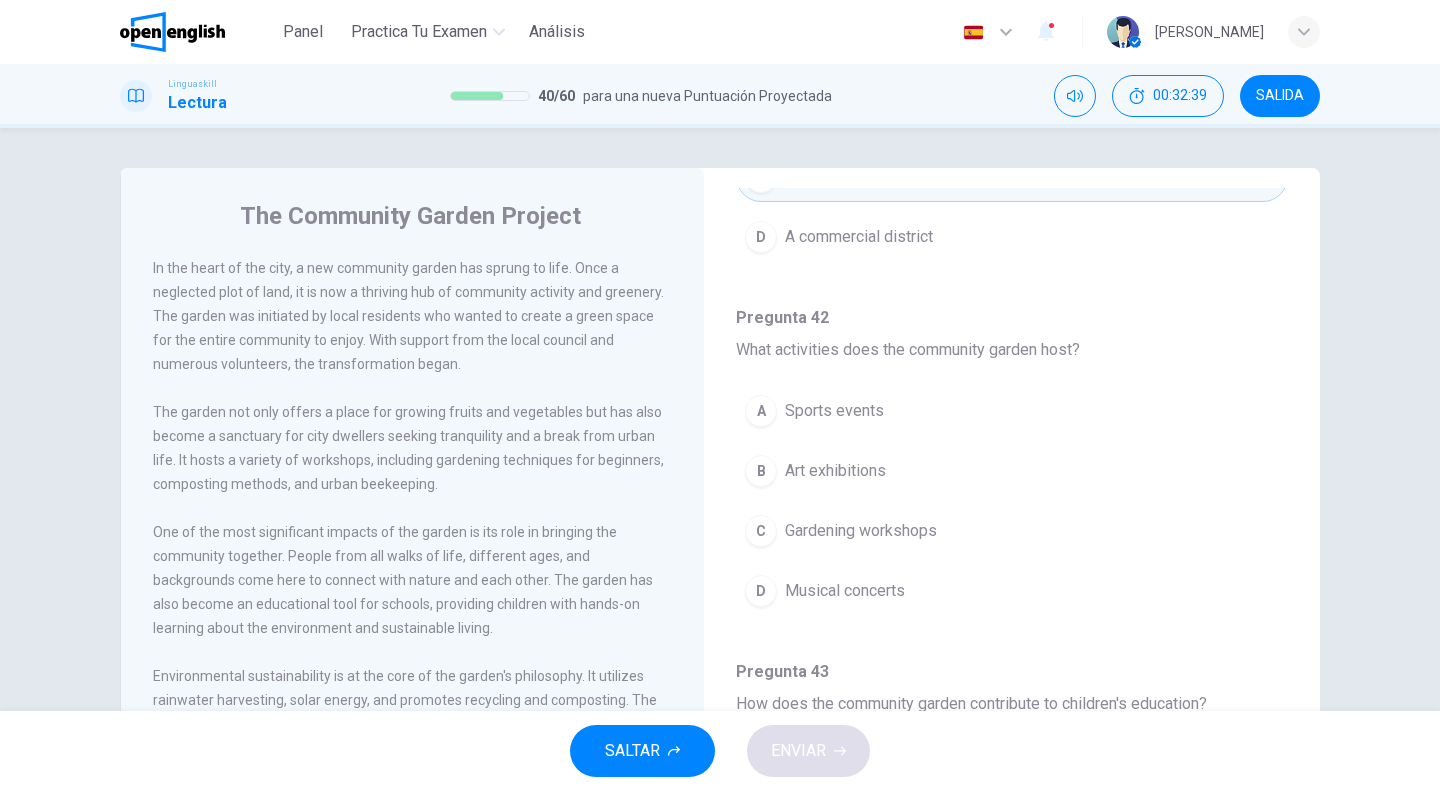 scroll, scrollTop: 500, scrollLeft: 0, axis: vertical 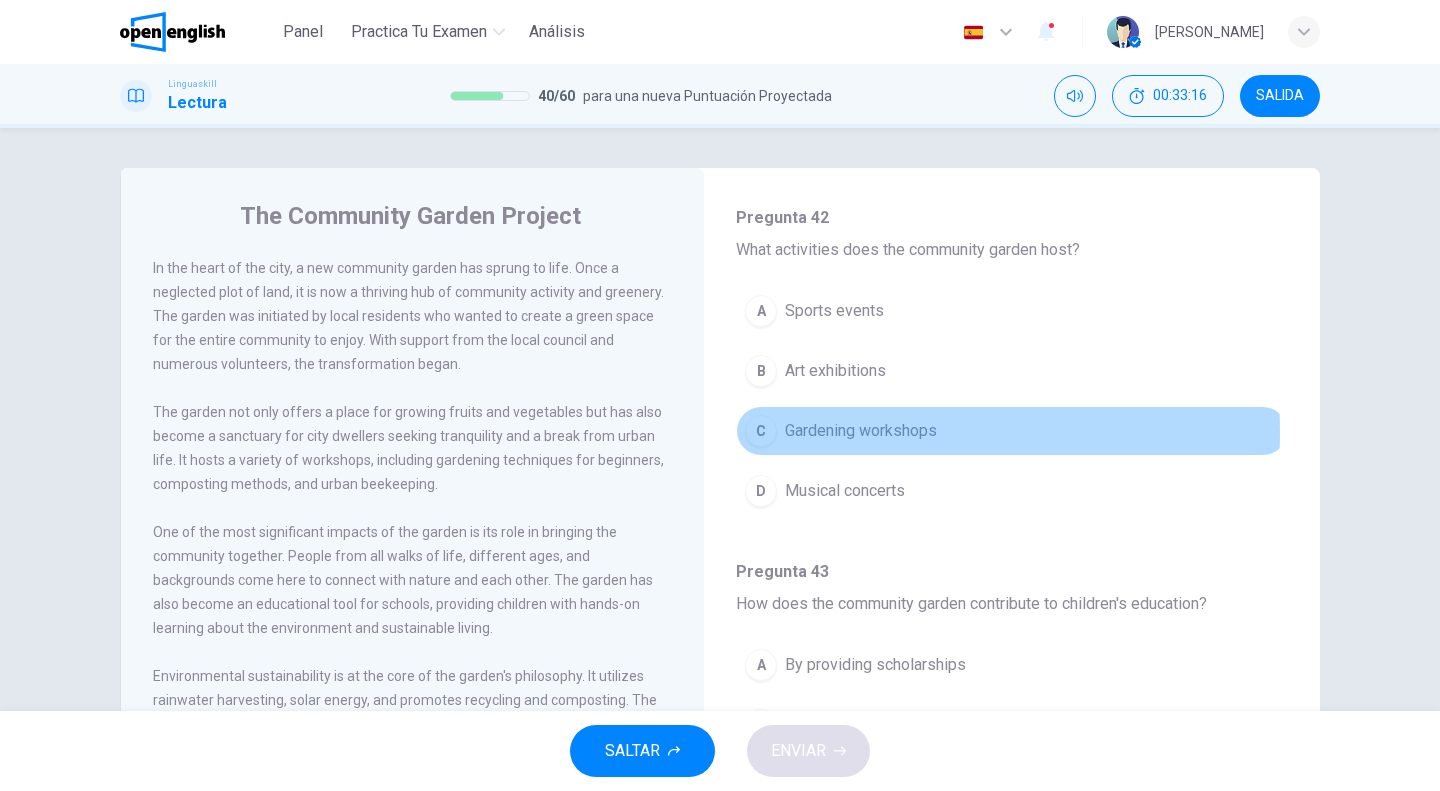 click on "Gardening workshops" at bounding box center (861, 431) 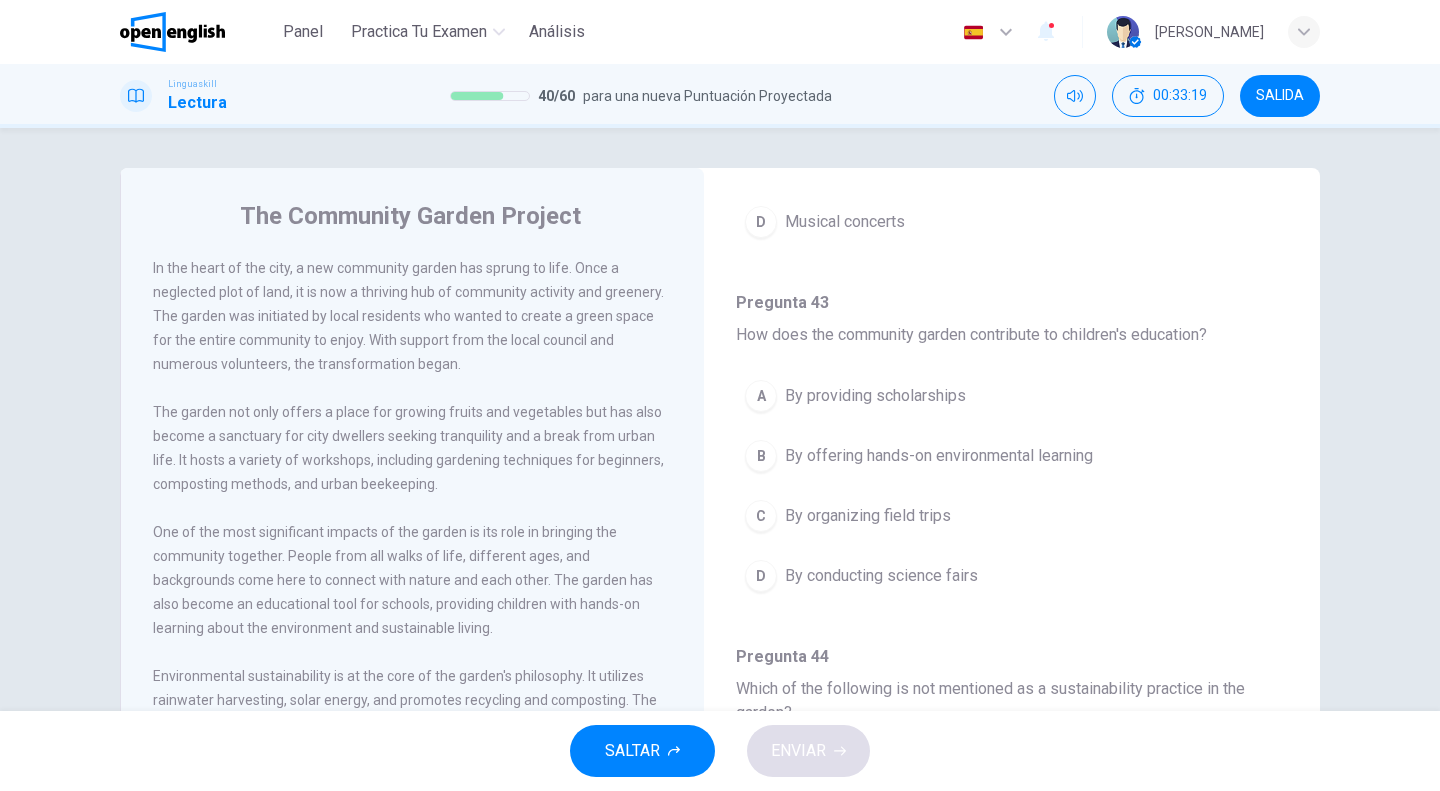 scroll, scrollTop: 800, scrollLeft: 0, axis: vertical 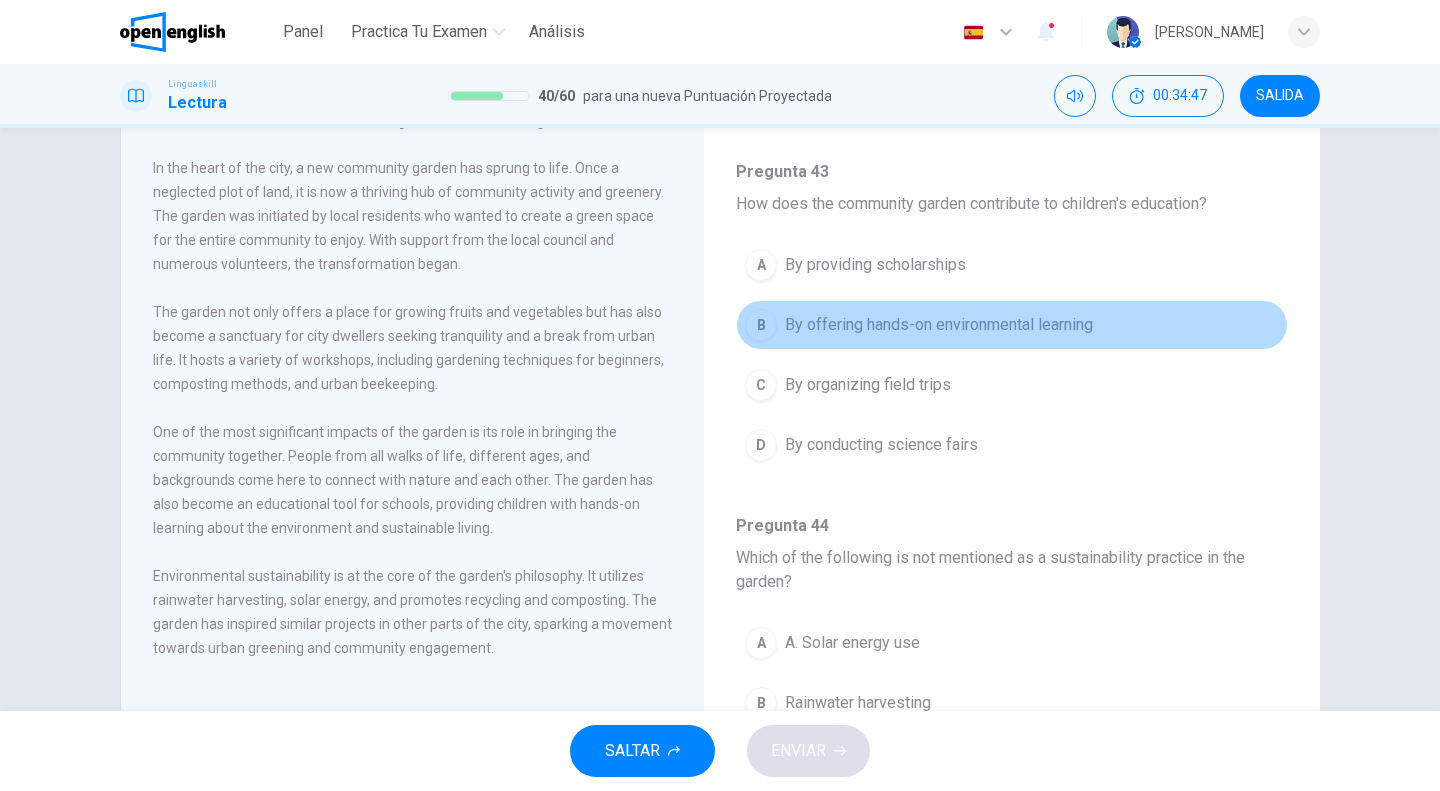 click on "By offering hands-on environmental learning" at bounding box center [939, 325] 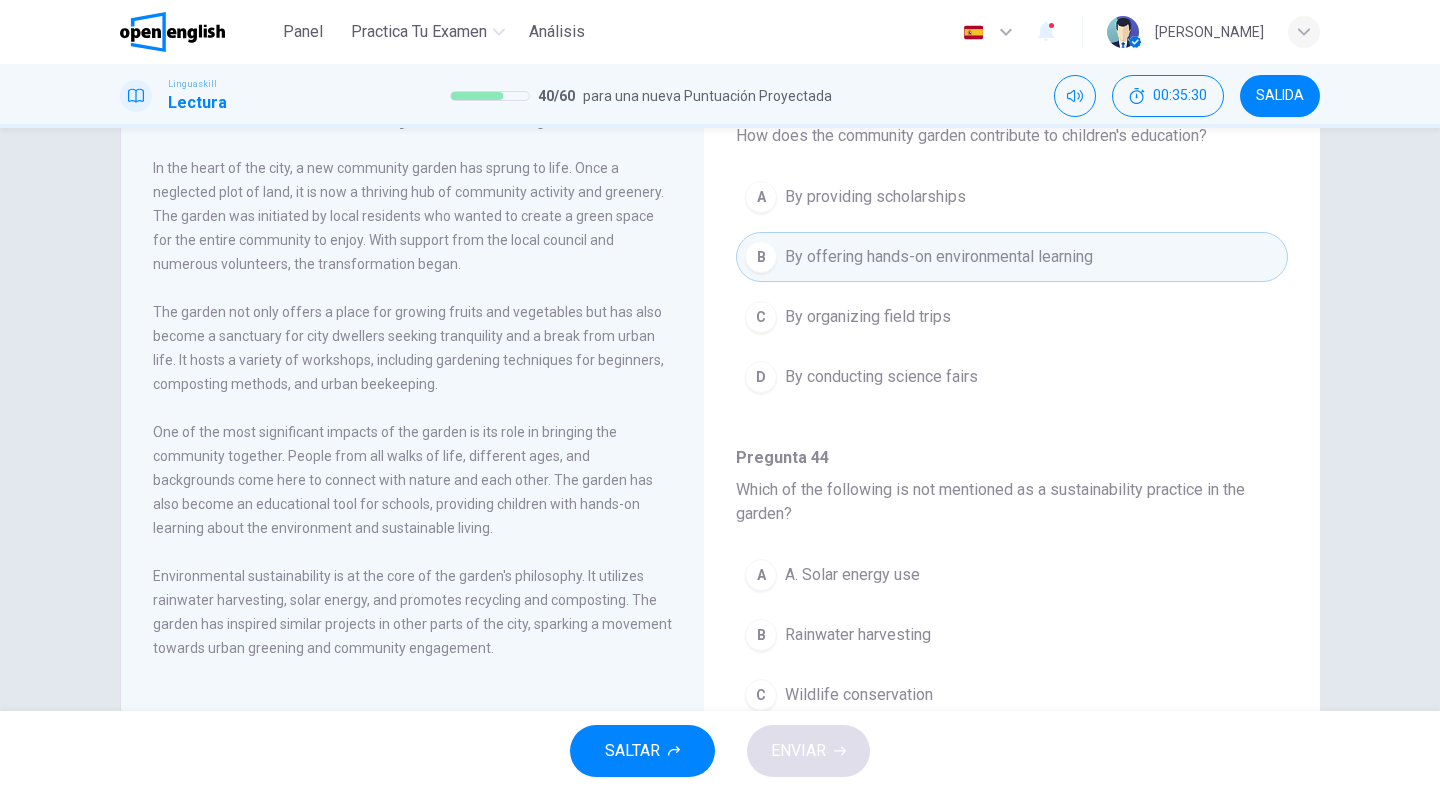 scroll, scrollTop: 900, scrollLeft: 0, axis: vertical 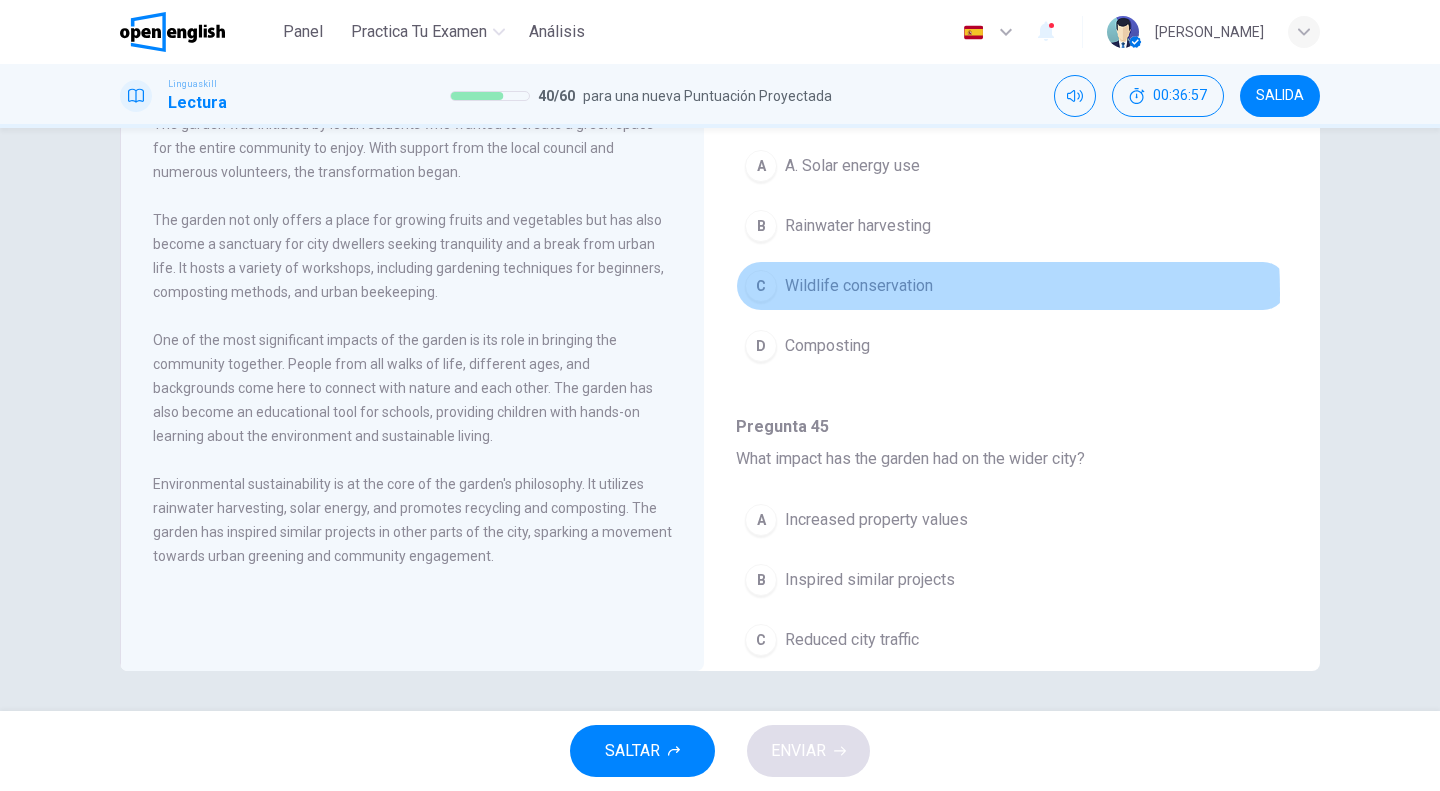 click on "Wildlife conservation" at bounding box center (859, 286) 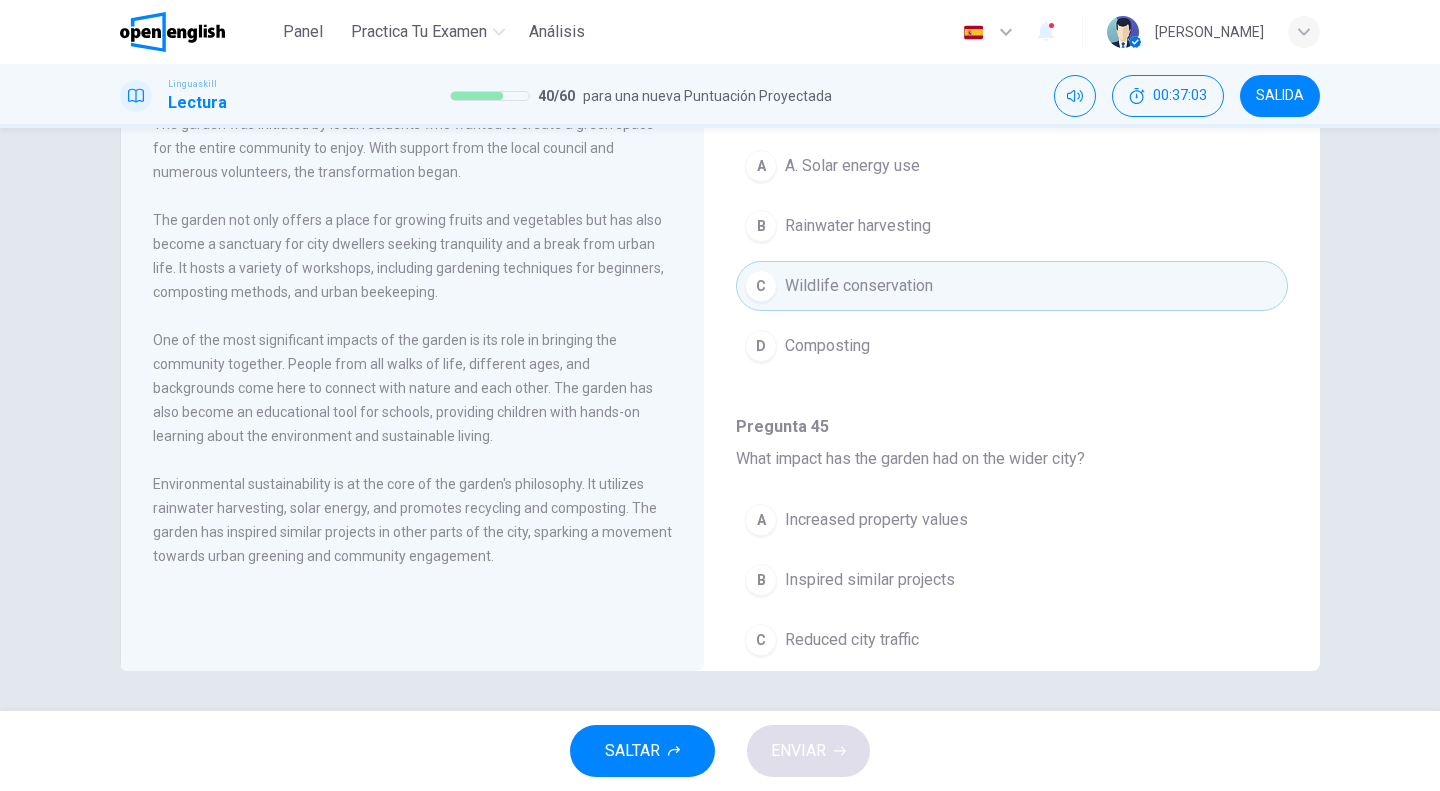 scroll, scrollTop: 1285, scrollLeft: 0, axis: vertical 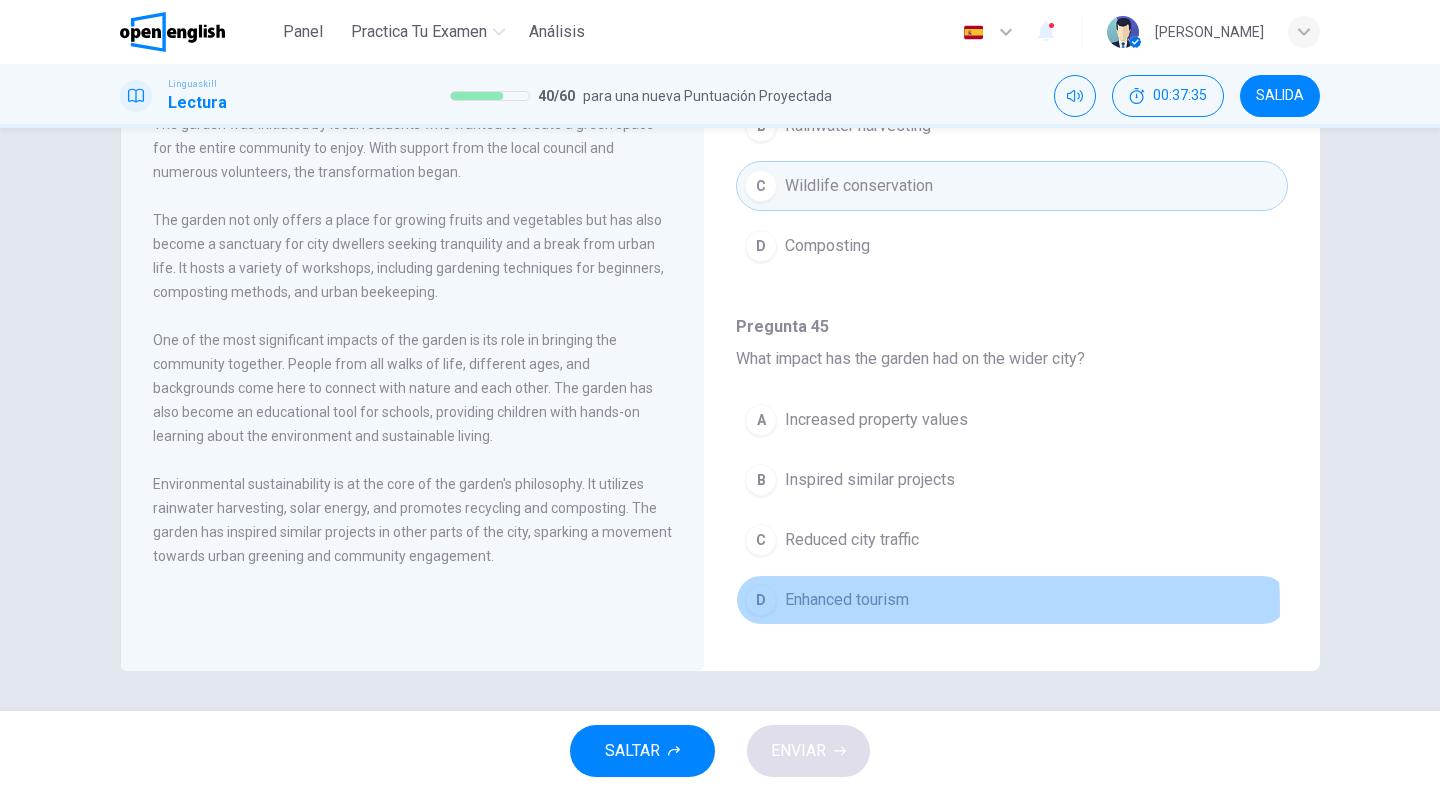 click on "Enhanced tourism" at bounding box center (847, 600) 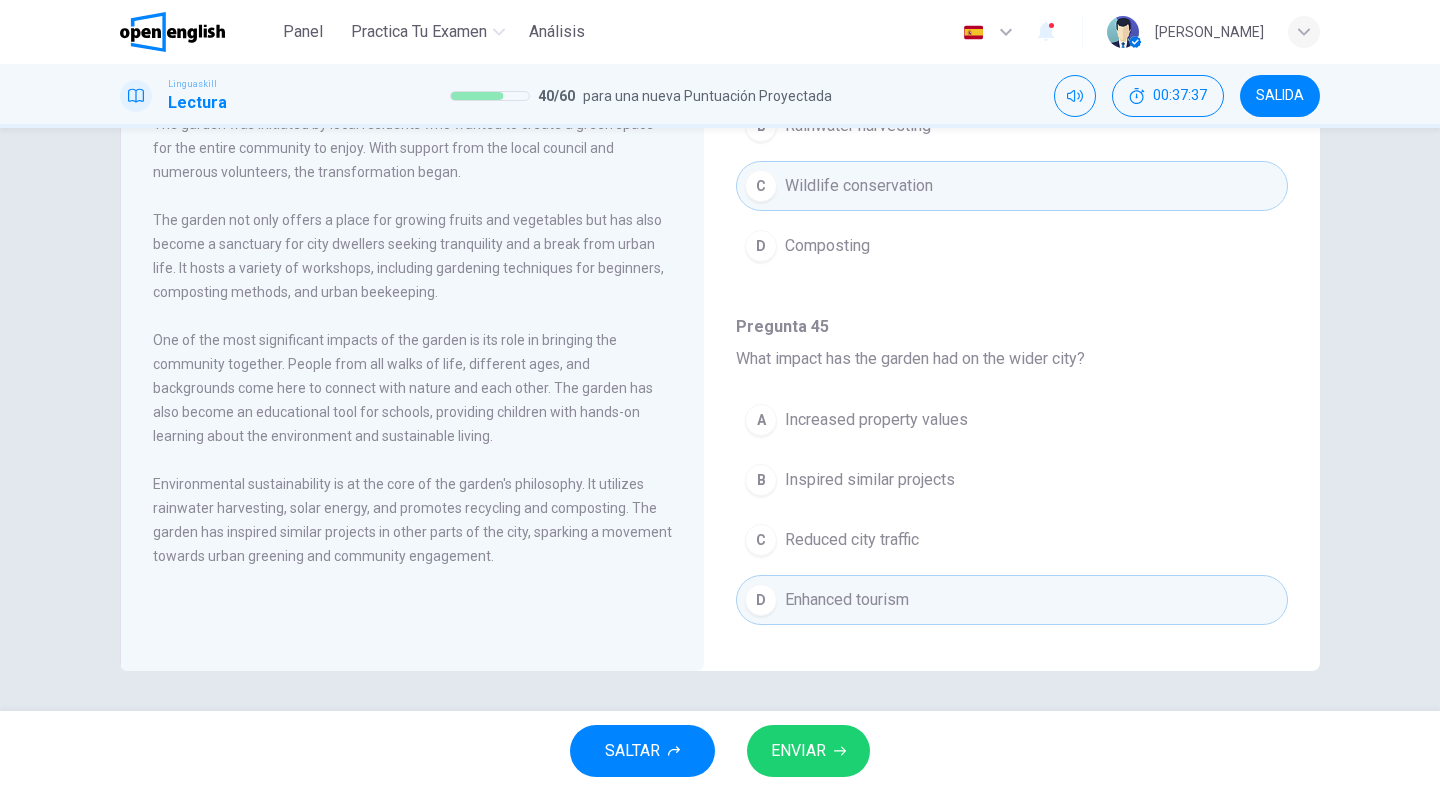 click on "ENVIAR" at bounding box center [798, 751] 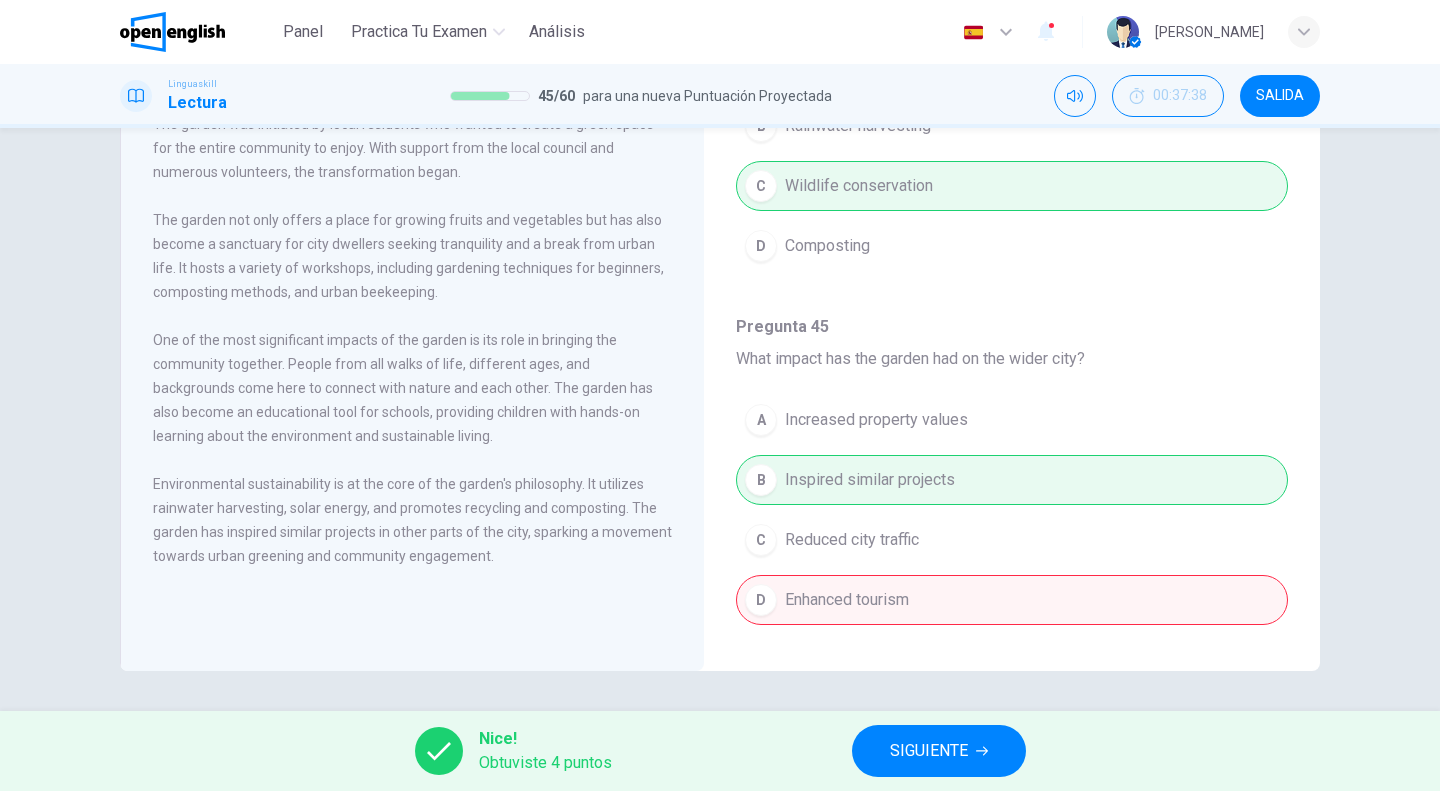 click on "SIGUIENTE" at bounding box center [929, 751] 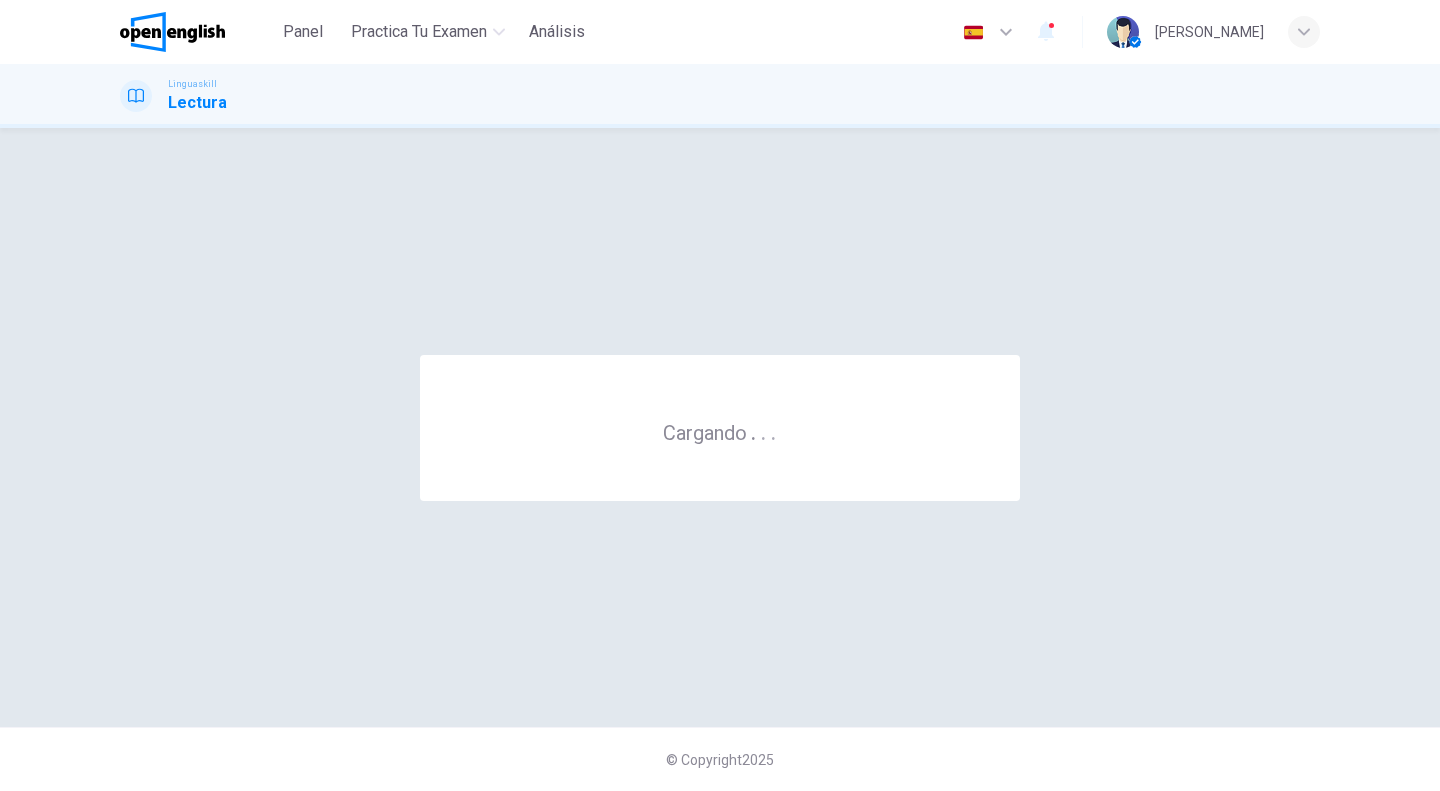 scroll, scrollTop: 0, scrollLeft: 0, axis: both 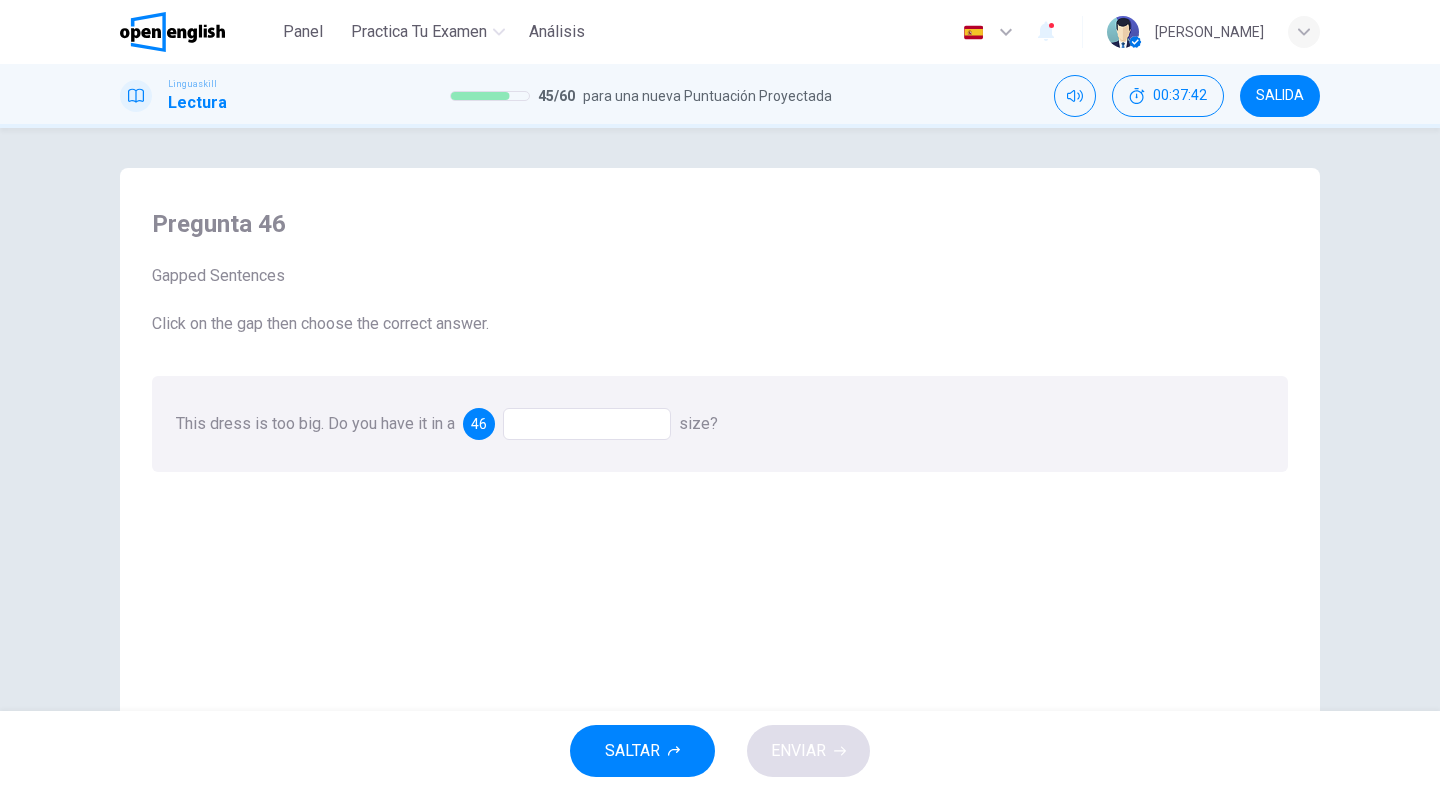 click at bounding box center (587, 424) 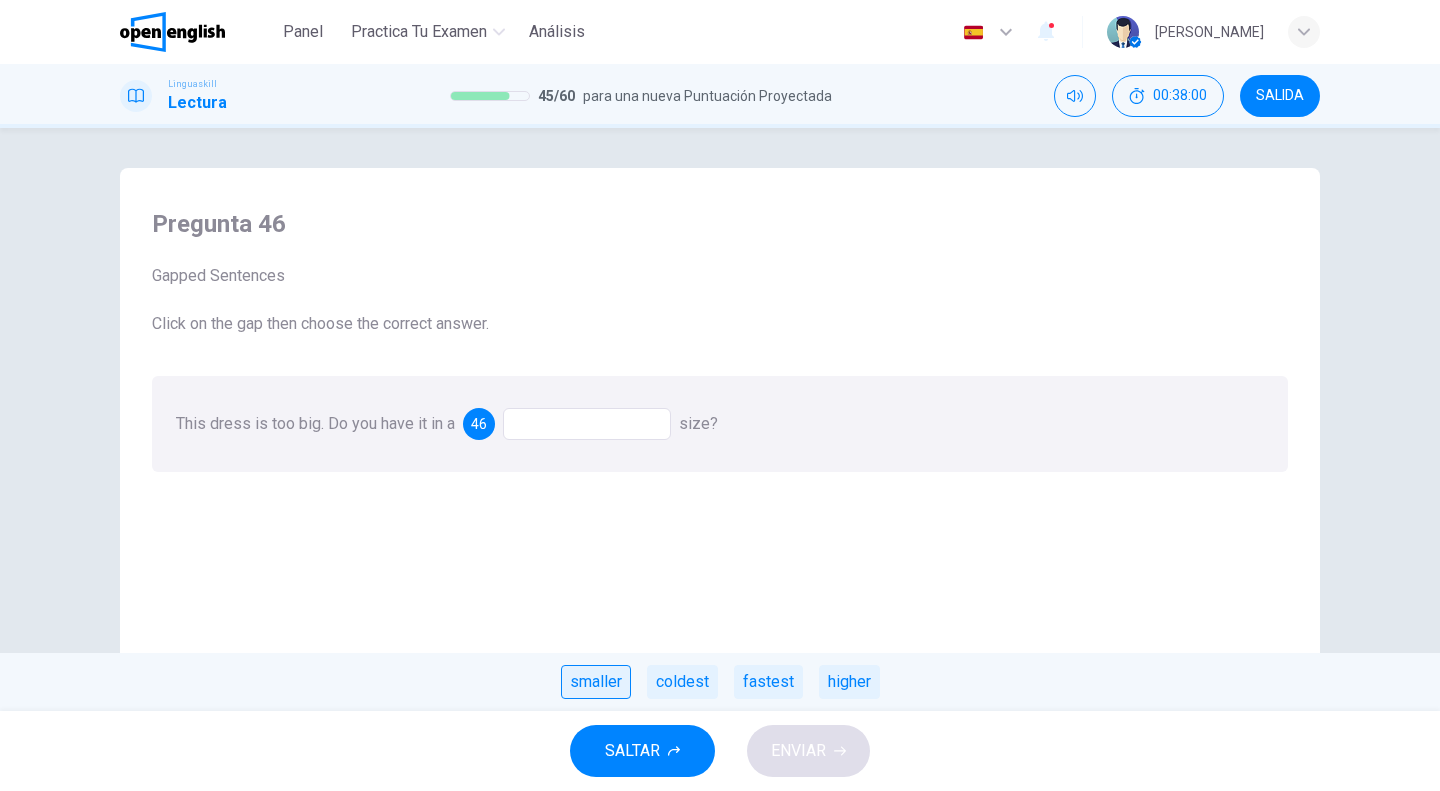 click on "smaller" at bounding box center [596, 682] 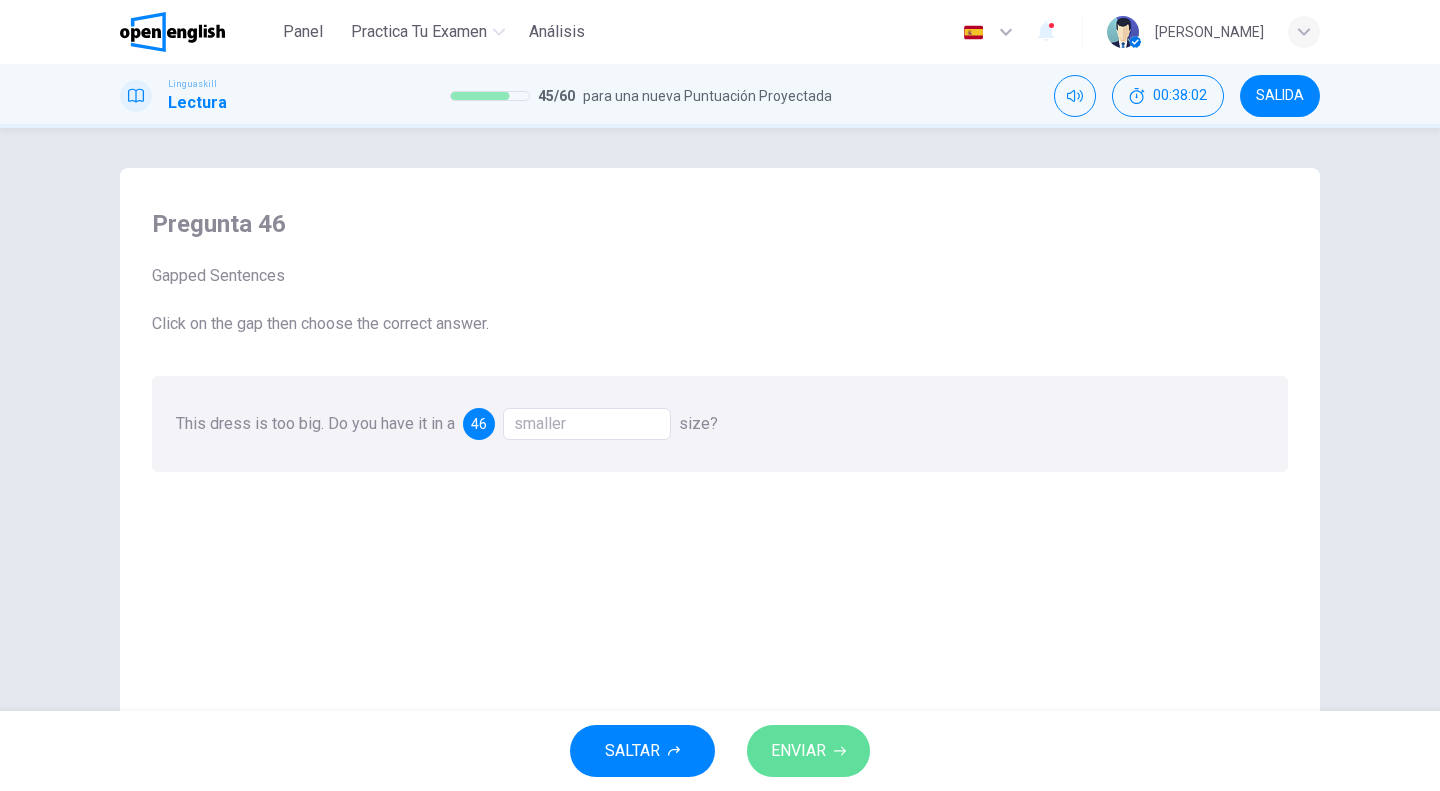 click on "ENVIAR" at bounding box center (808, 751) 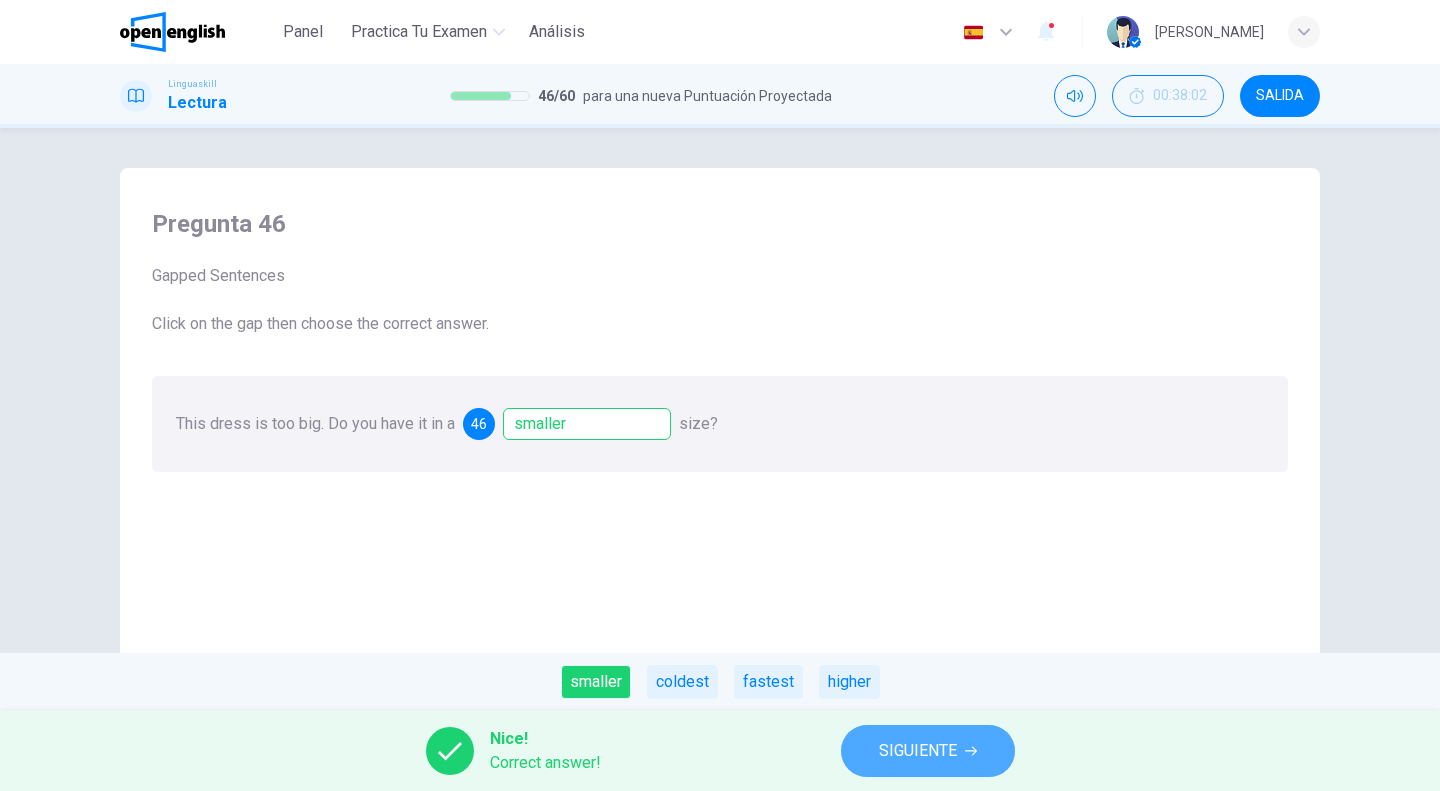 click on "SIGUIENTE" at bounding box center [918, 751] 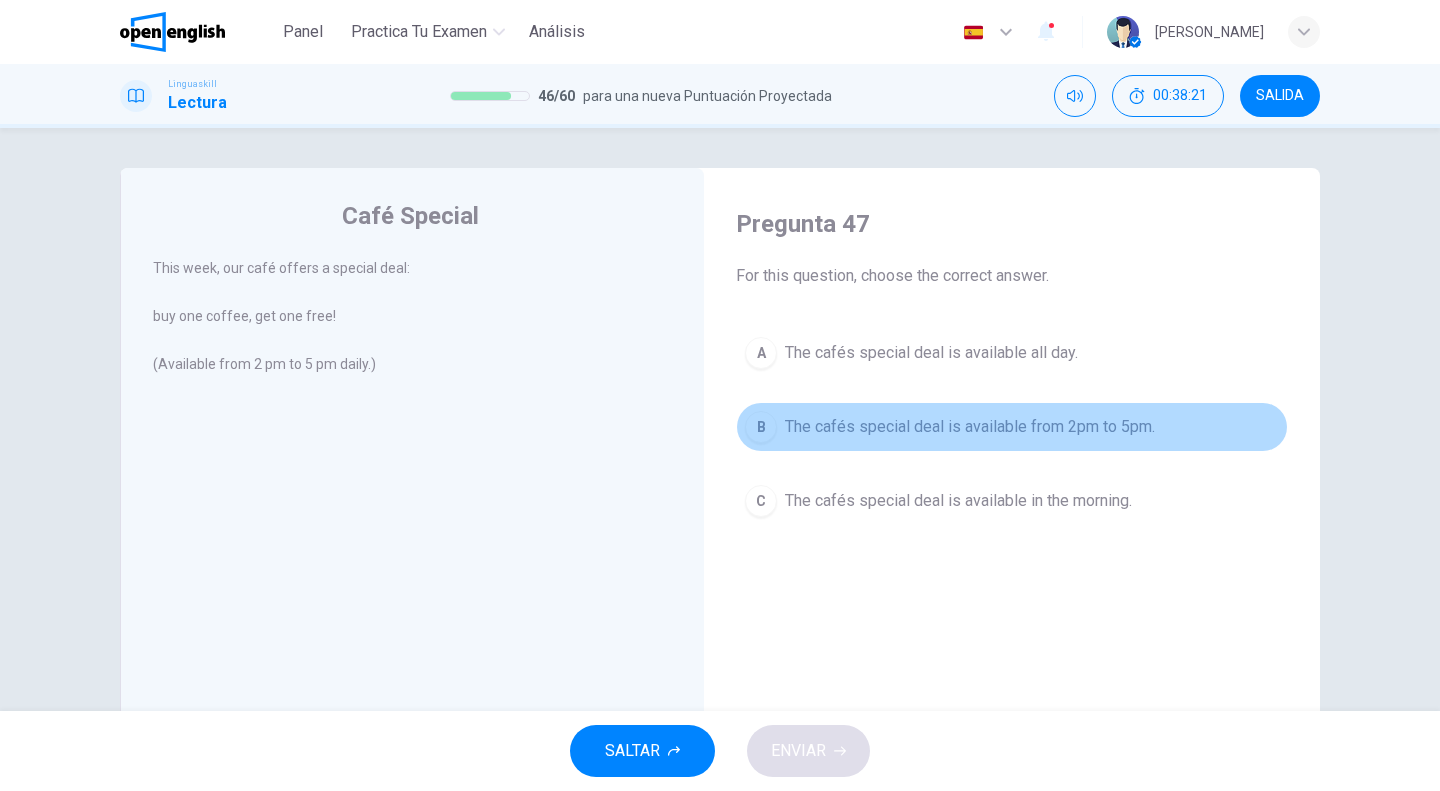 click on "The cafés special deal is available from 2pm to 5pm." at bounding box center (970, 427) 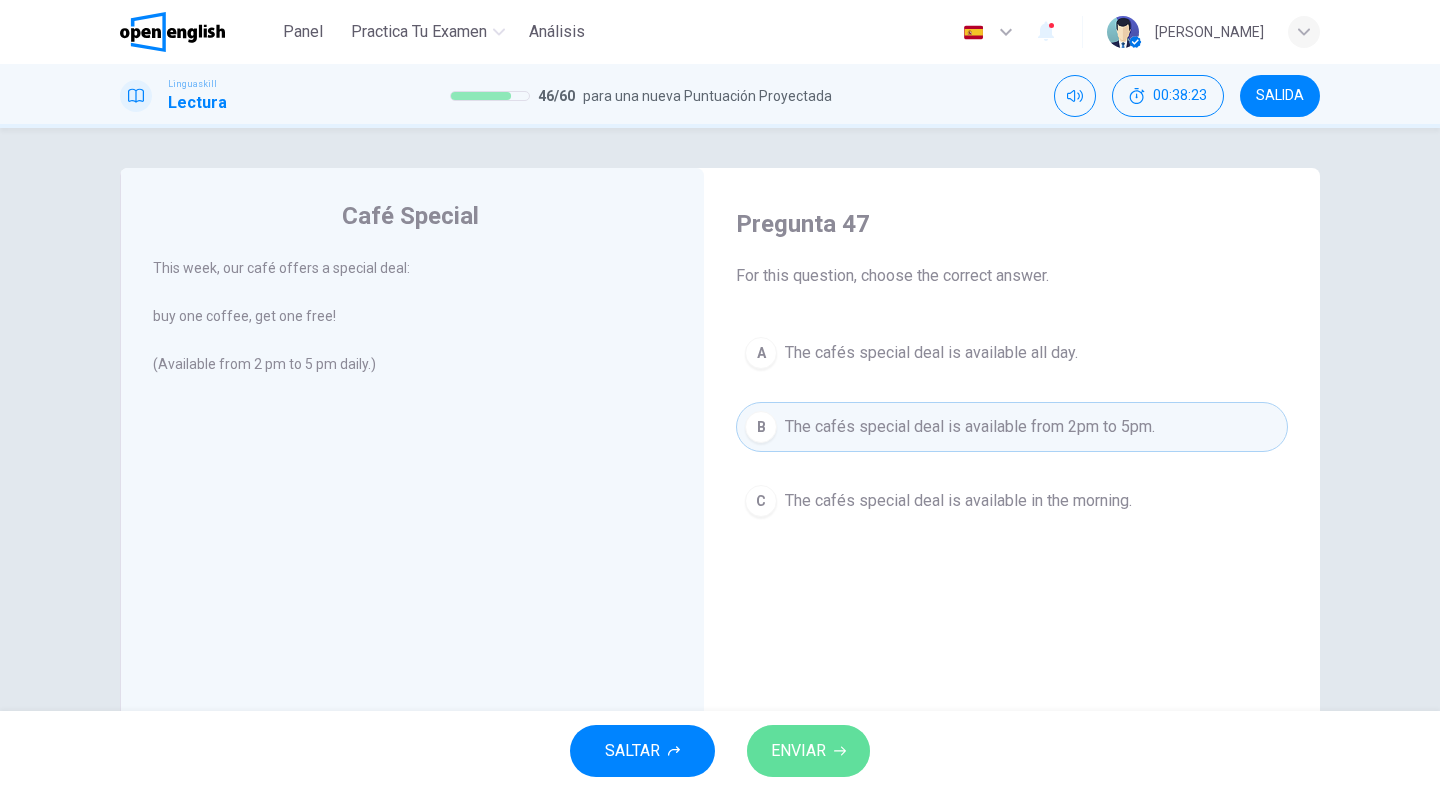 click on "ENVIAR" at bounding box center (798, 751) 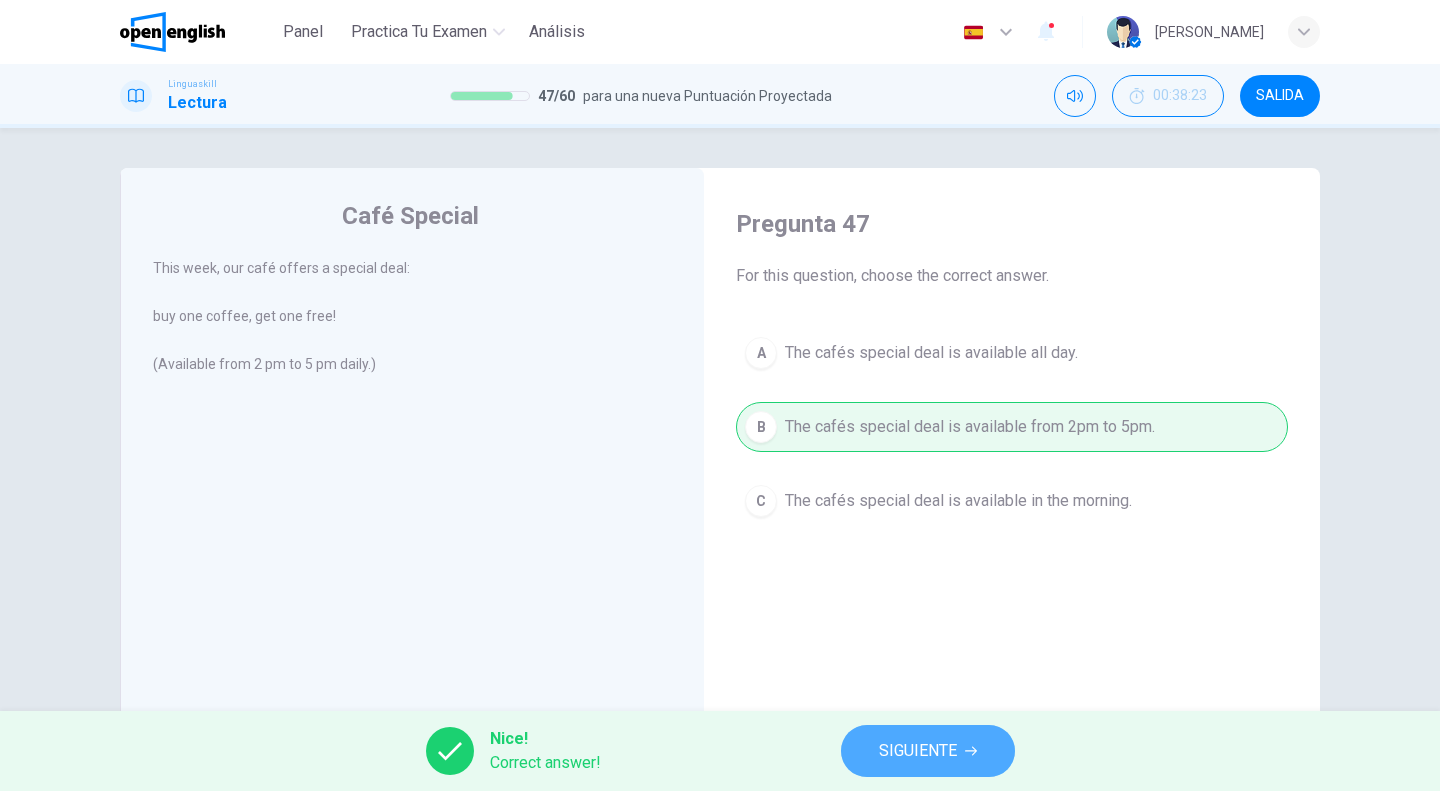 click on "SIGUIENTE" at bounding box center [928, 751] 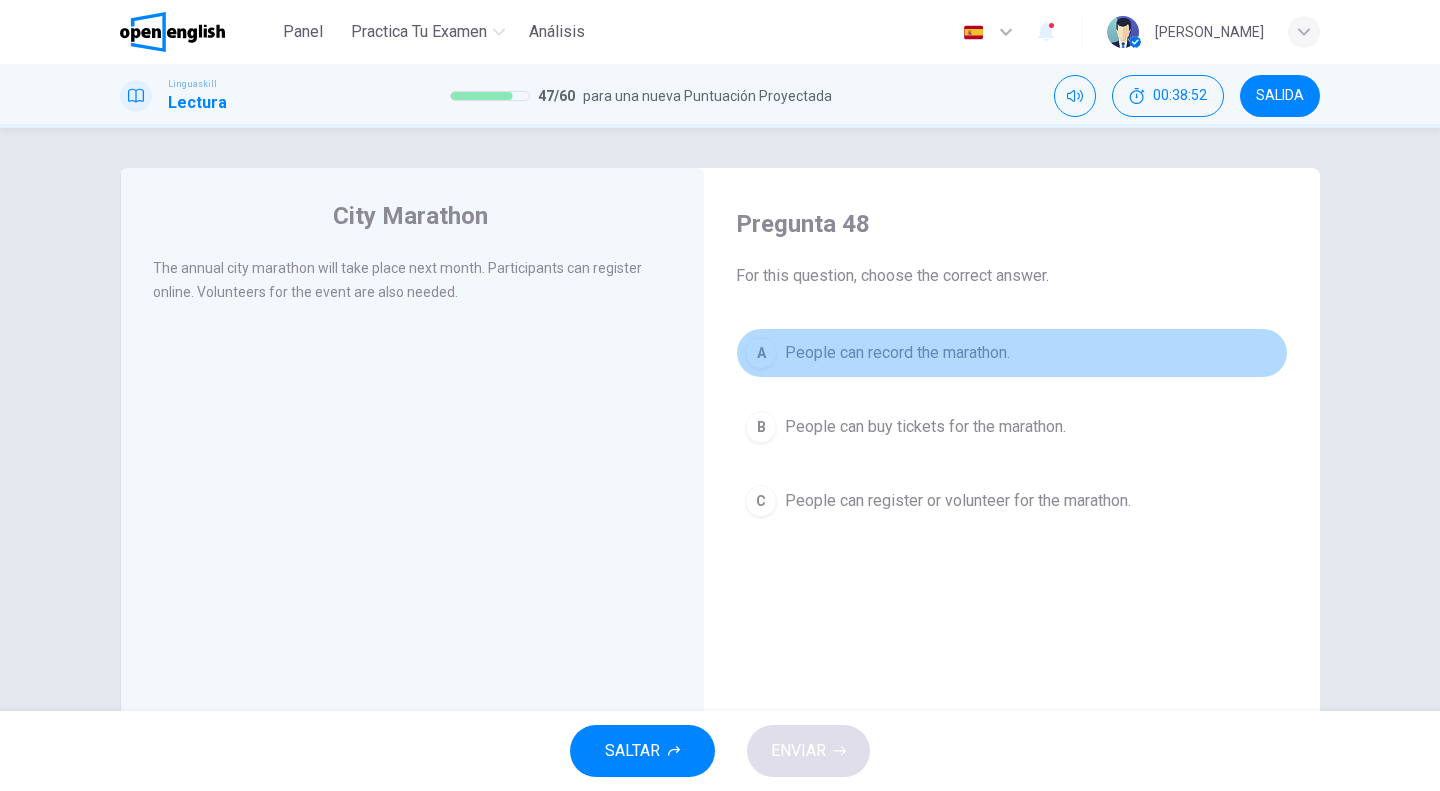 click on "People can record the marathon." at bounding box center [897, 353] 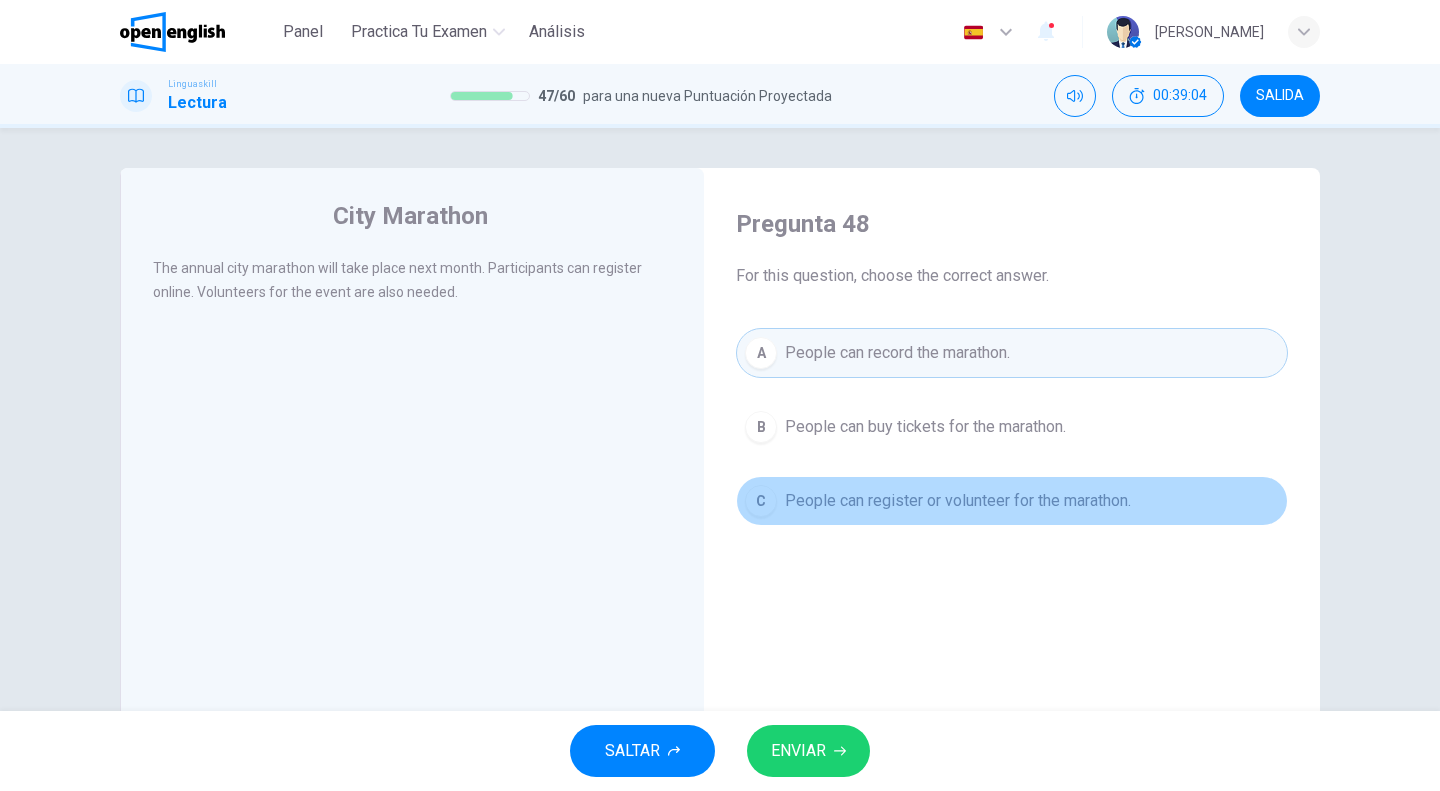 click on "People can register or volunteer for the marathon." at bounding box center [958, 501] 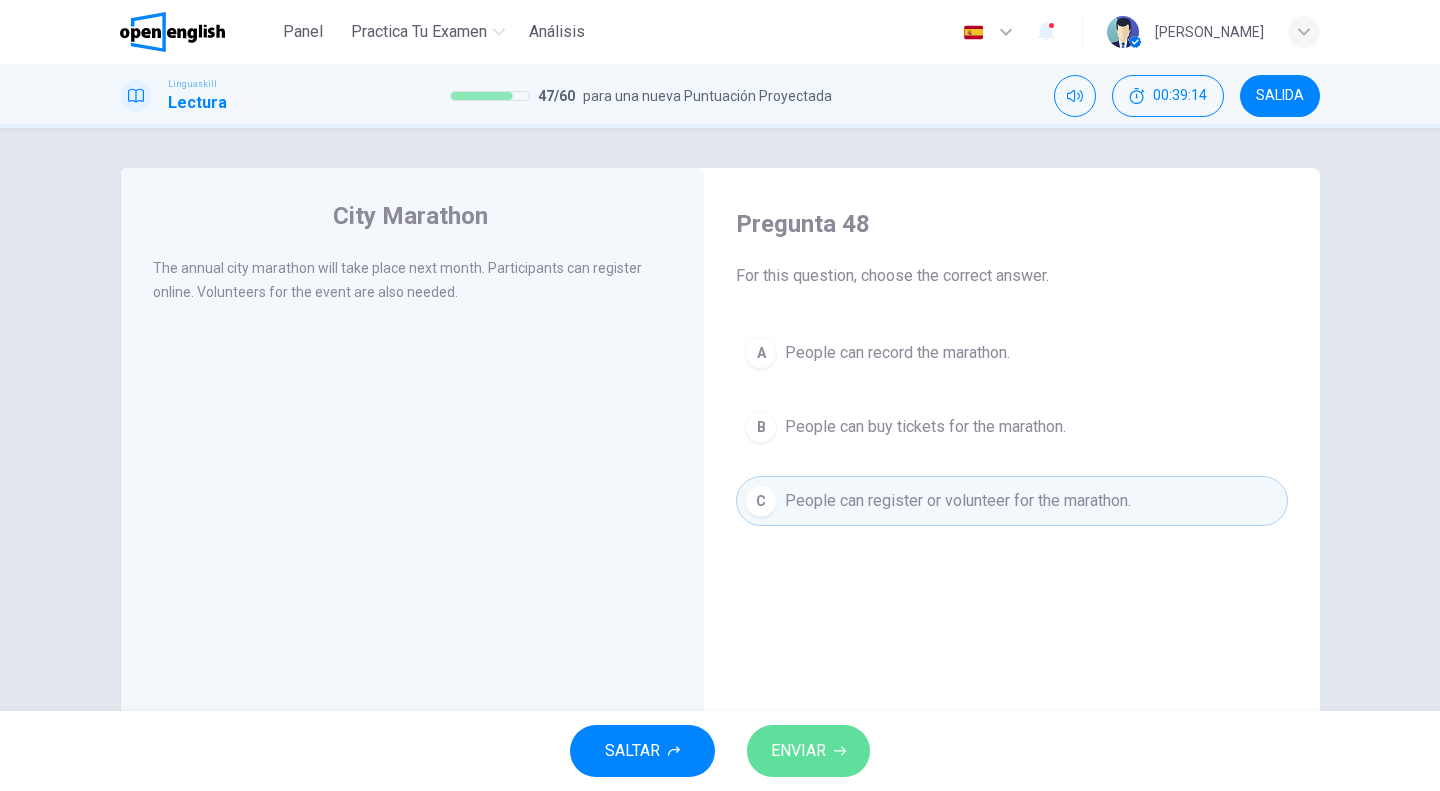click on "ENVIAR" at bounding box center (798, 751) 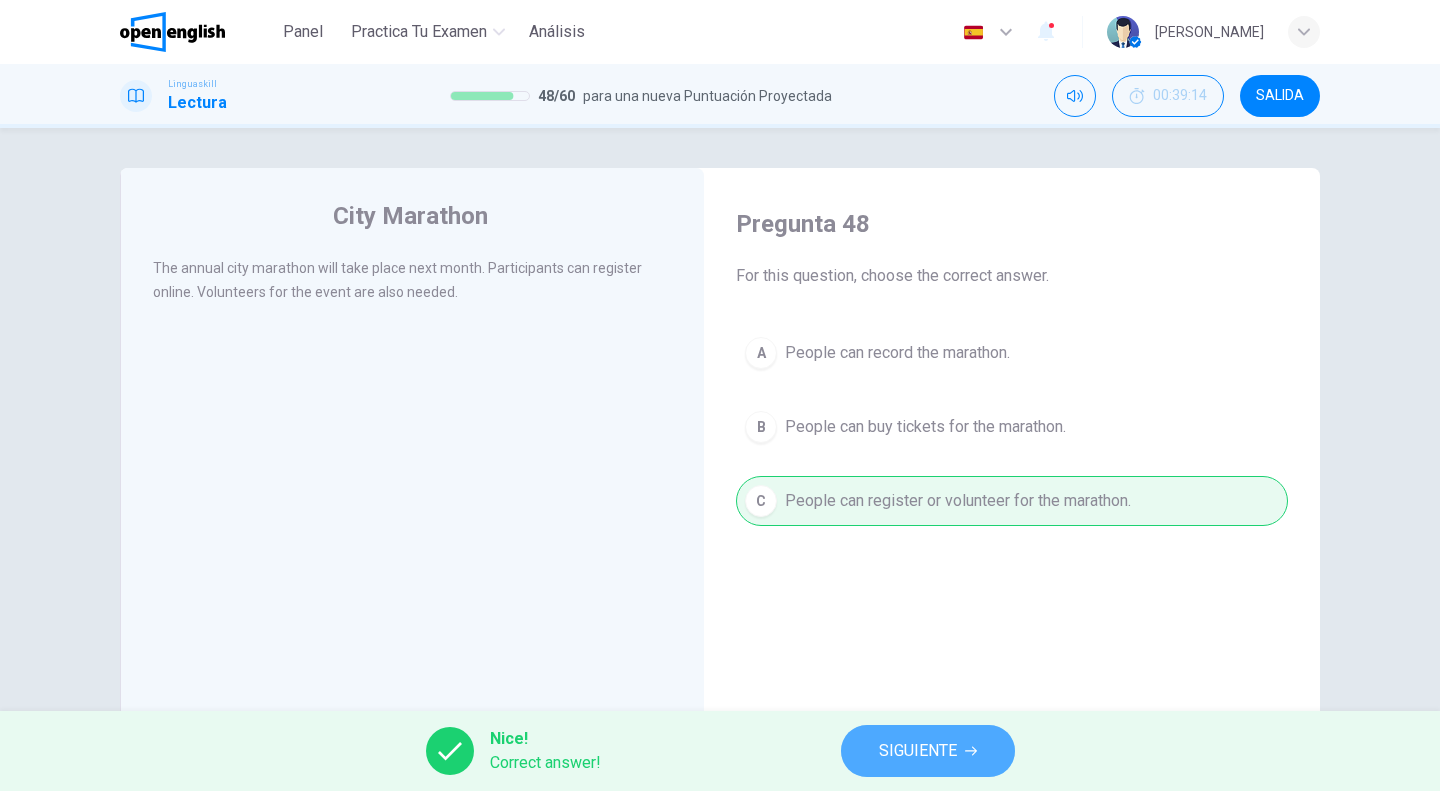click on "SIGUIENTE" at bounding box center (918, 751) 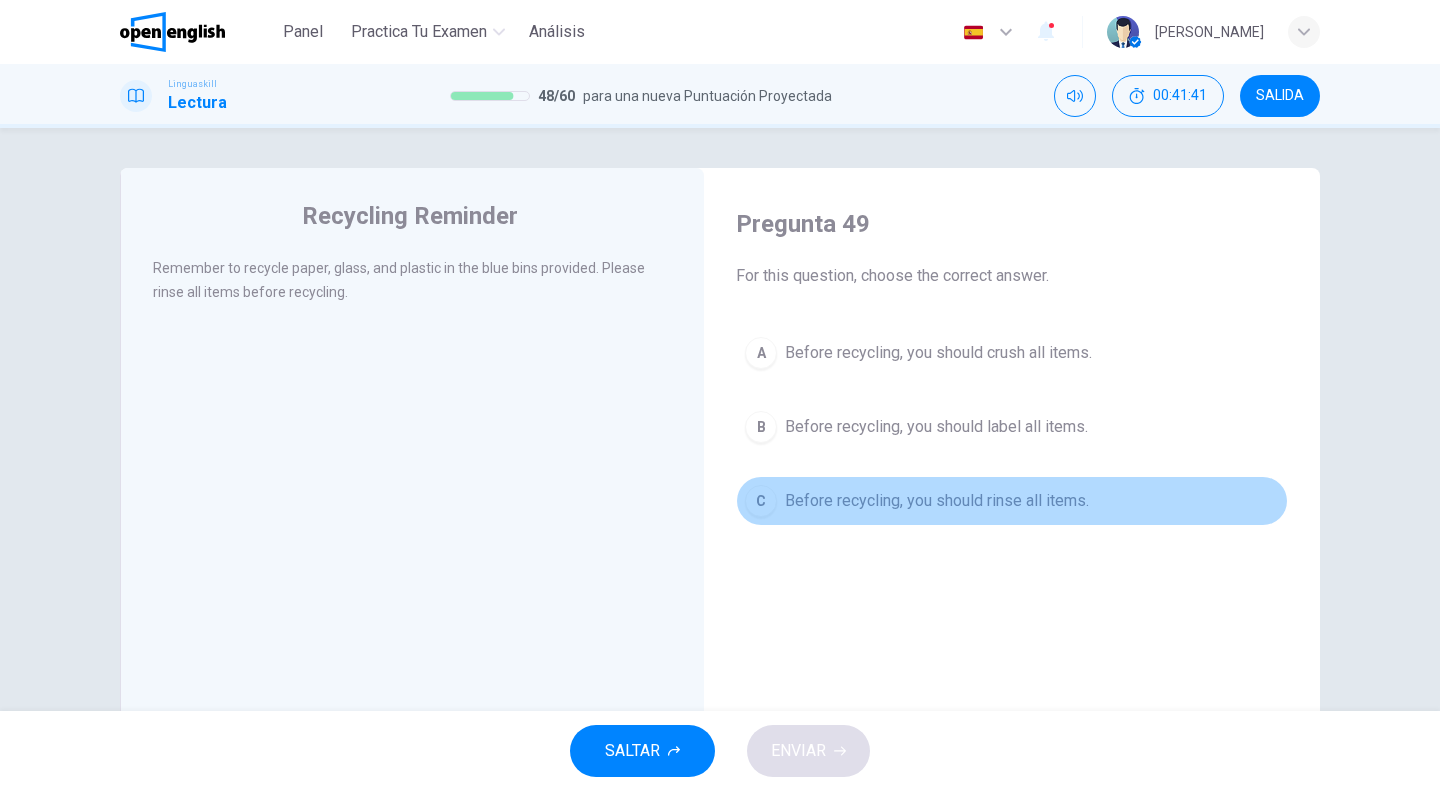 click on "Before recycling, you should rinse all items." at bounding box center (937, 501) 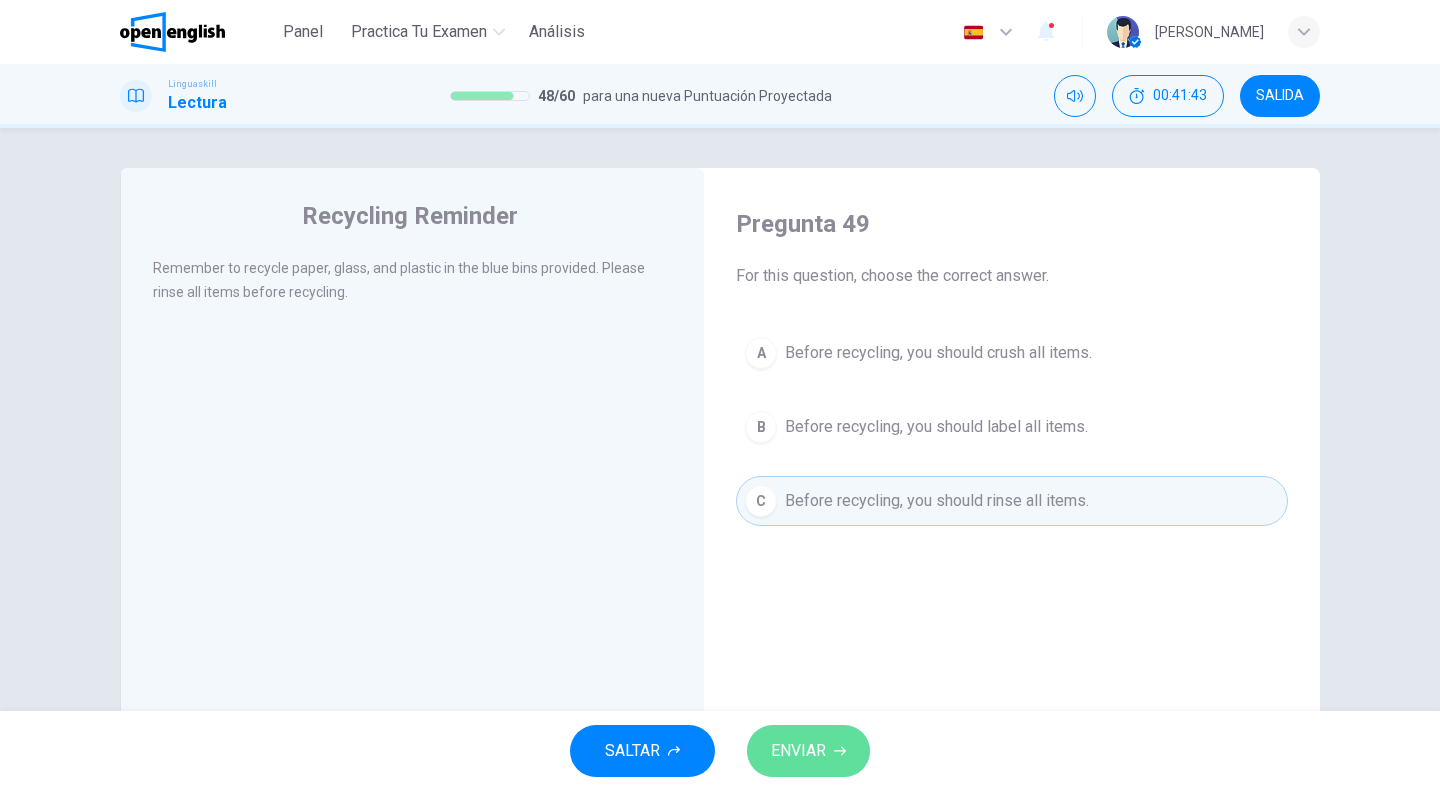 click on "ENVIAR" at bounding box center (798, 751) 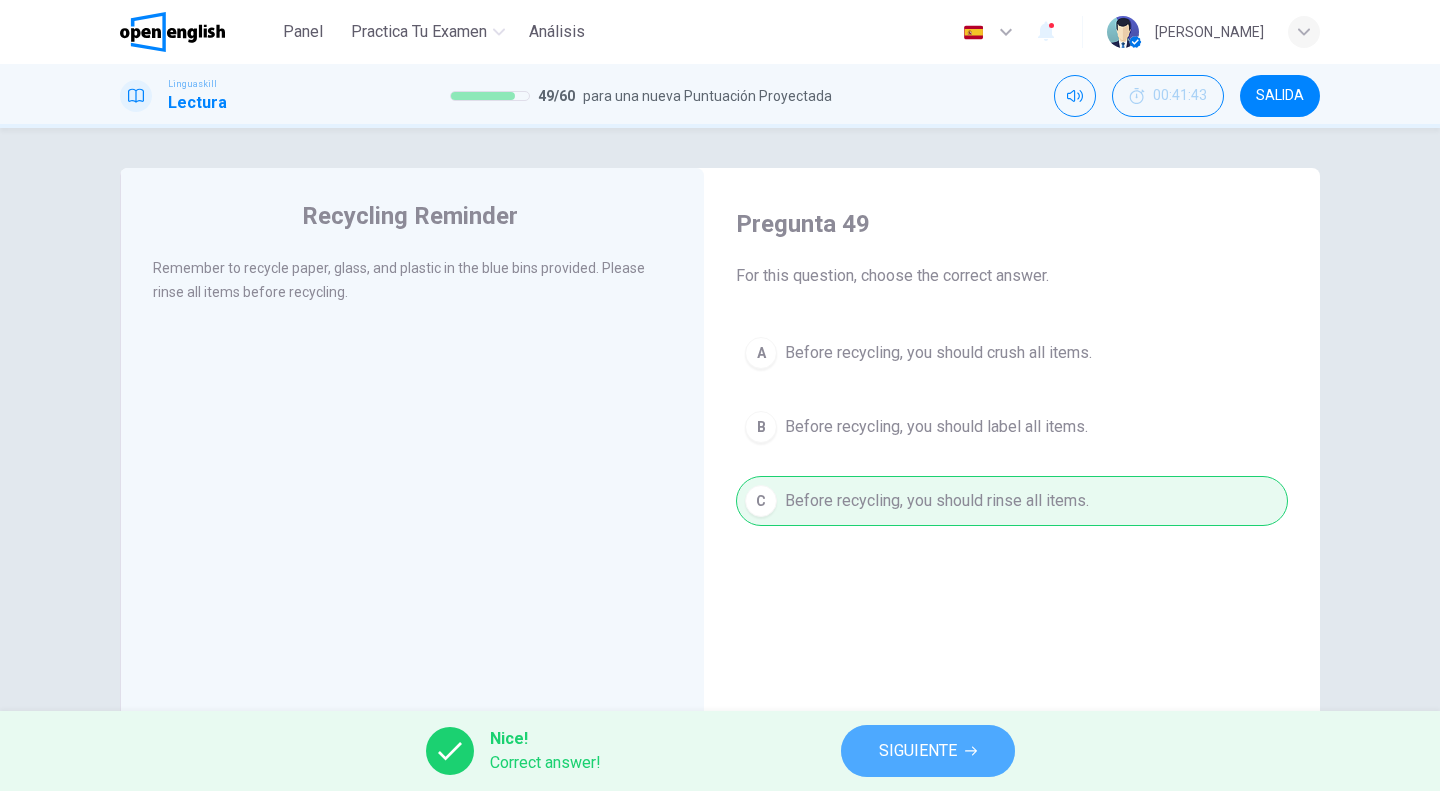 click on "SIGUIENTE" at bounding box center [918, 751] 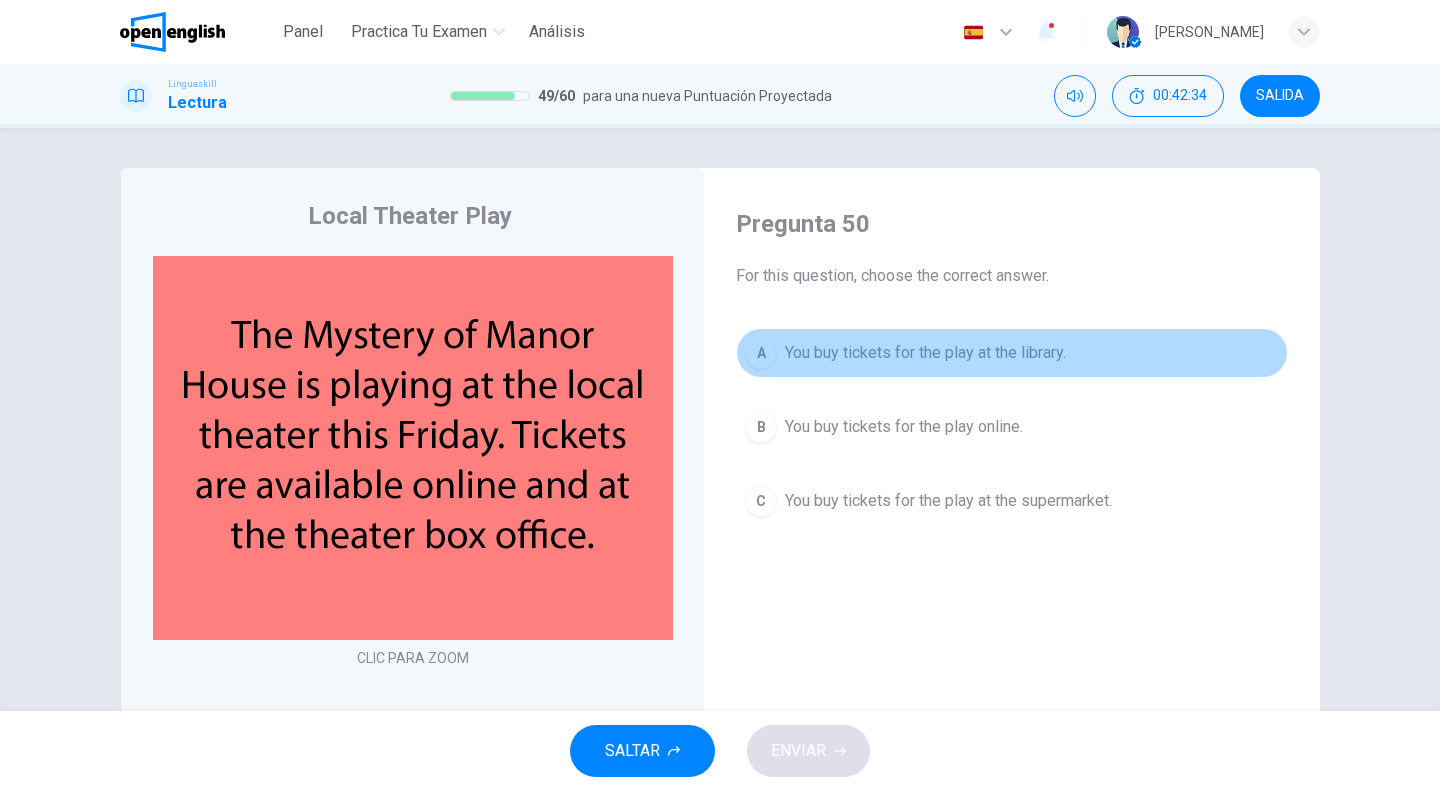 click on "You buy tickets for the play at the library." at bounding box center [925, 353] 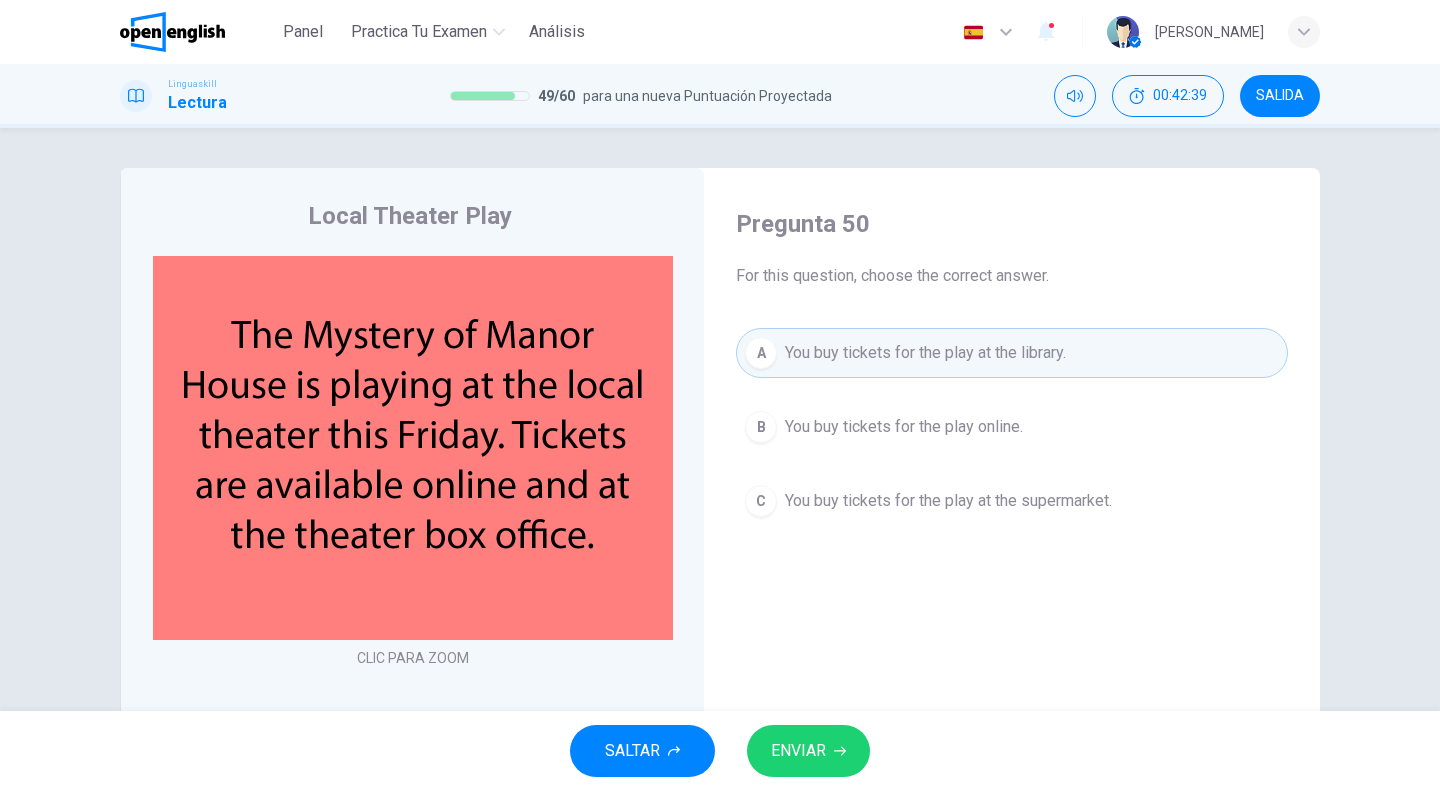 click on "You buy tickets for the play online." at bounding box center [904, 427] 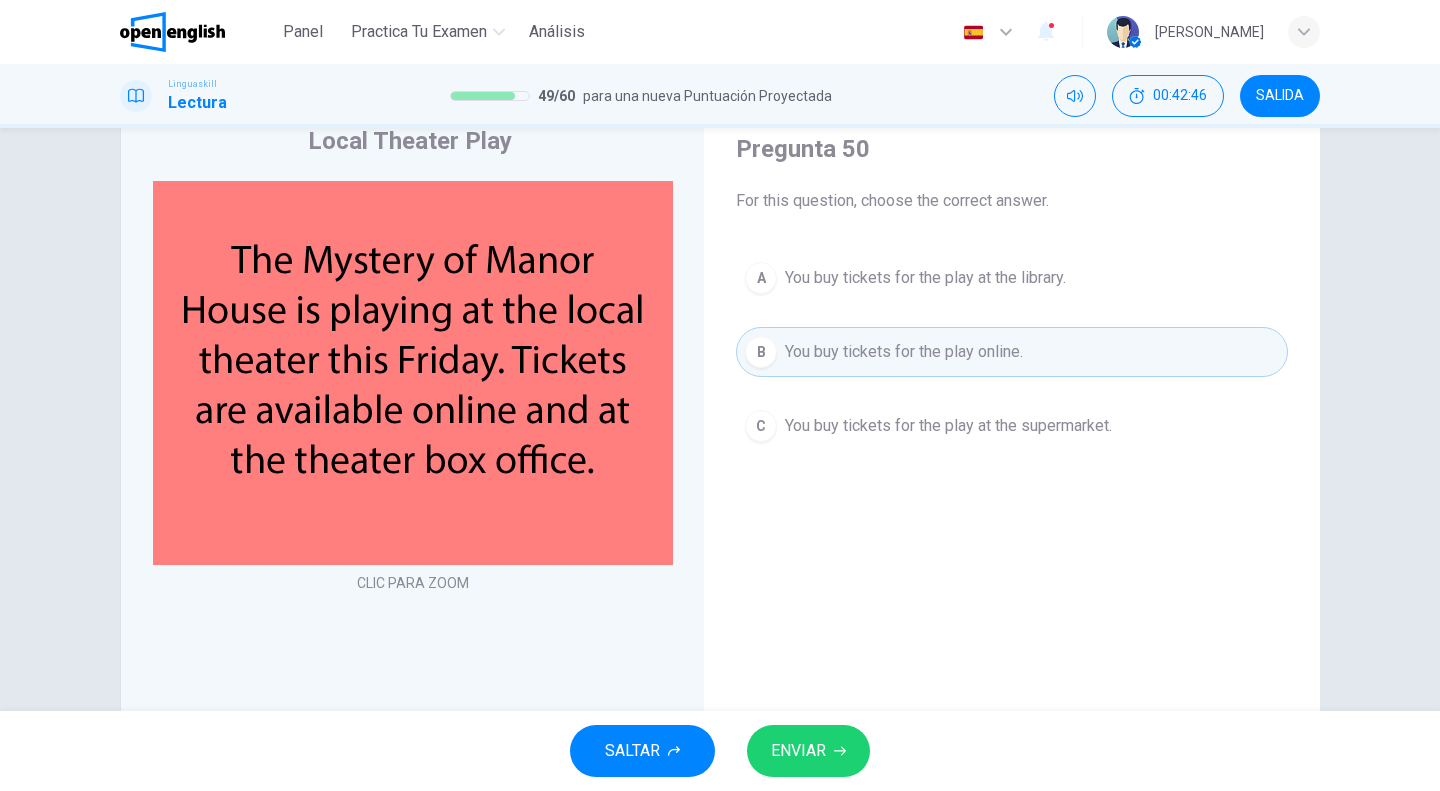 scroll, scrollTop: 100, scrollLeft: 0, axis: vertical 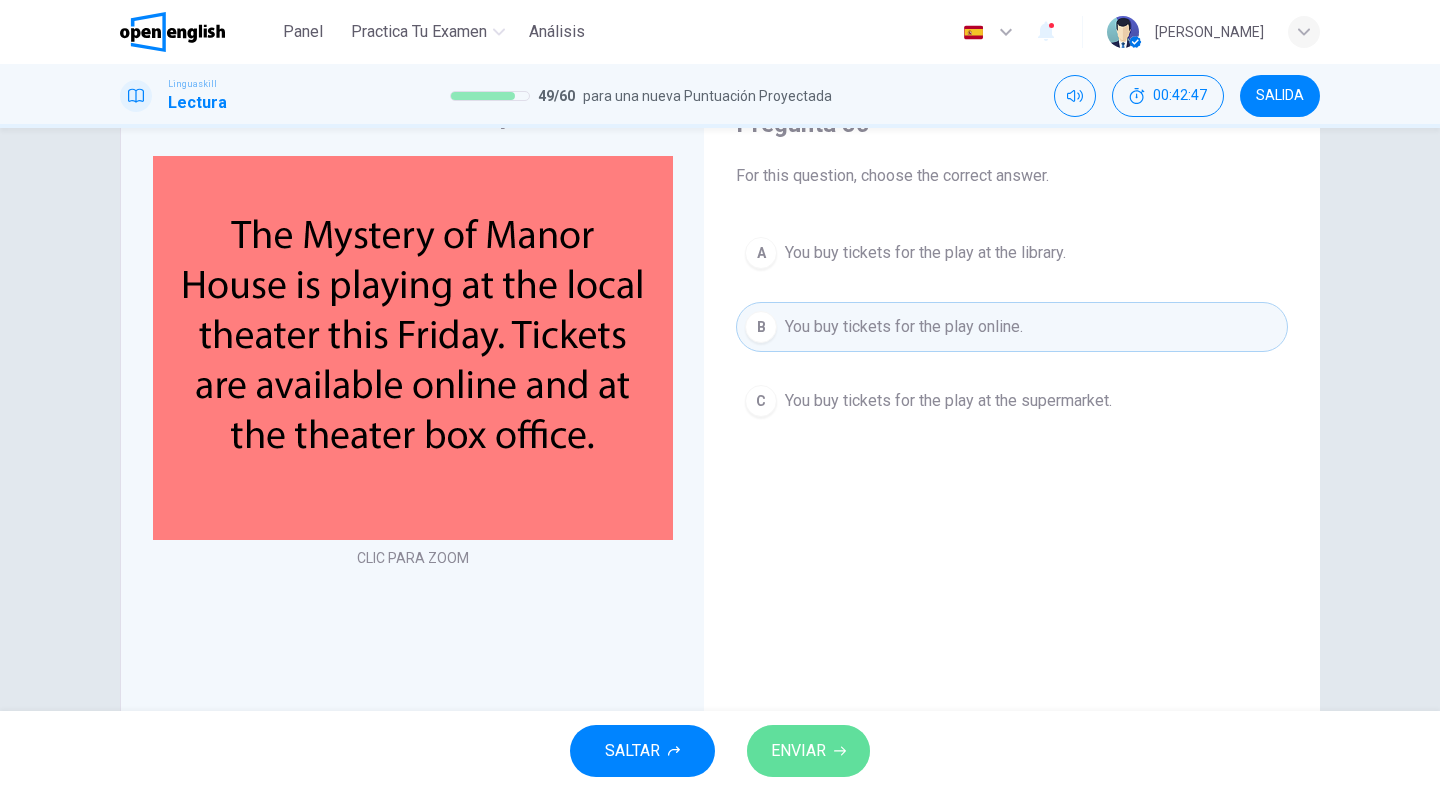 click on "ENVIAR" at bounding box center [798, 751] 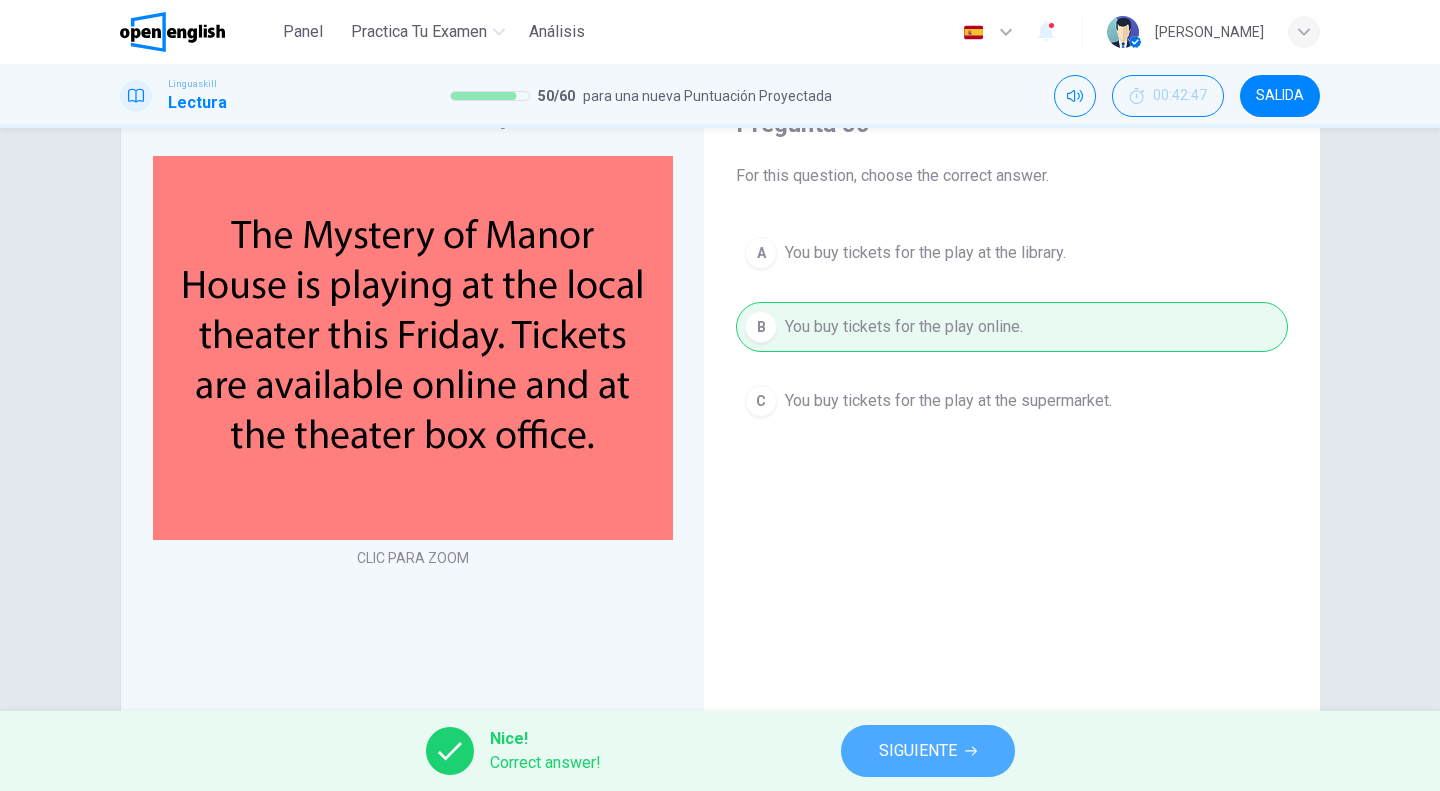 click 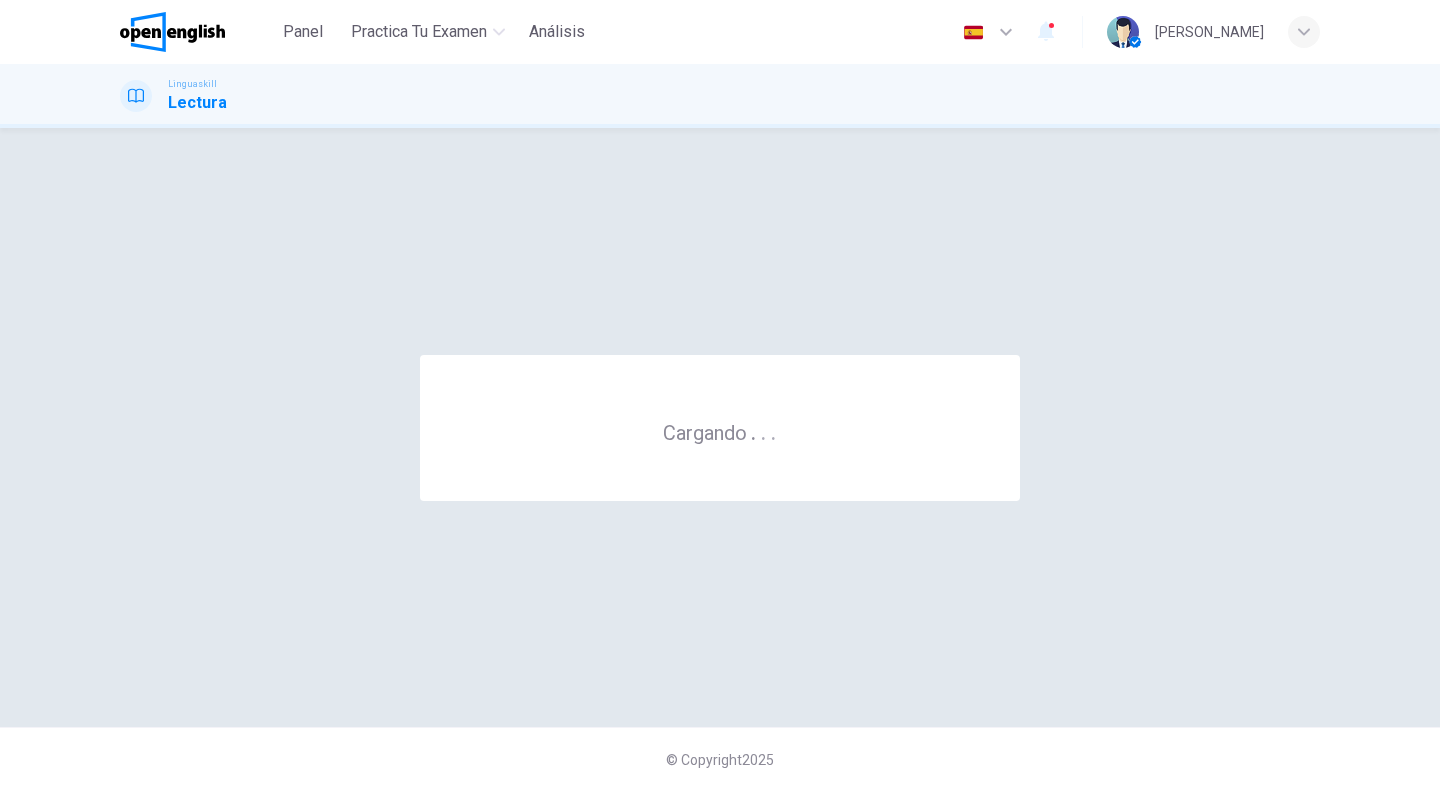 scroll, scrollTop: 0, scrollLeft: 0, axis: both 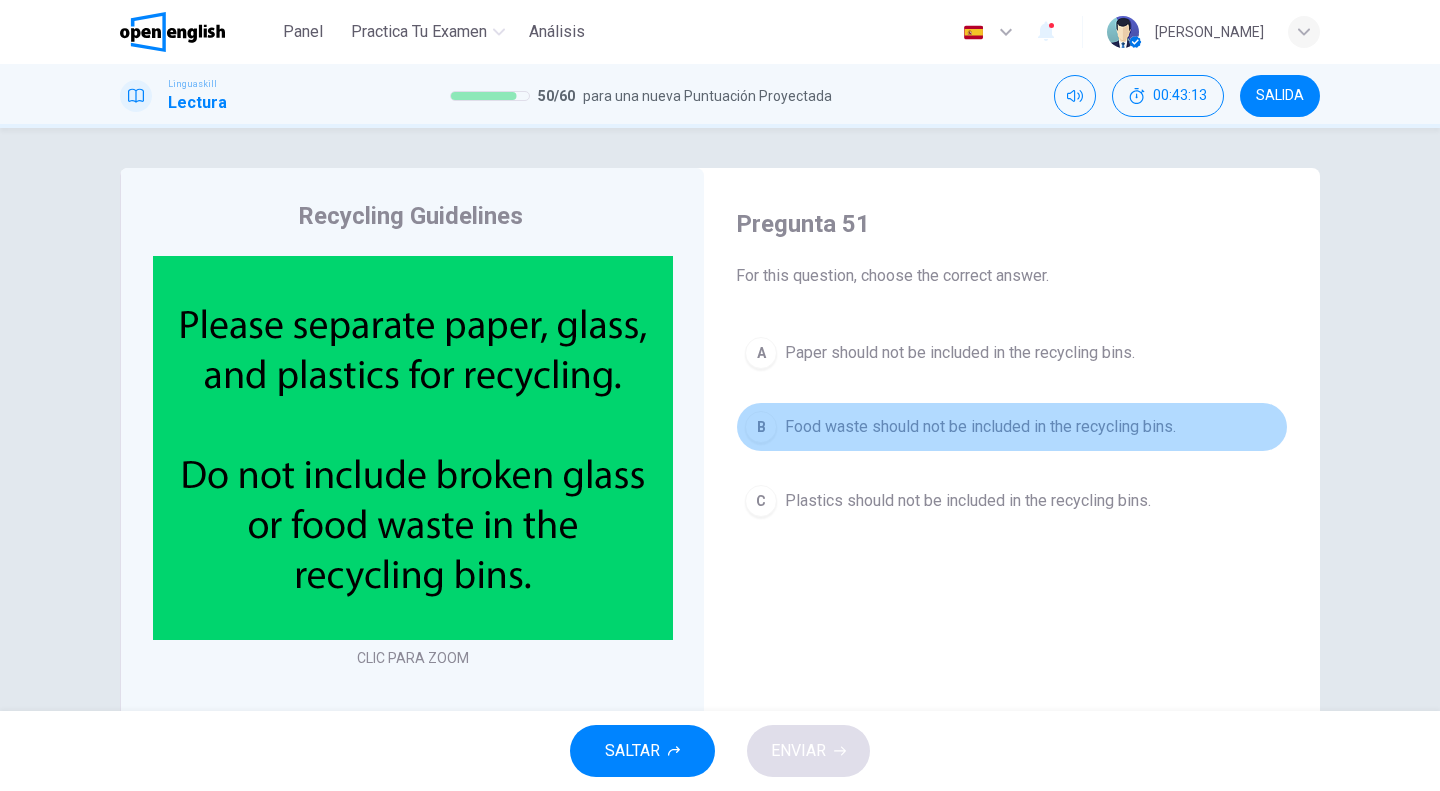 click on "Food waste should not be included in the recycling bins." at bounding box center [980, 427] 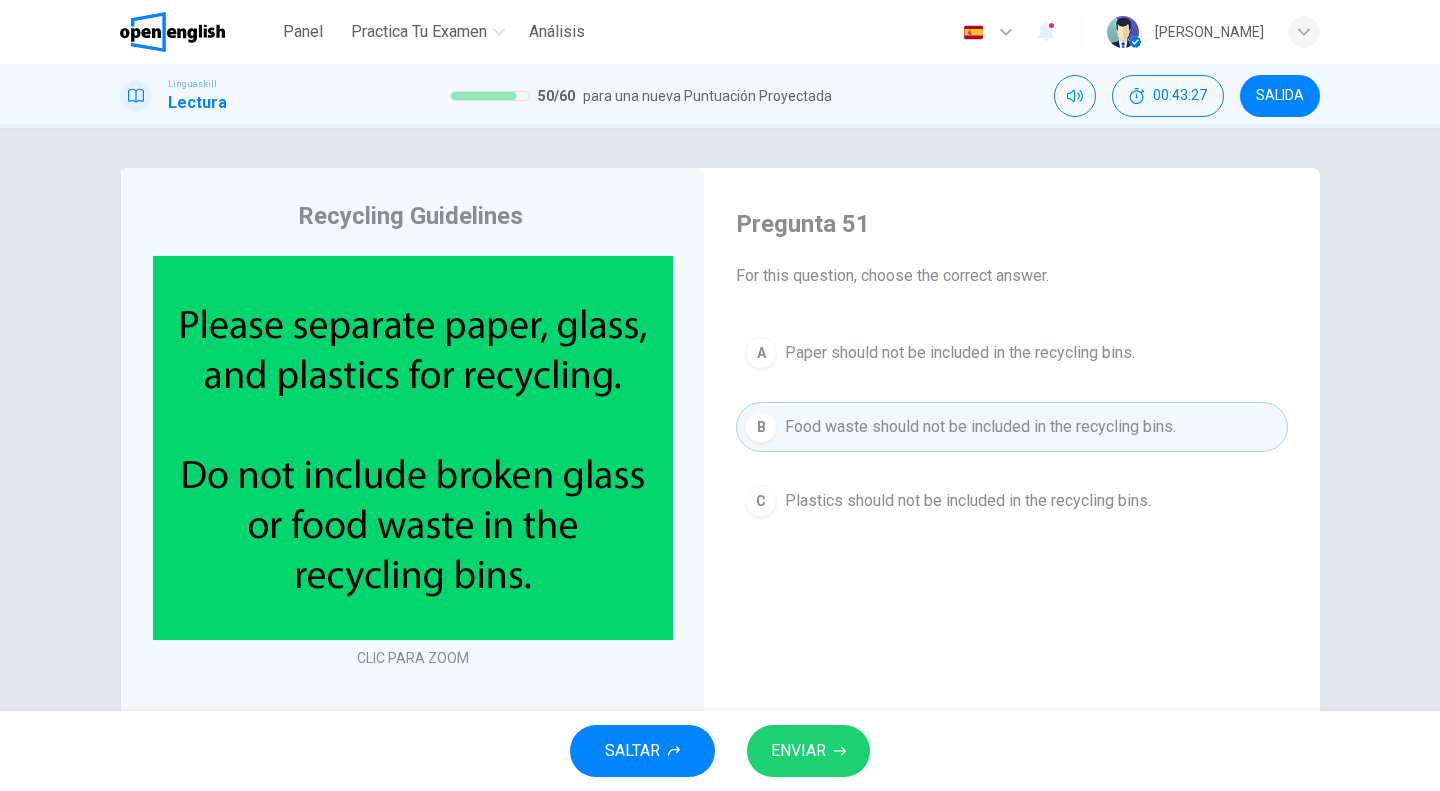 click on "ENVIAR" at bounding box center (798, 751) 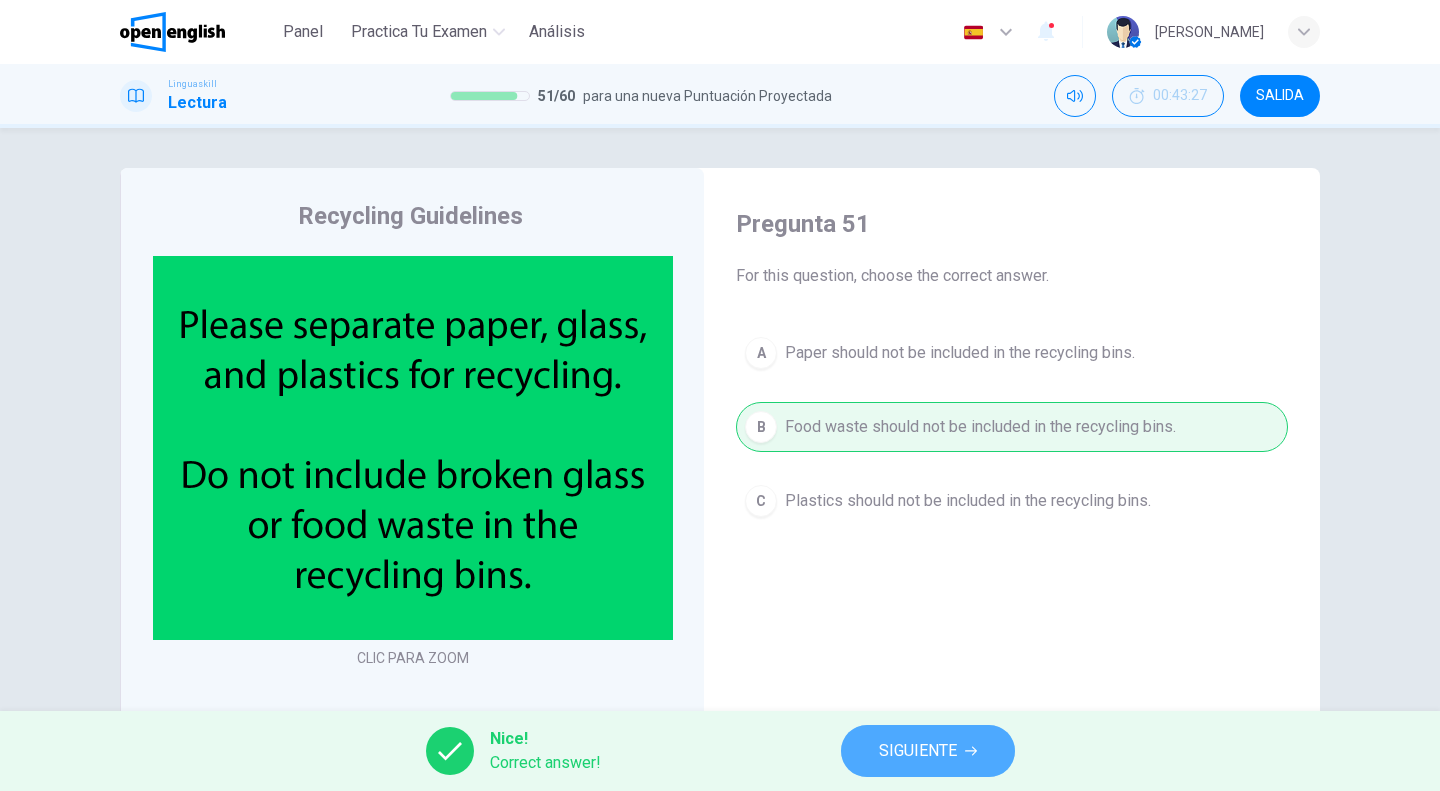 click on "SIGUIENTE" at bounding box center (918, 751) 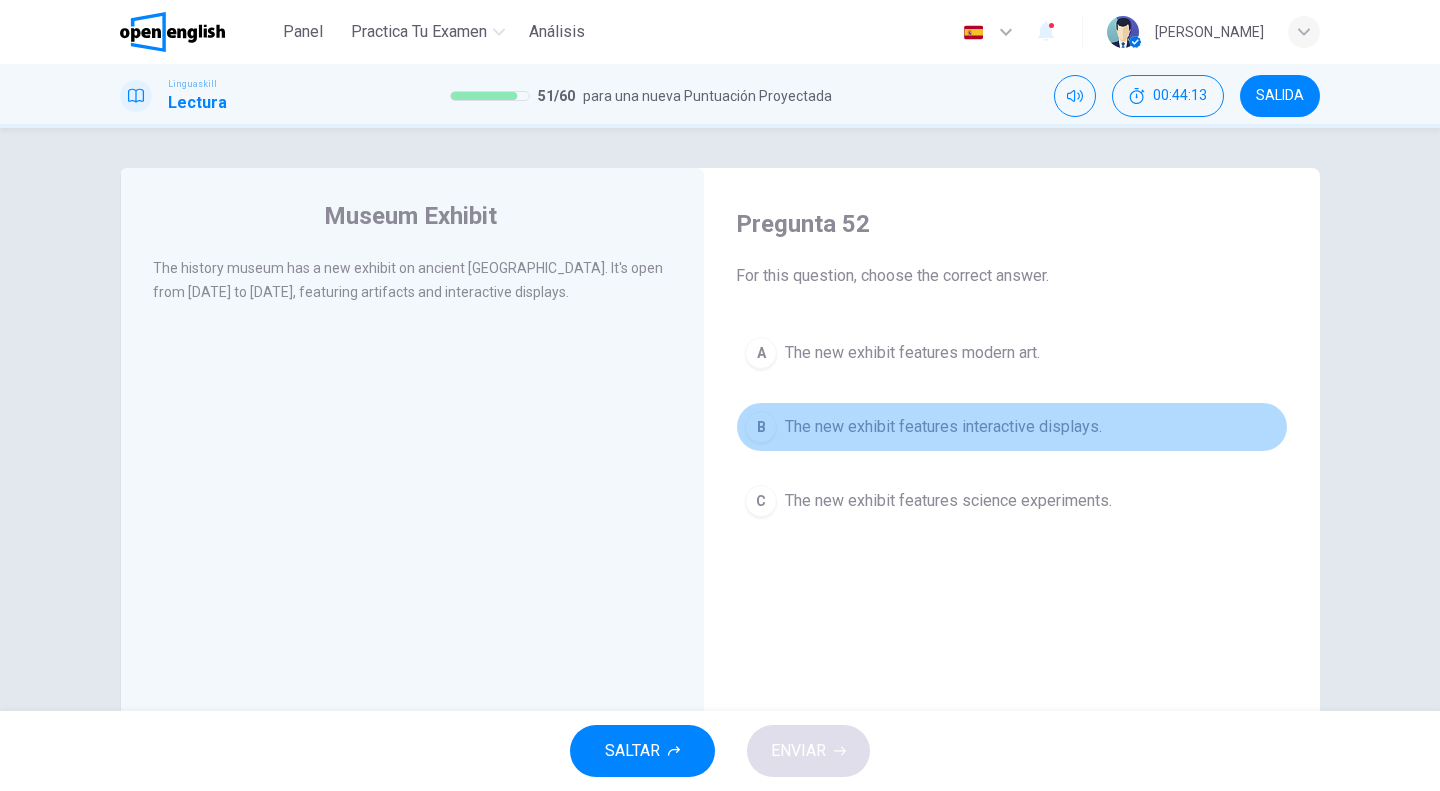 click on "The new exhibit features interactive displays." at bounding box center [943, 427] 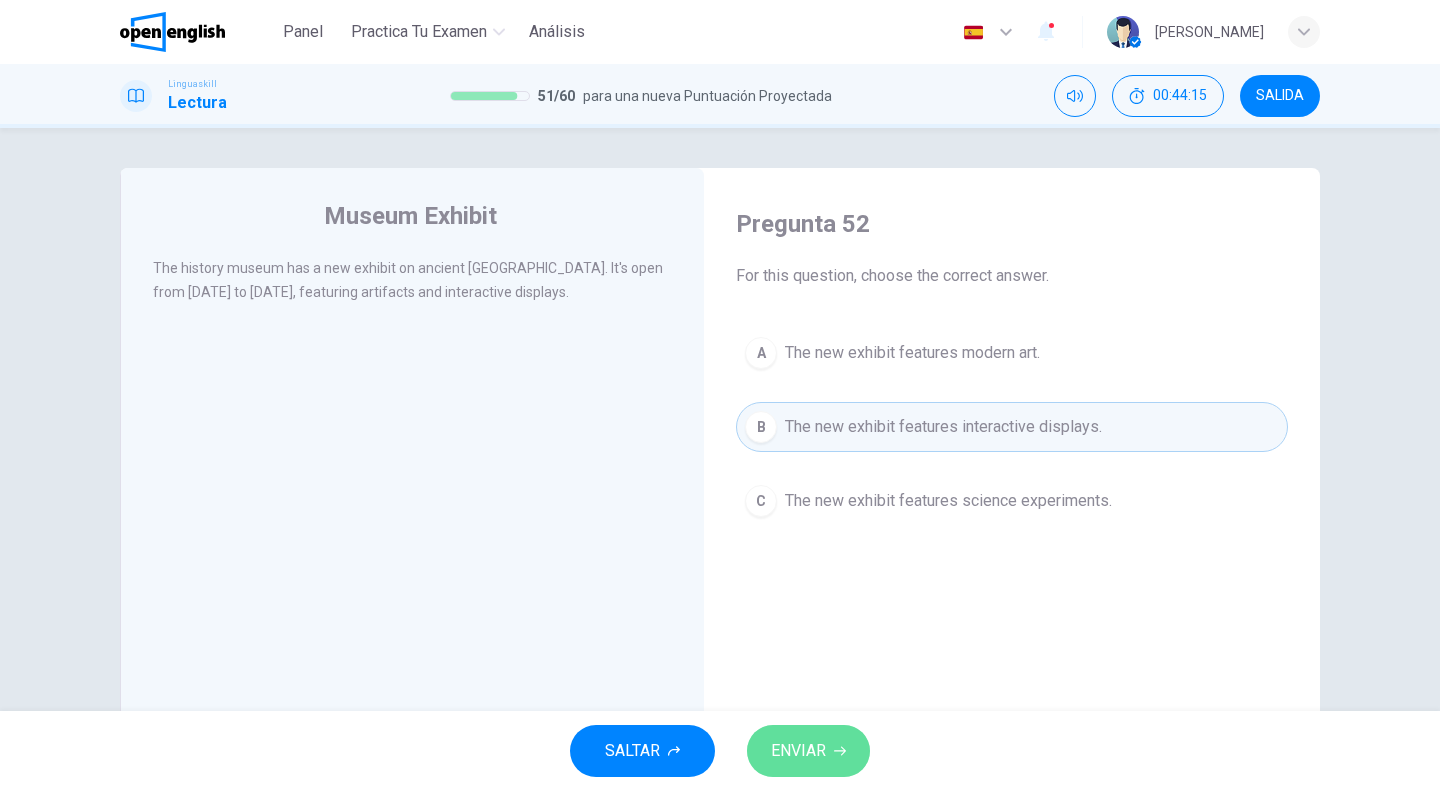 click on "ENVIAR" at bounding box center [798, 751] 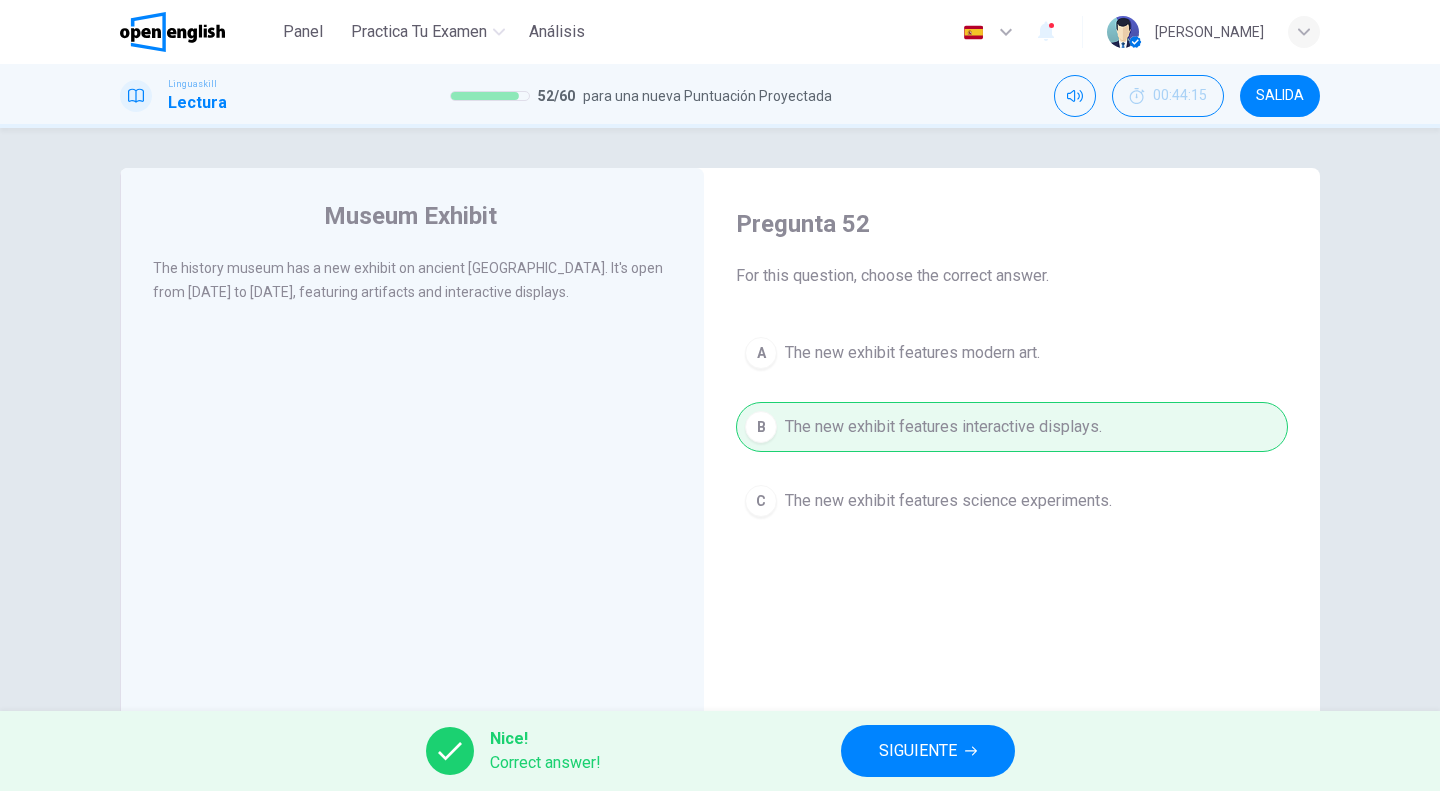 click on "SIGUIENTE" at bounding box center (928, 751) 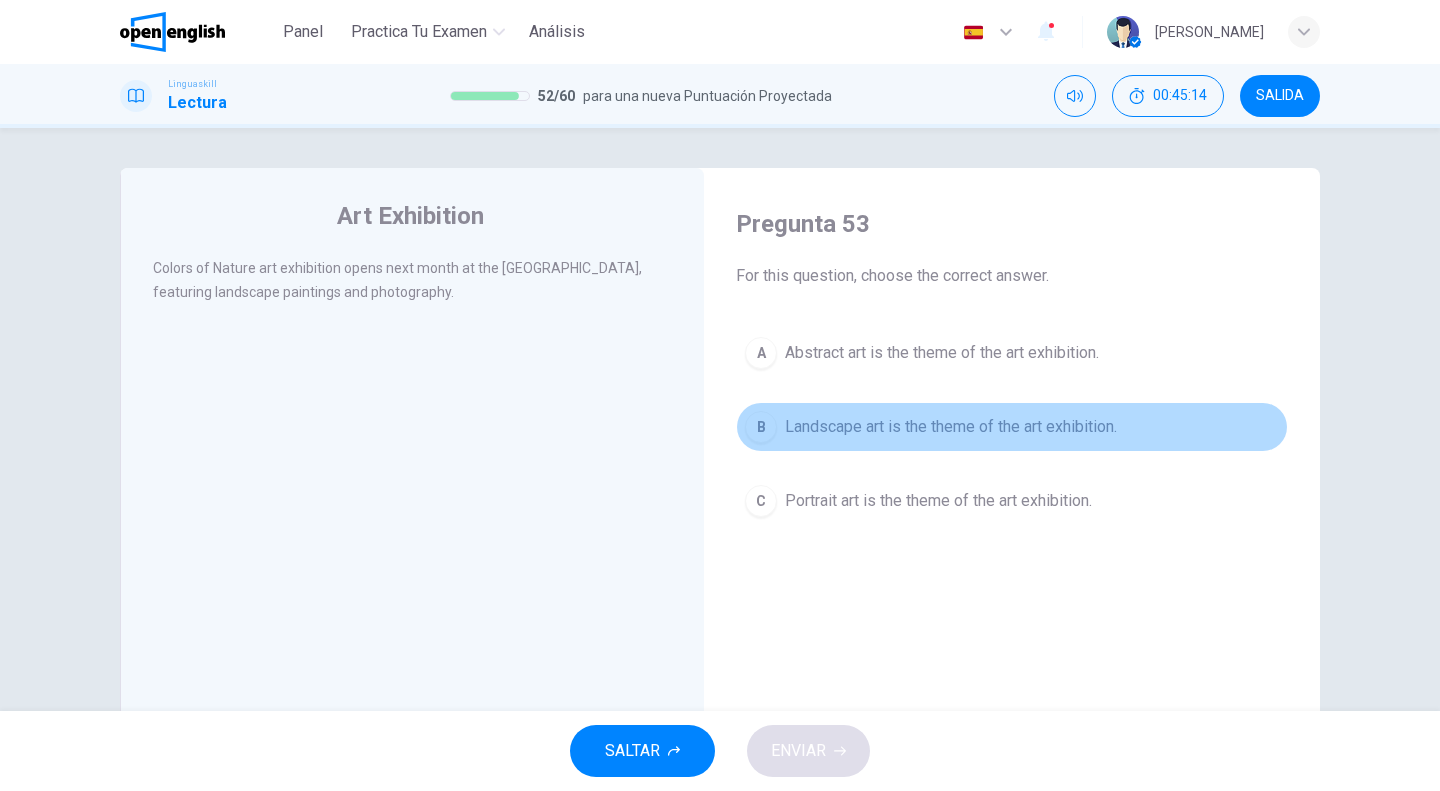 drag, startPoint x: 868, startPoint y: 424, endPoint x: 864, endPoint y: 435, distance: 11.7046995 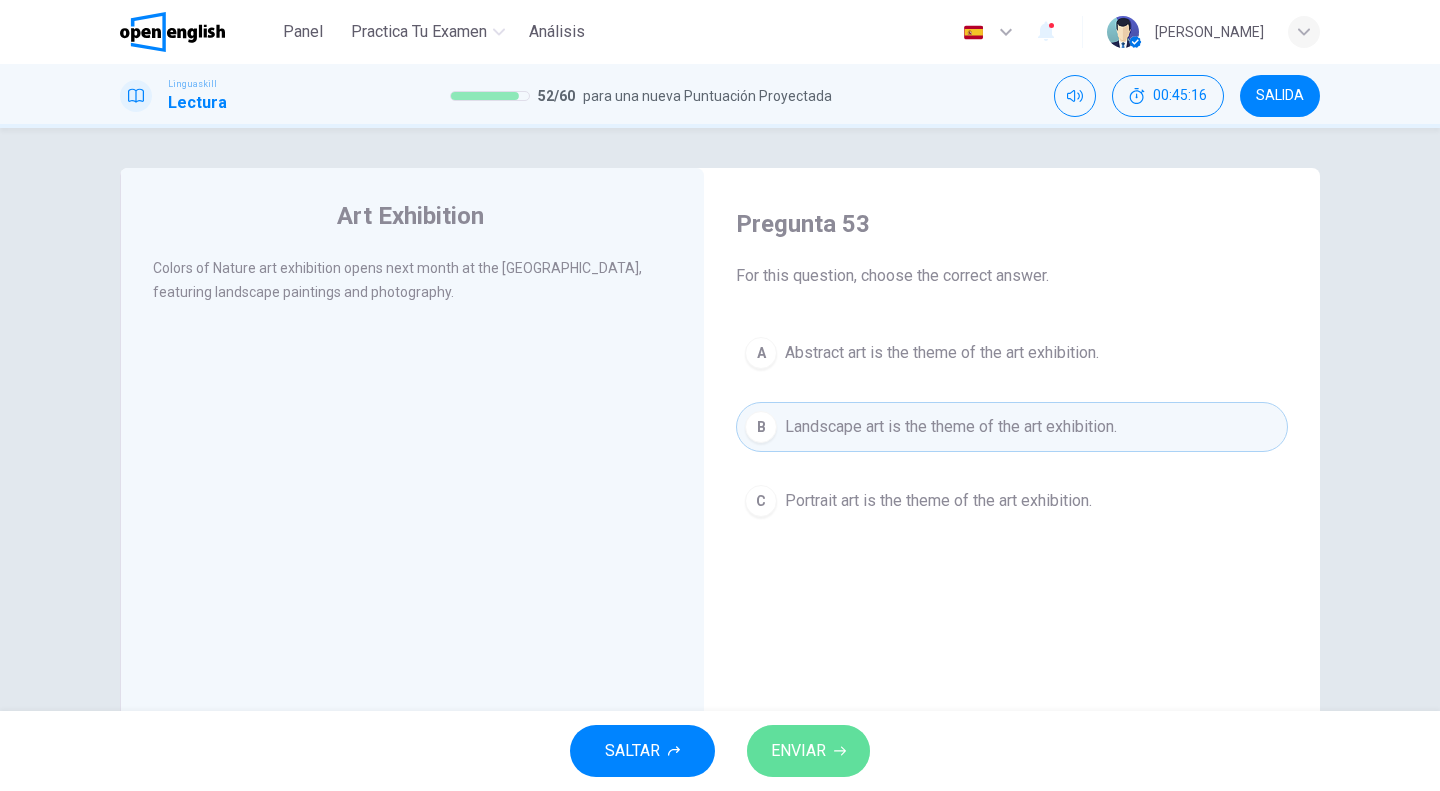 click on "ENVIAR" at bounding box center (798, 751) 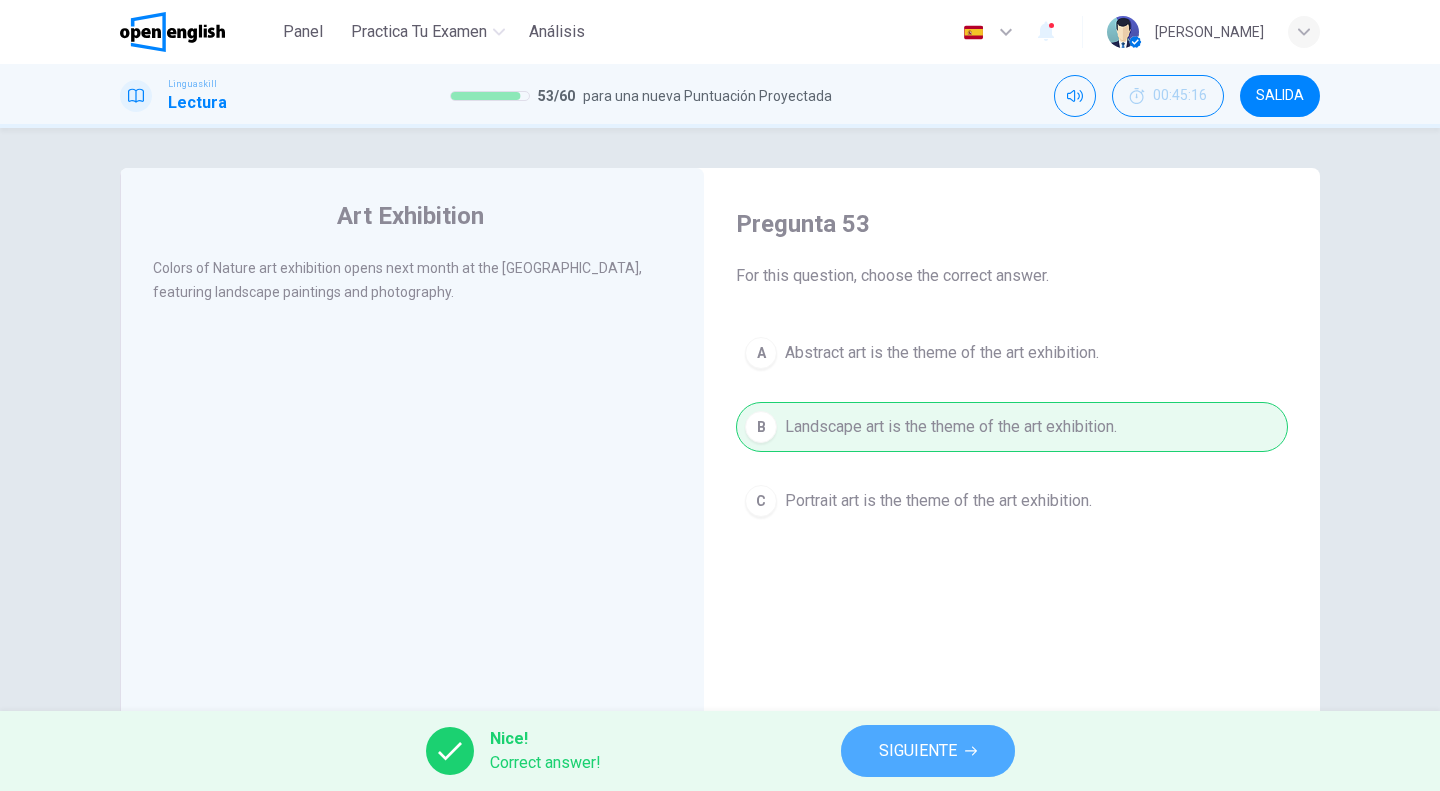 click on "SIGUIENTE" at bounding box center (918, 751) 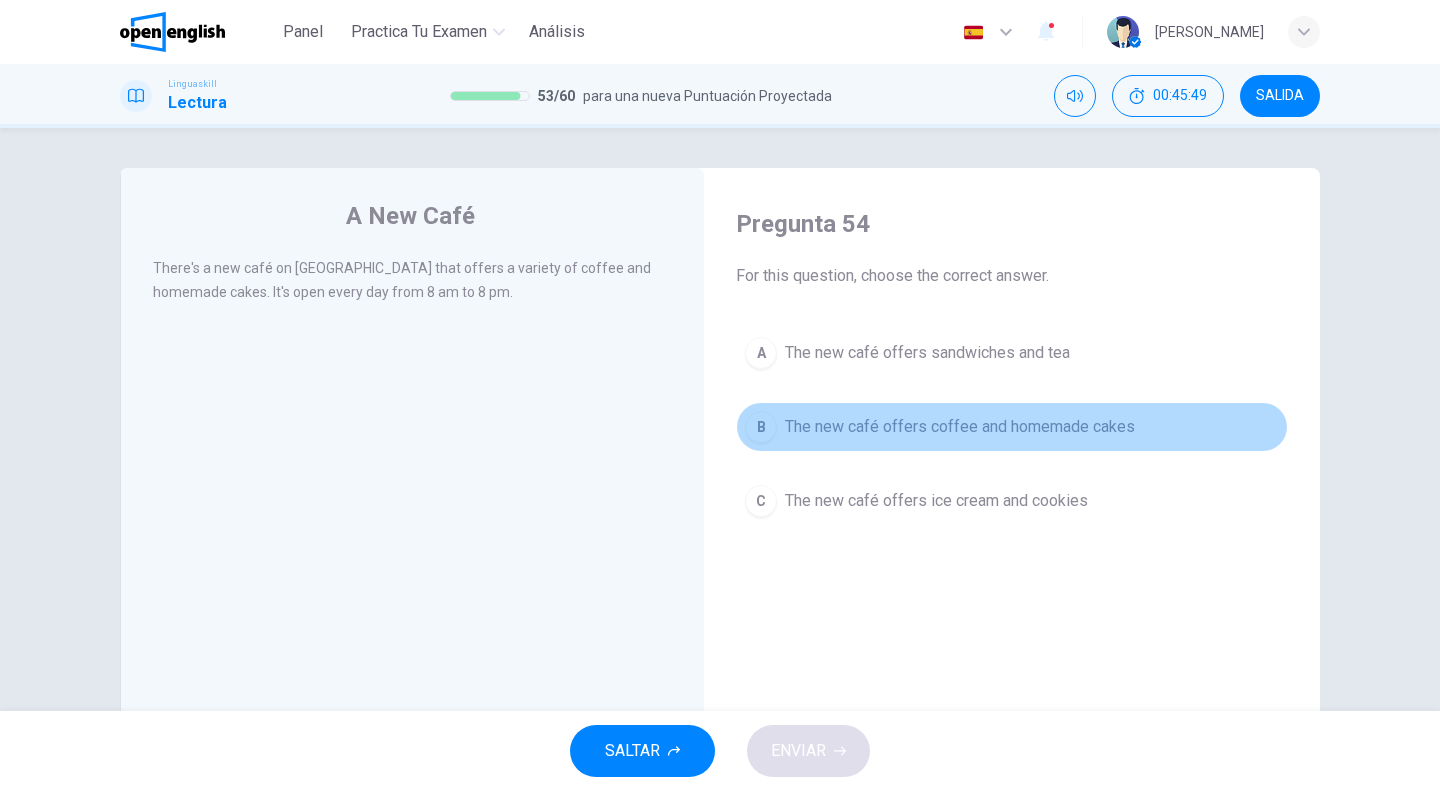 click on "The new café offers coffee and homemade cakes" at bounding box center (960, 427) 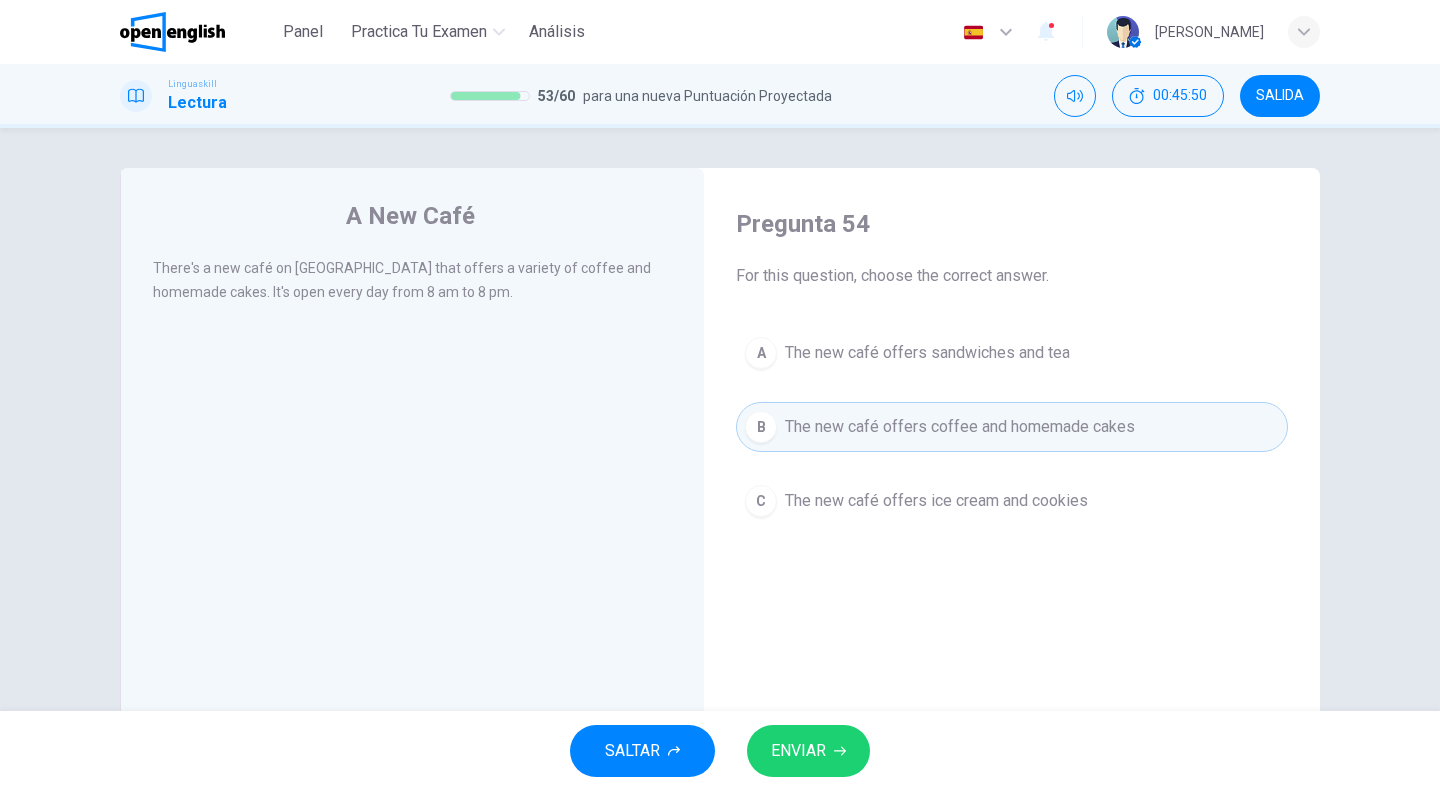 click on "ENVIAR" at bounding box center [798, 751] 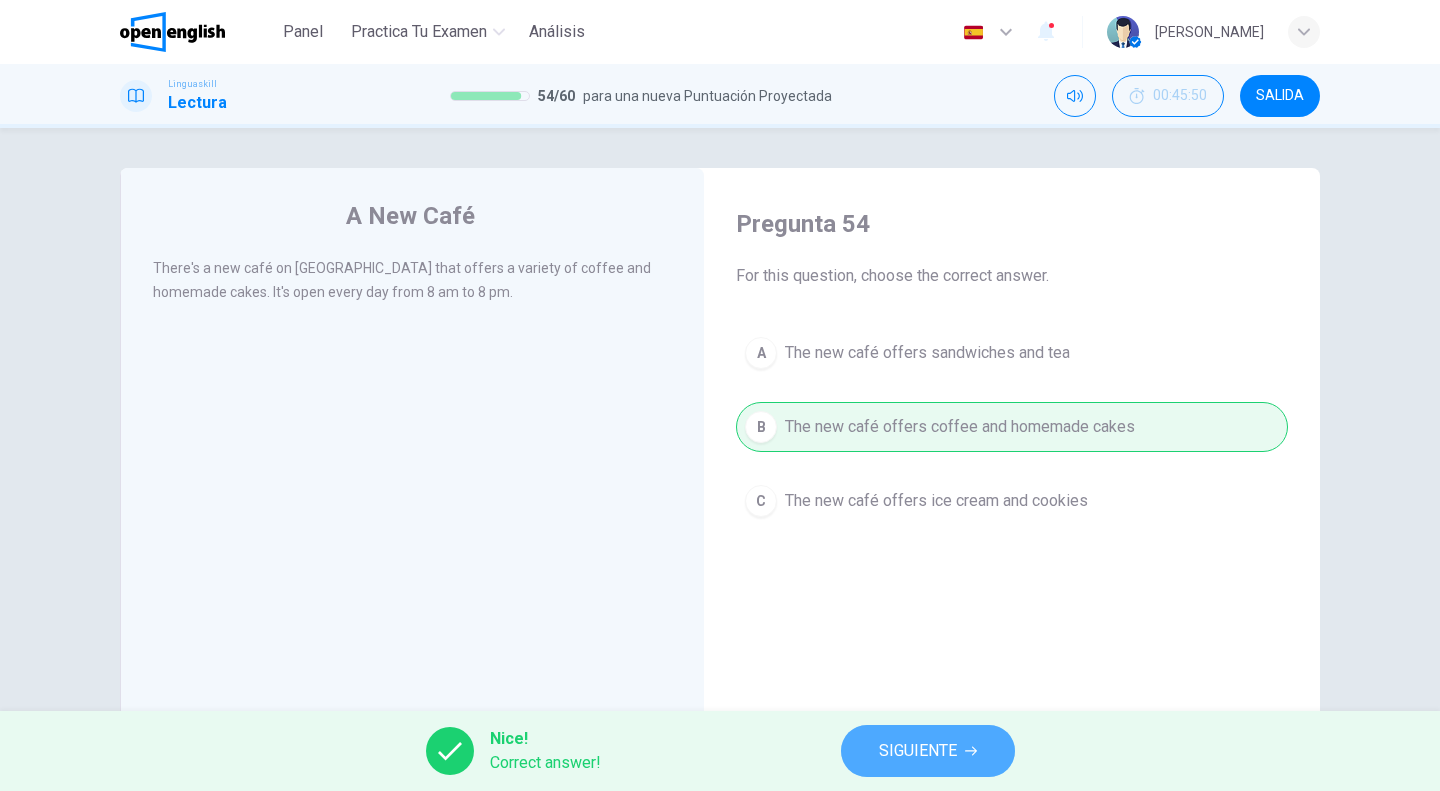 click on "SIGUIENTE" at bounding box center [918, 751] 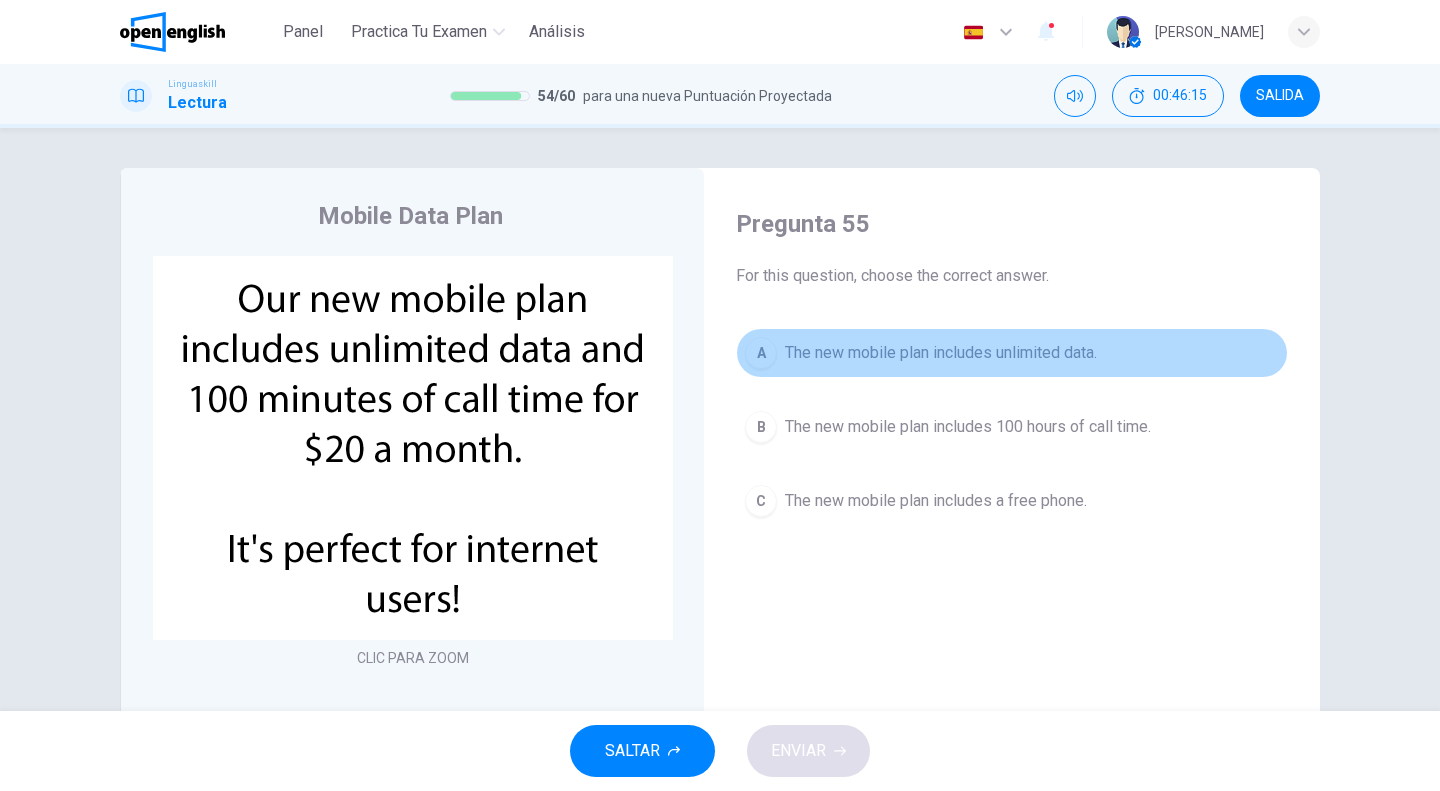 click on "The new mobile plan includes unlimited data." at bounding box center (941, 353) 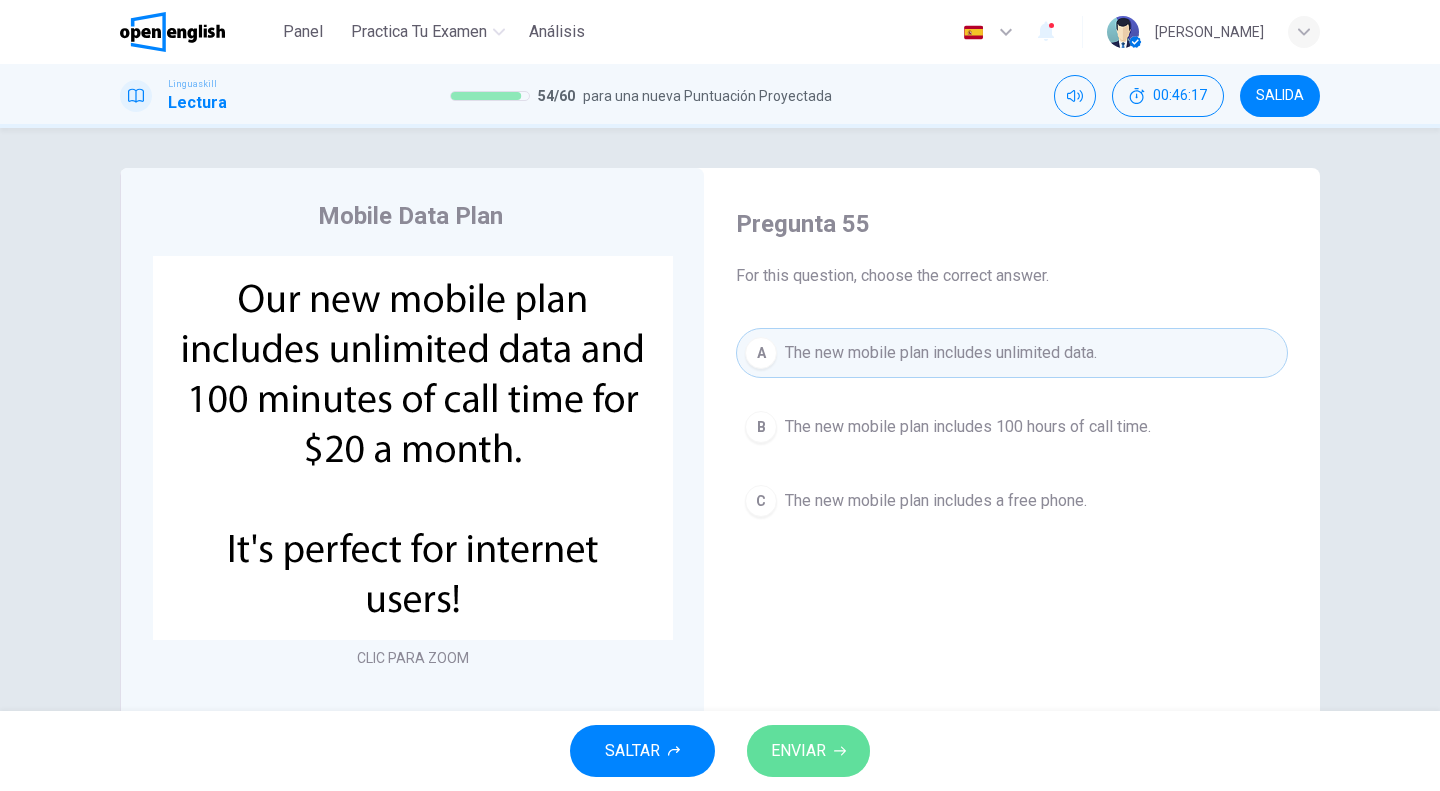 click 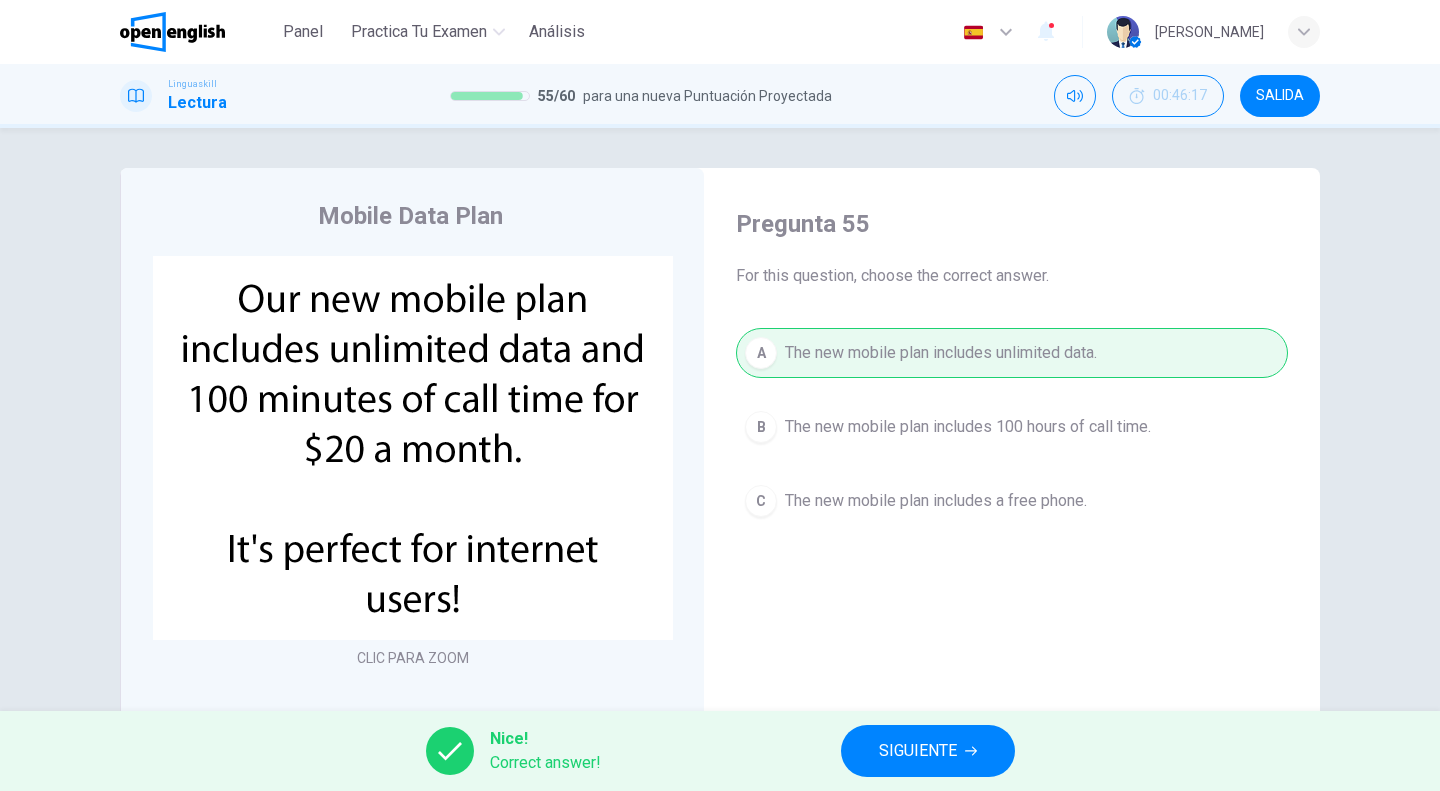 click on "SIGUIENTE" at bounding box center (928, 751) 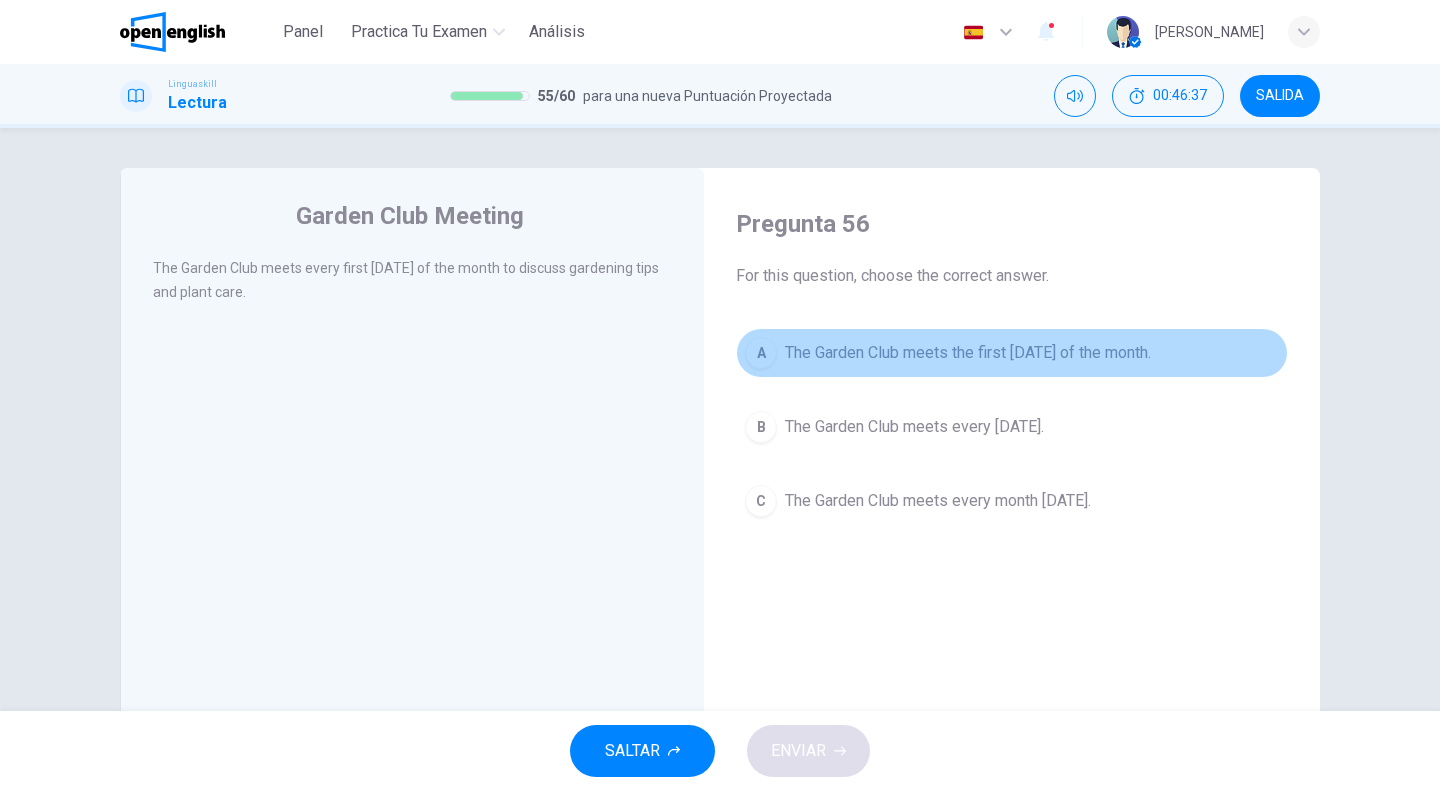 click on "The Garden Club meets the first Thursday of the month." at bounding box center [968, 353] 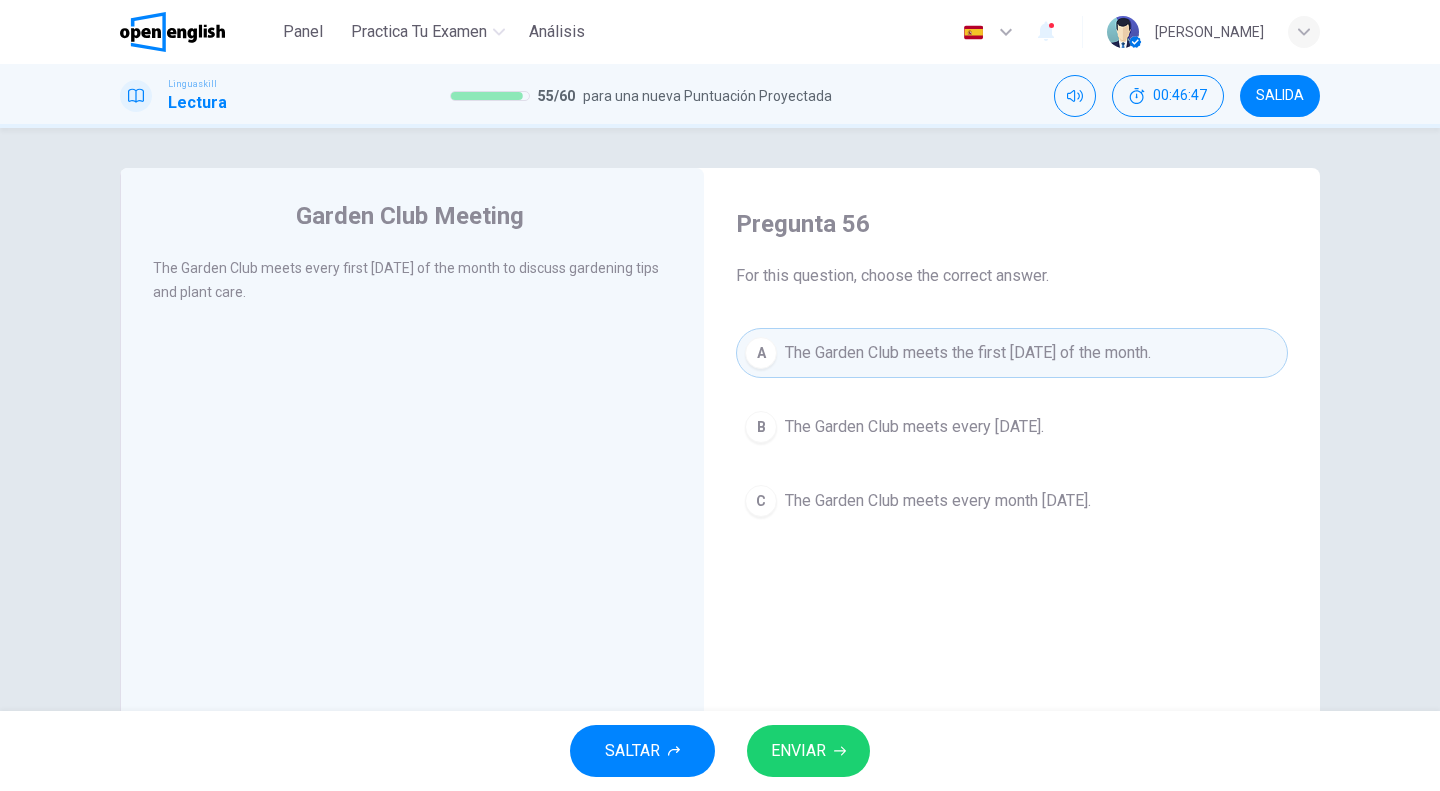 click on "ENVIAR" at bounding box center [808, 751] 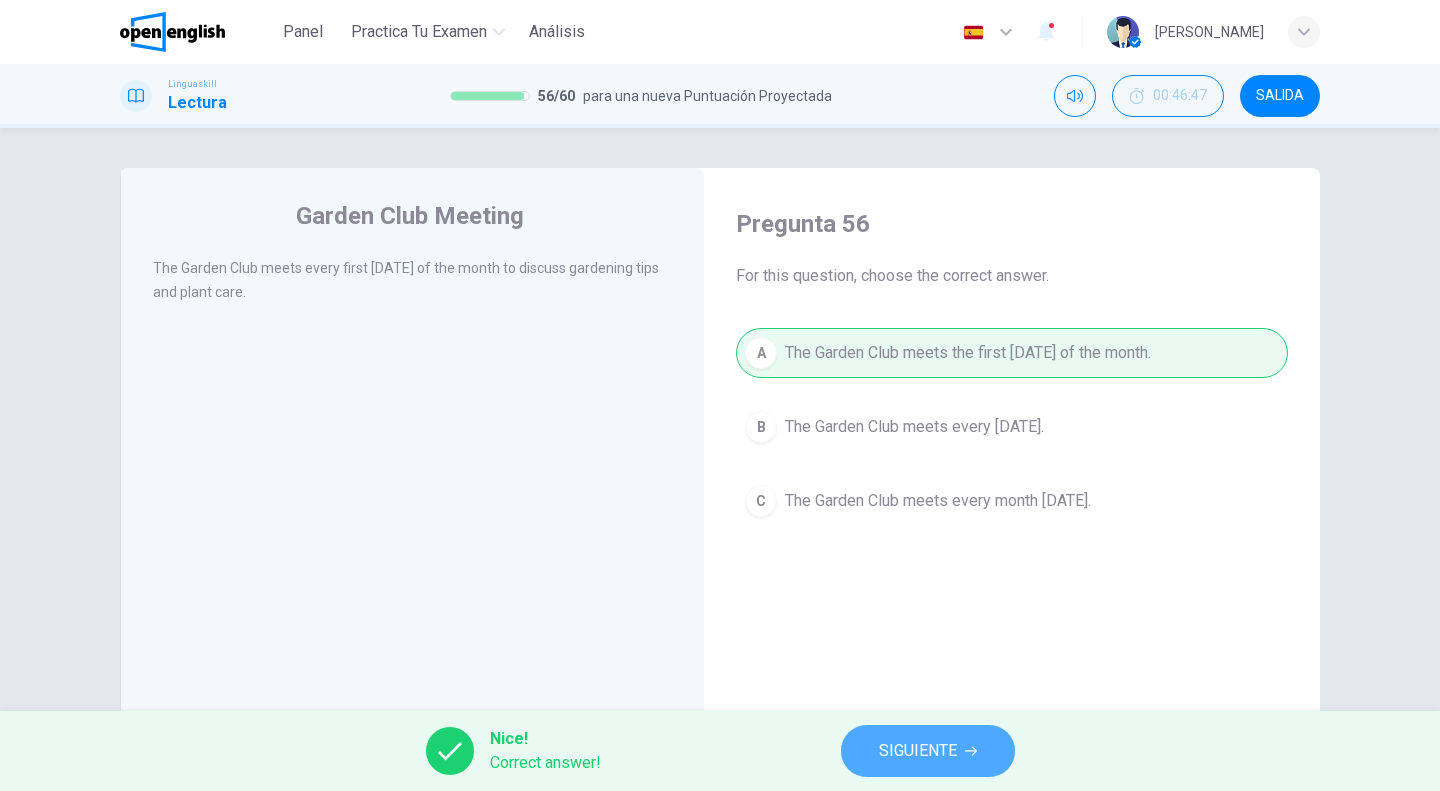 click on "SIGUIENTE" at bounding box center [928, 751] 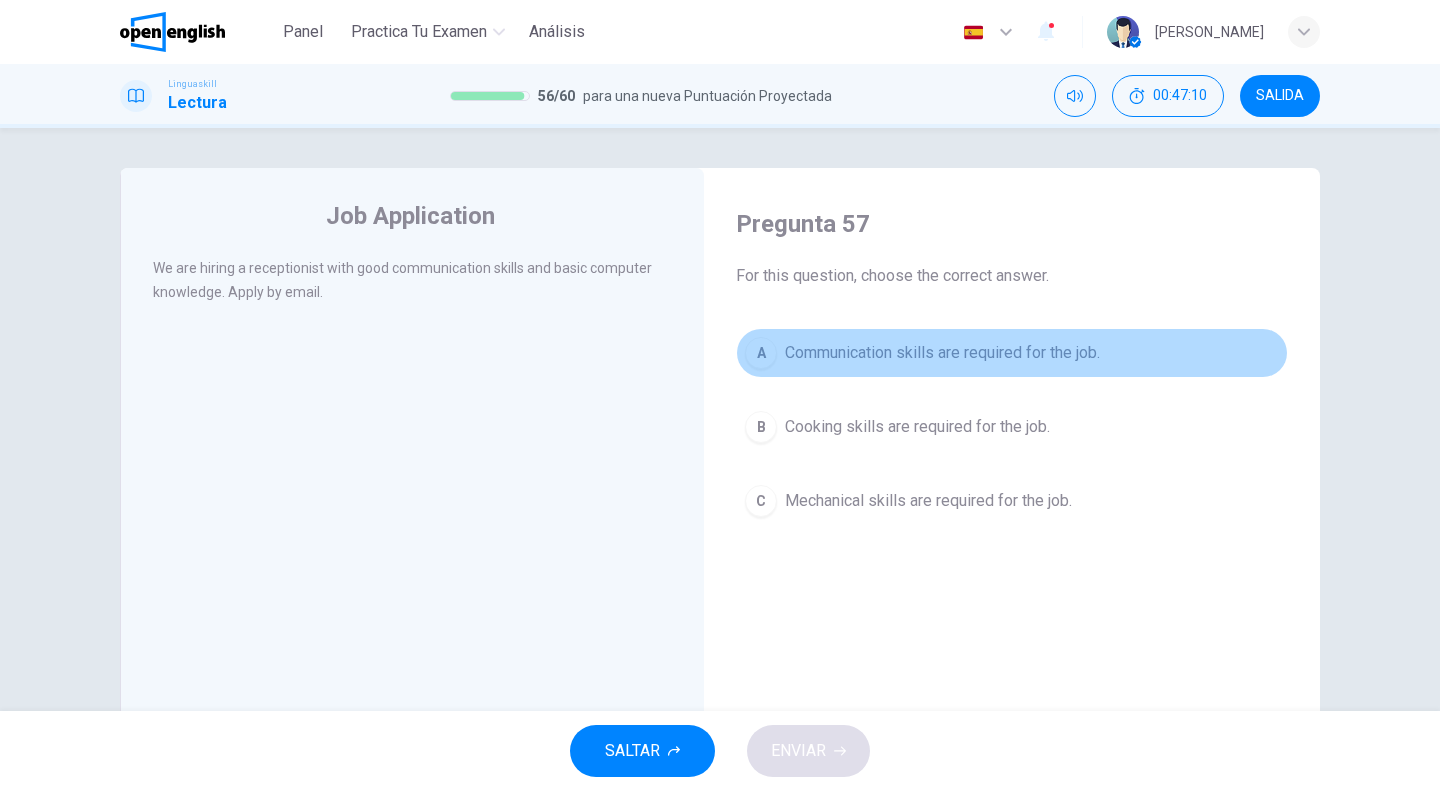 click on "Communication skills are required for the job." at bounding box center (942, 353) 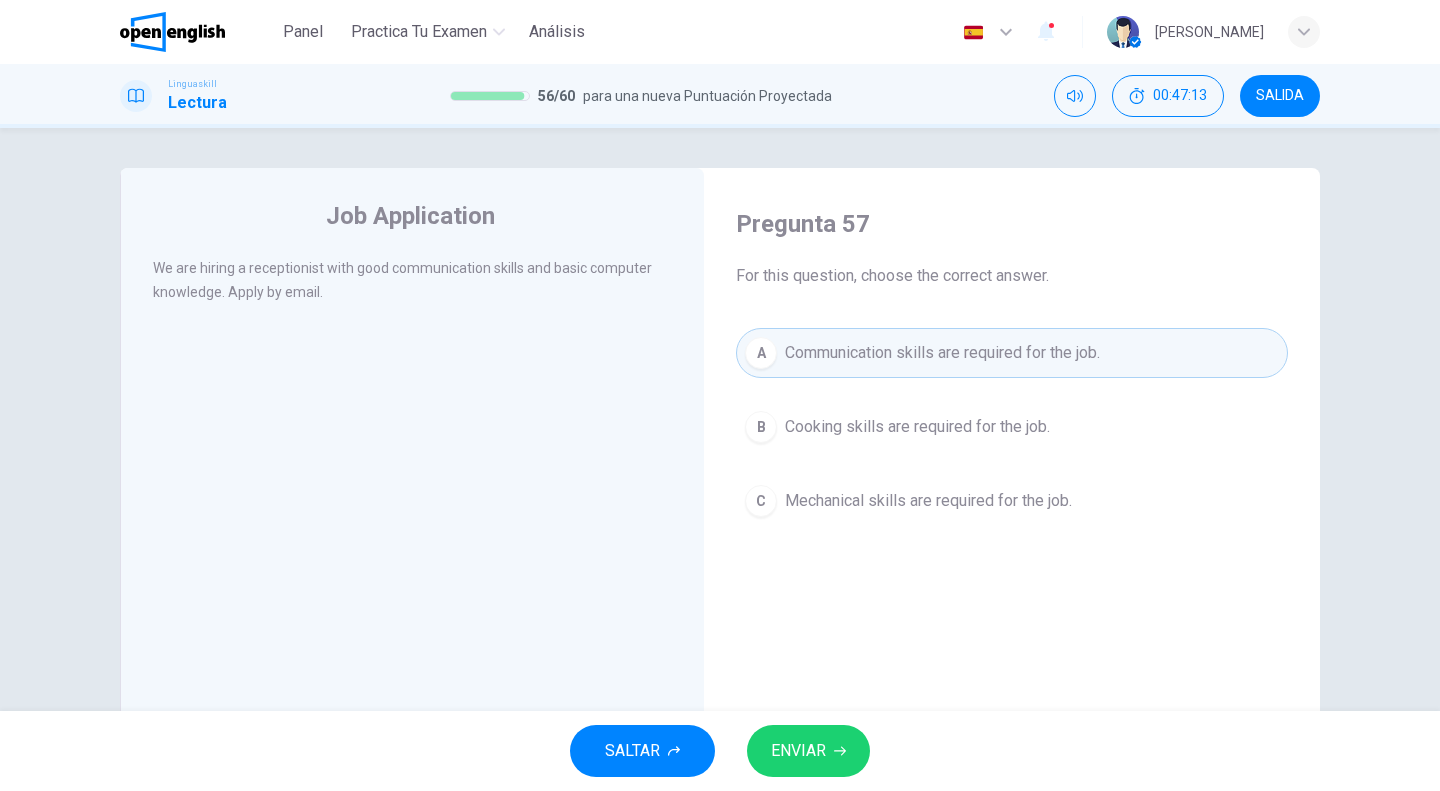 click on "ENVIAR" at bounding box center [798, 751] 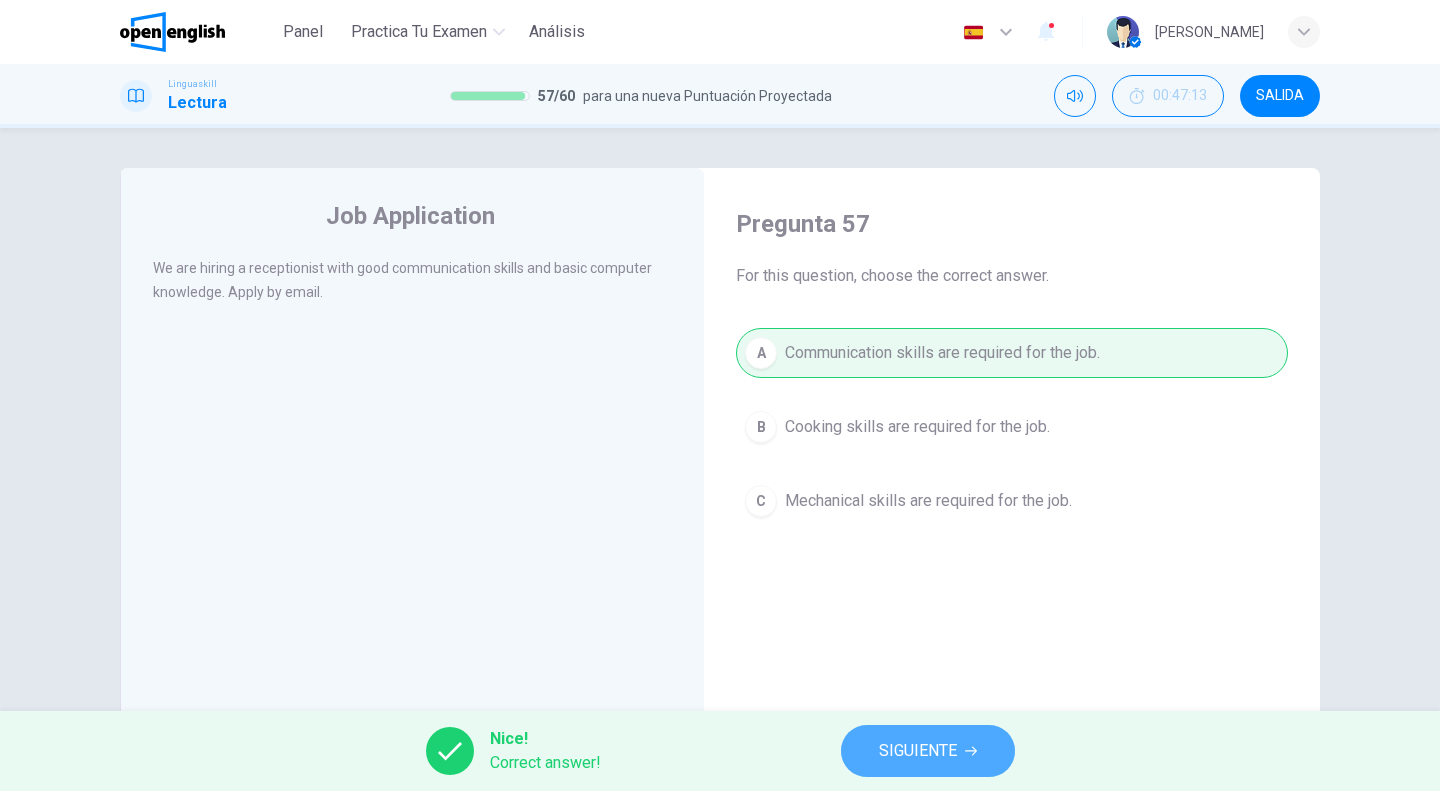 click on "SIGUIENTE" at bounding box center [918, 751] 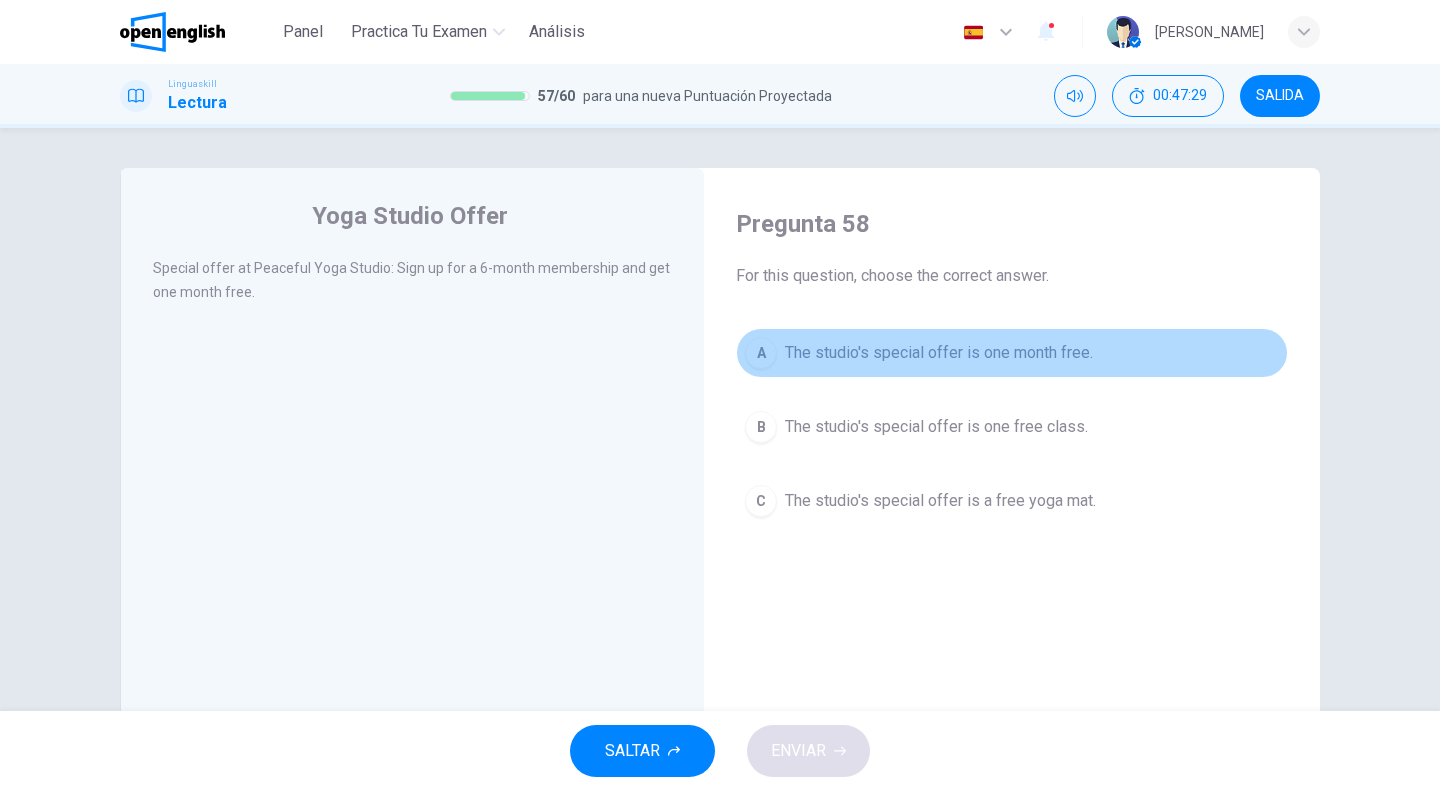 click on "The studio's special offer is one month free." at bounding box center (939, 353) 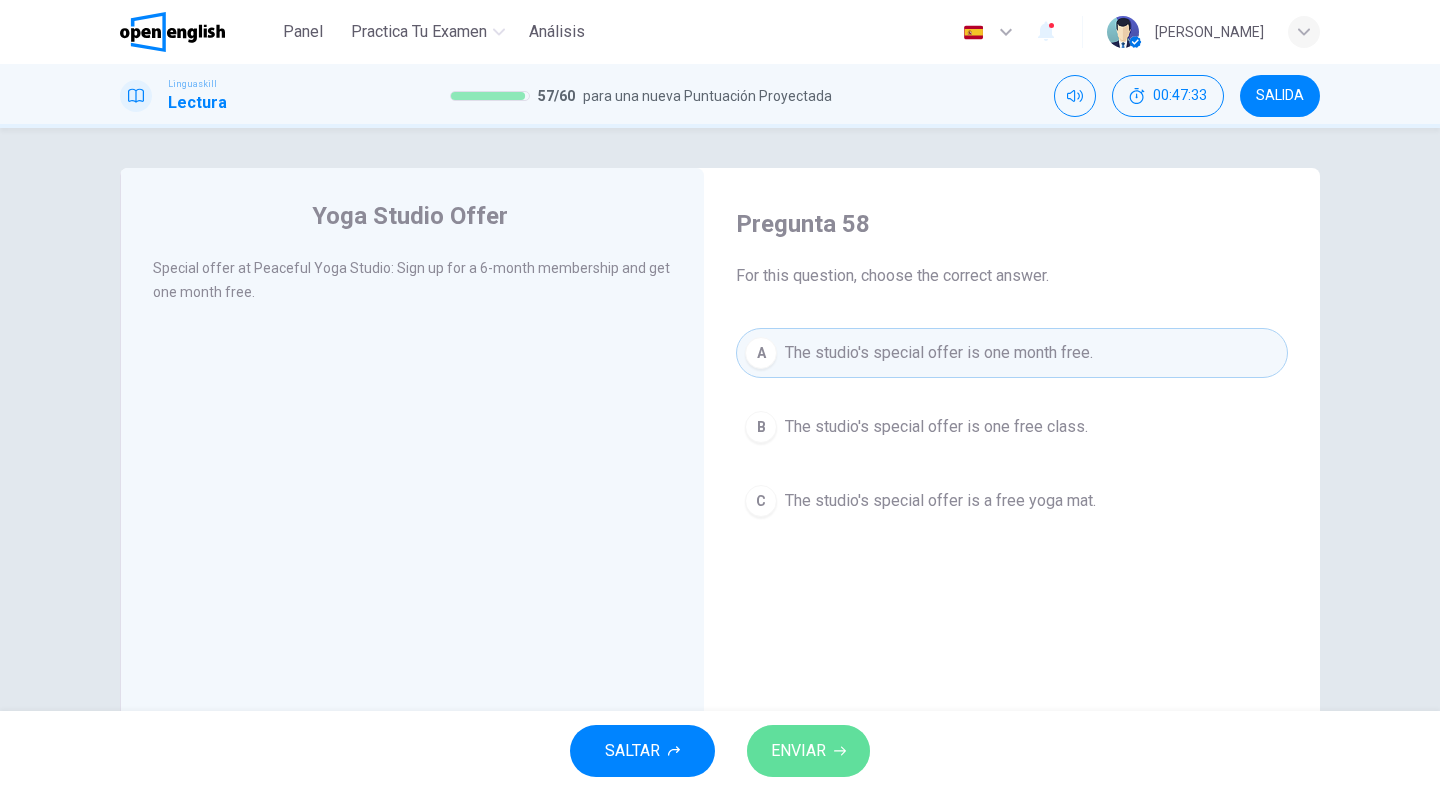 click on "ENVIAR" at bounding box center [808, 751] 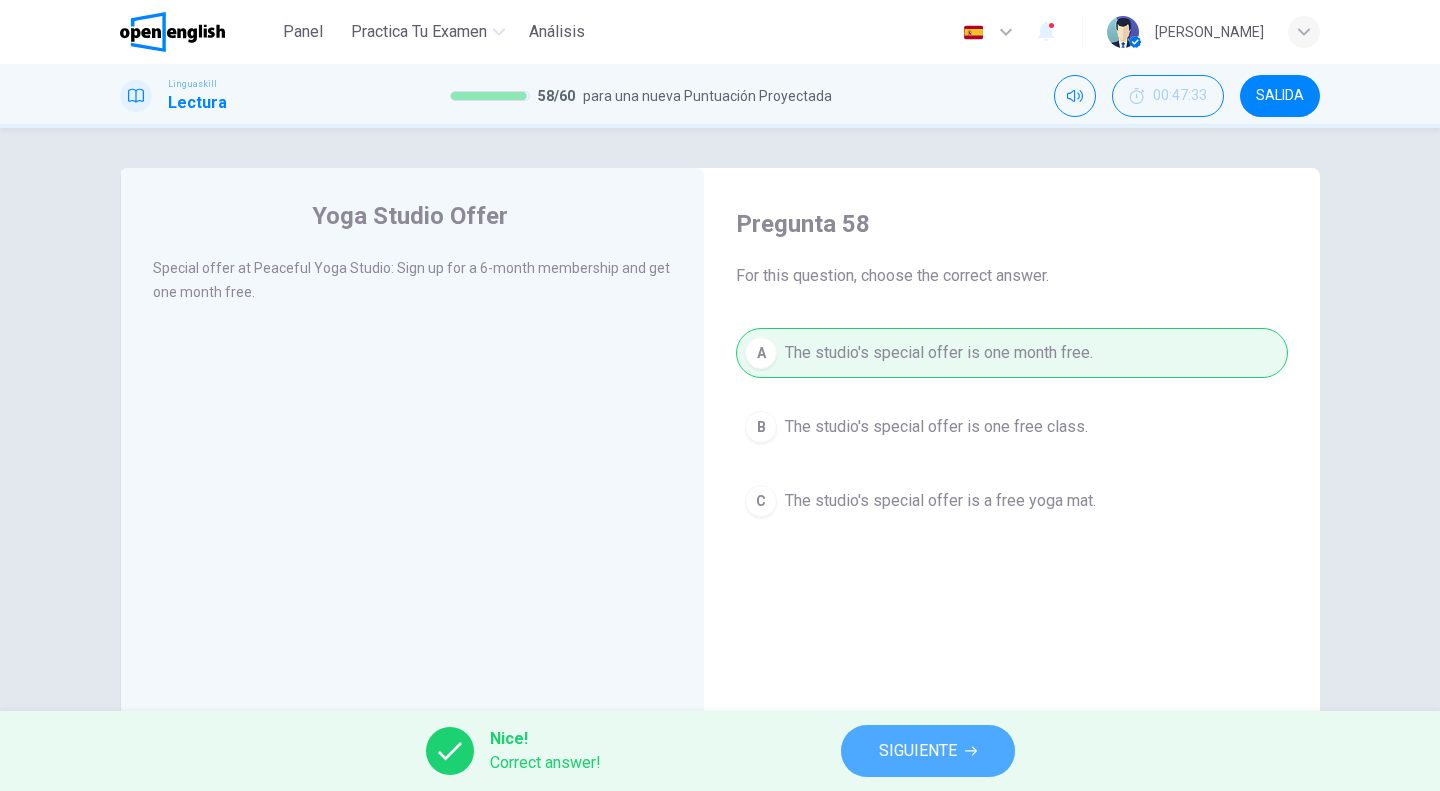 click on "SIGUIENTE" at bounding box center (928, 751) 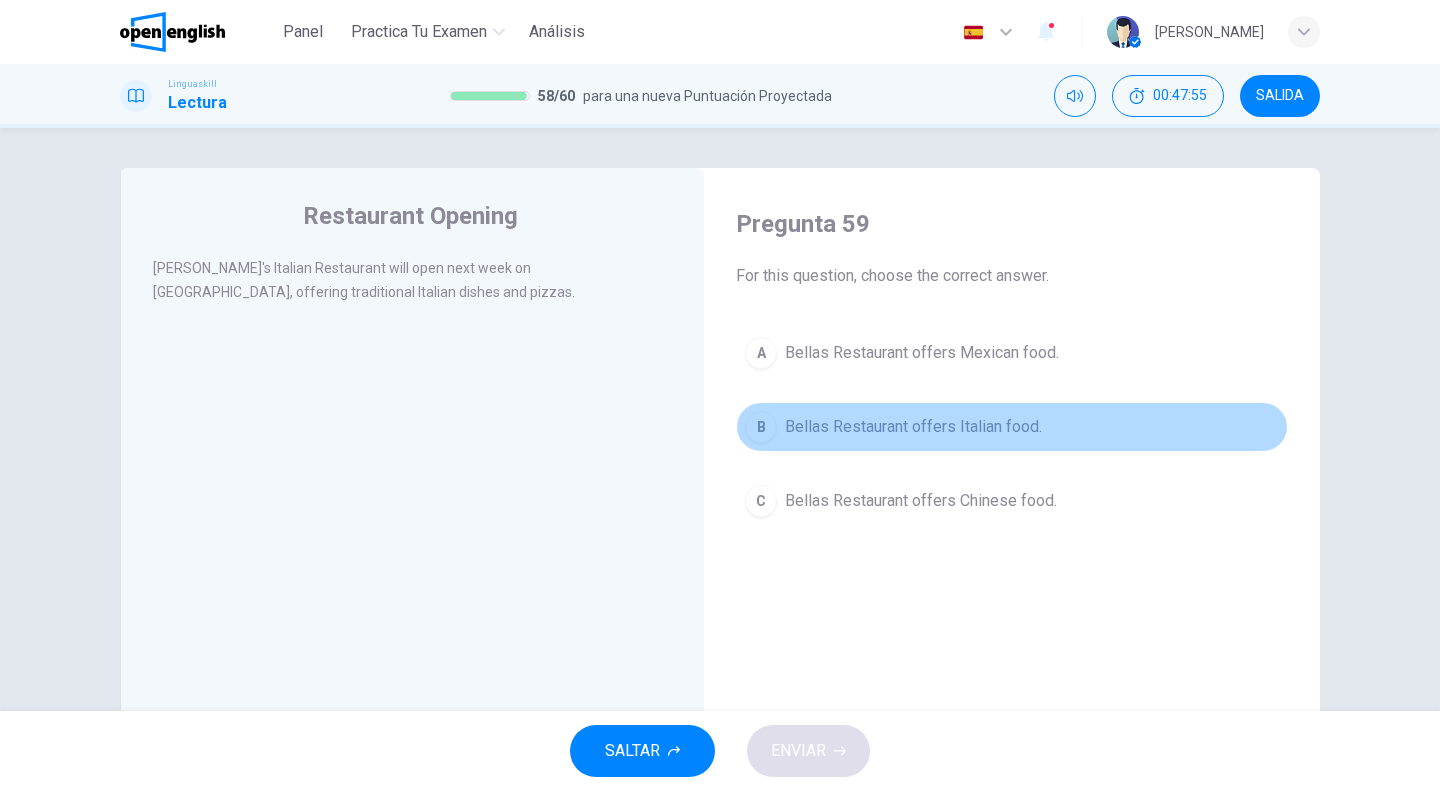 click on "Bellas Restaurant offers Italian food." at bounding box center (913, 427) 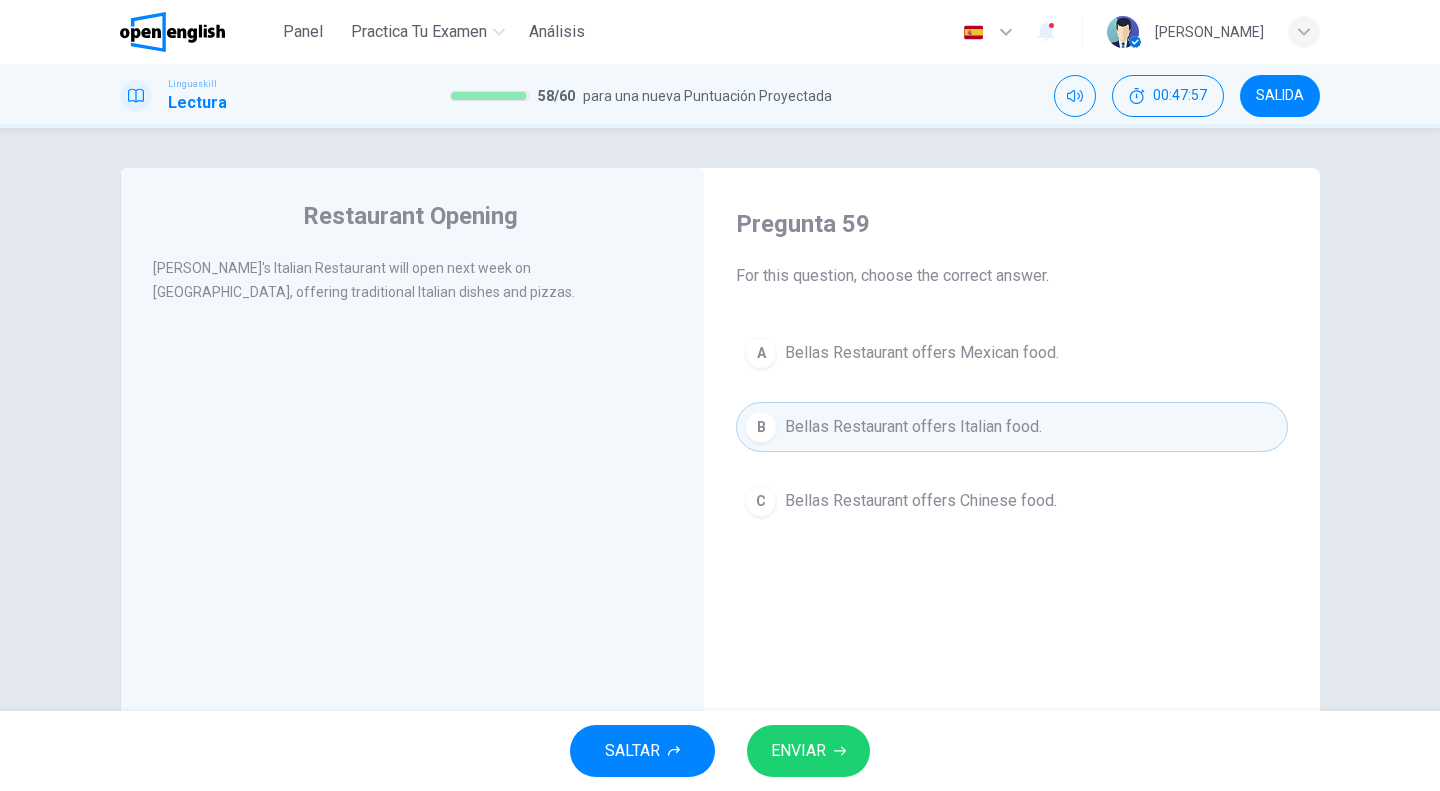 click on "ENVIAR" at bounding box center (798, 751) 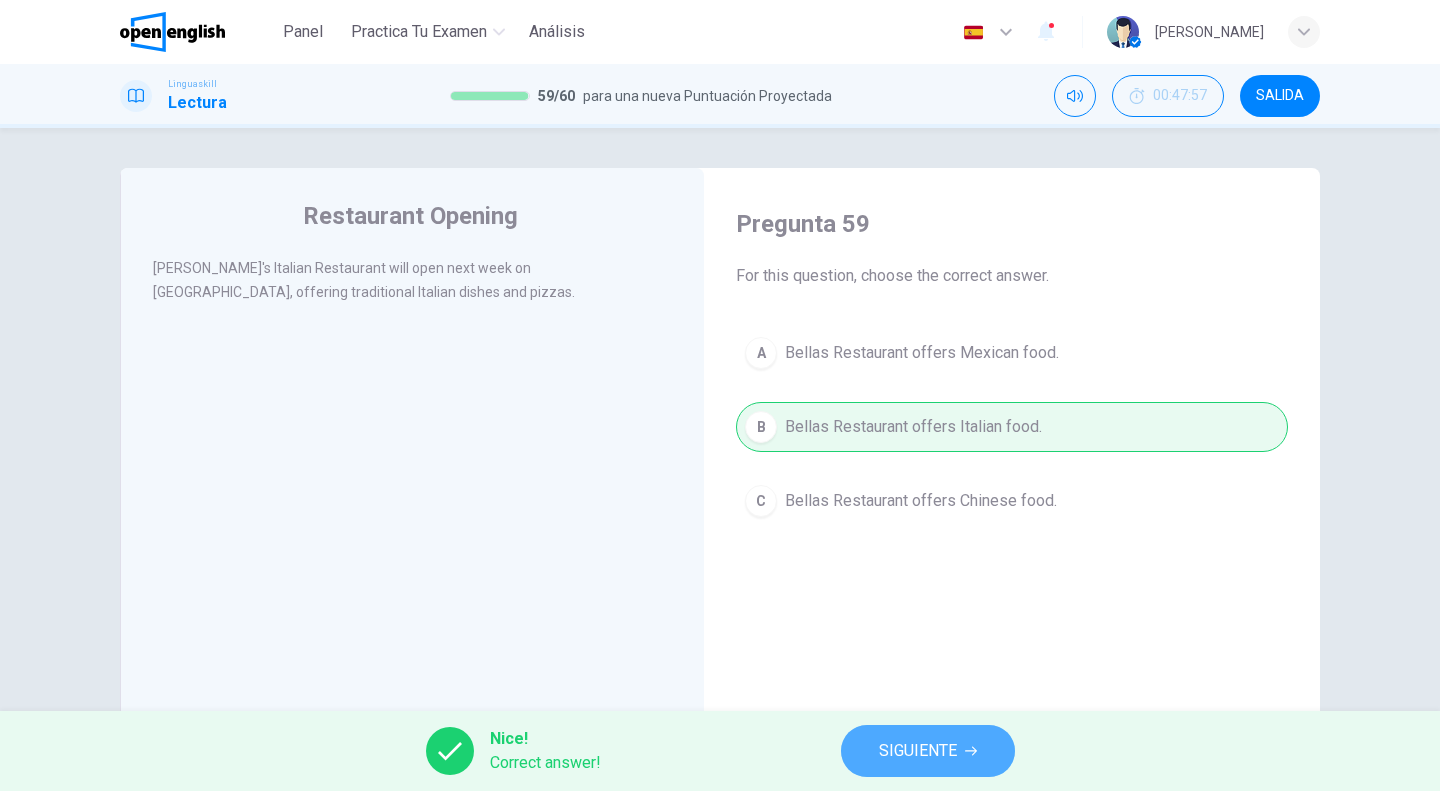 click on "SIGUIENTE" at bounding box center (918, 751) 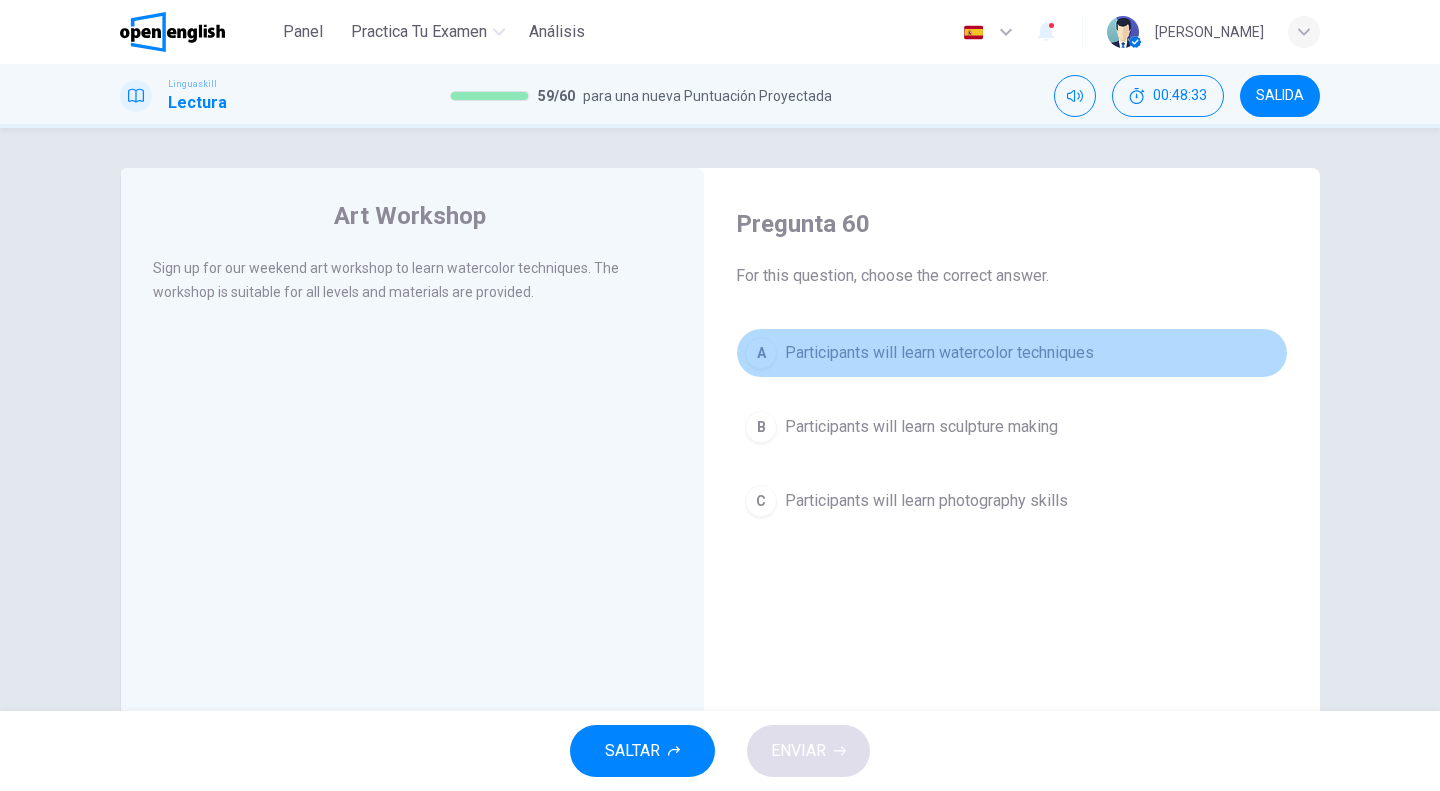 click on "Participants will learn watercolor techniques" at bounding box center (939, 353) 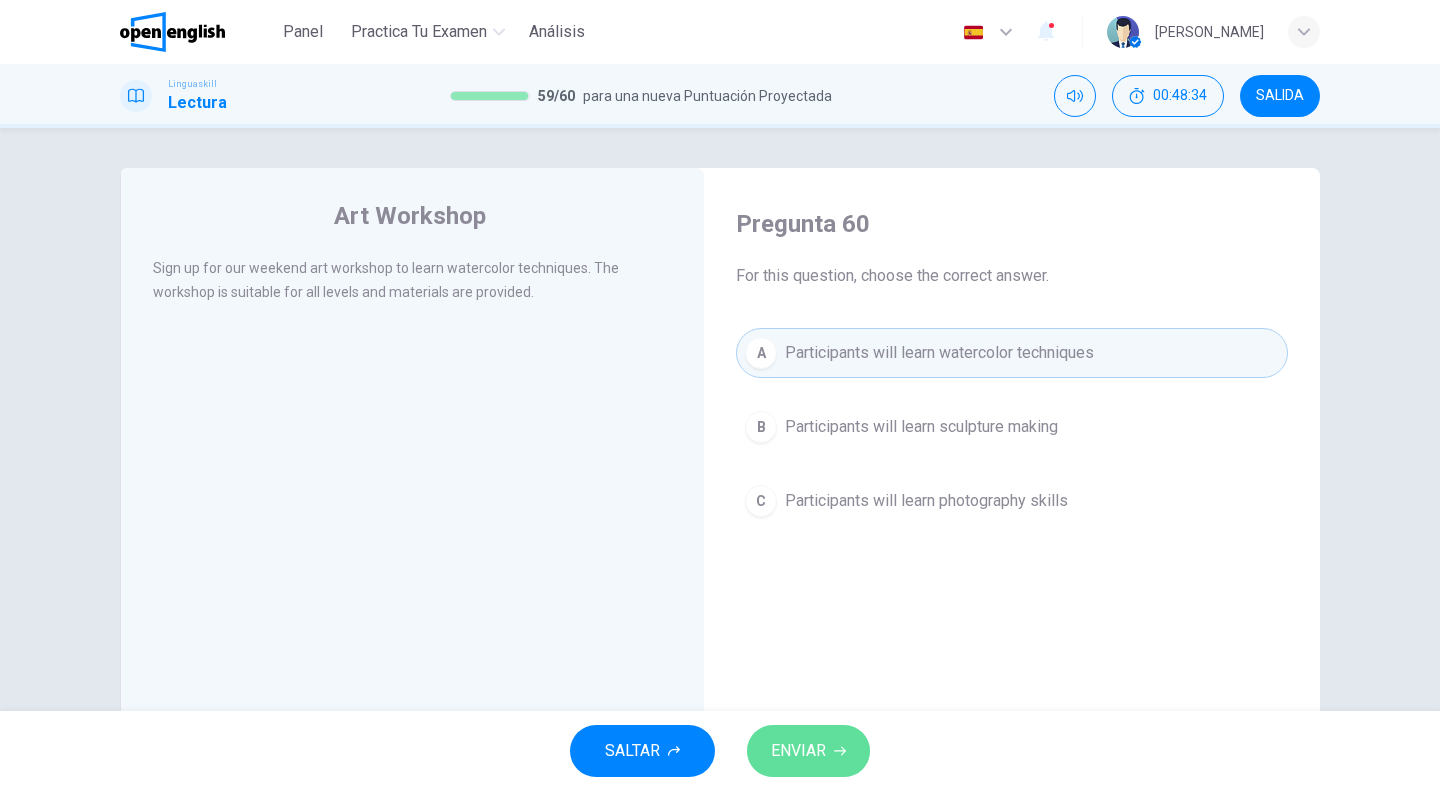 click on "ENVIAR" at bounding box center (808, 751) 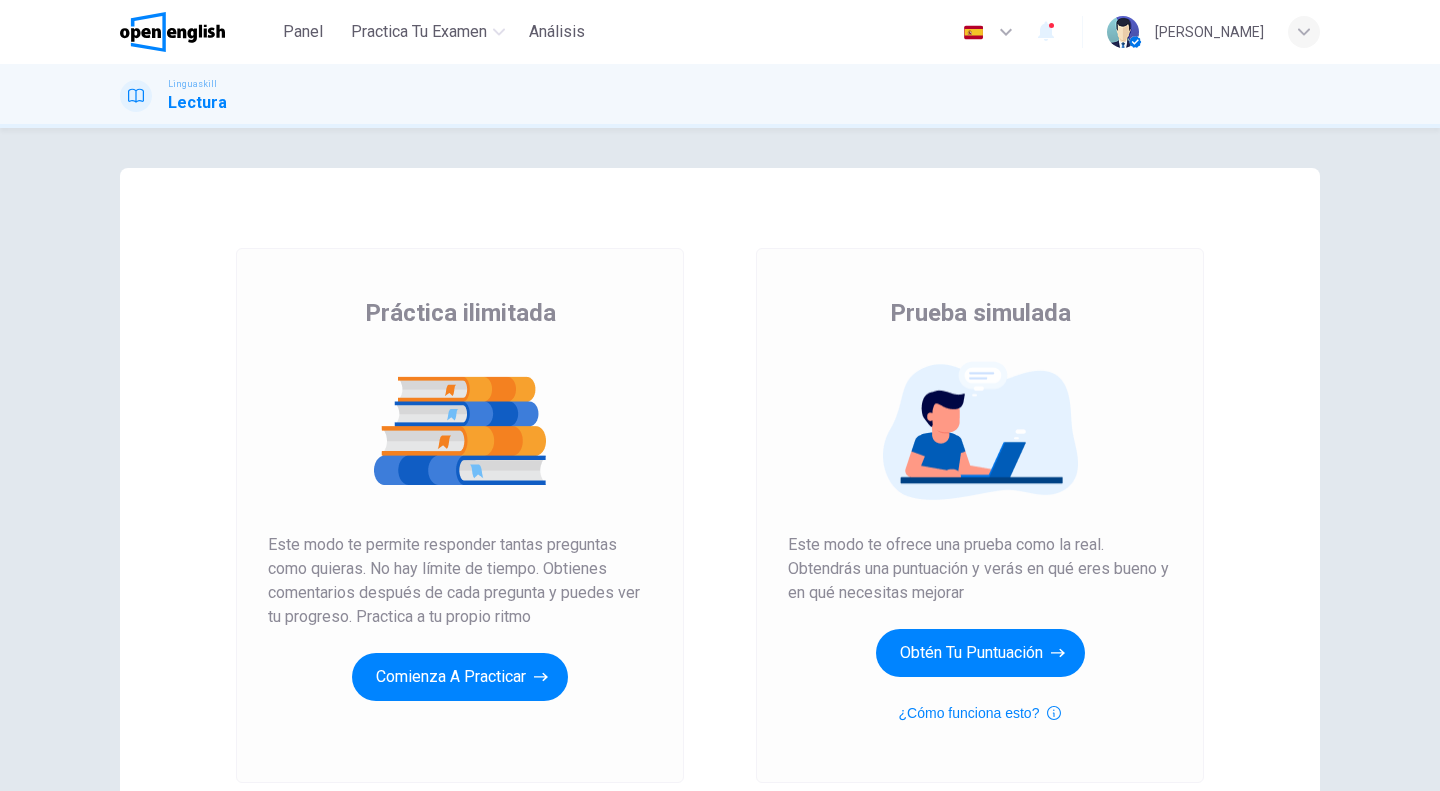 scroll, scrollTop: 0, scrollLeft: 0, axis: both 